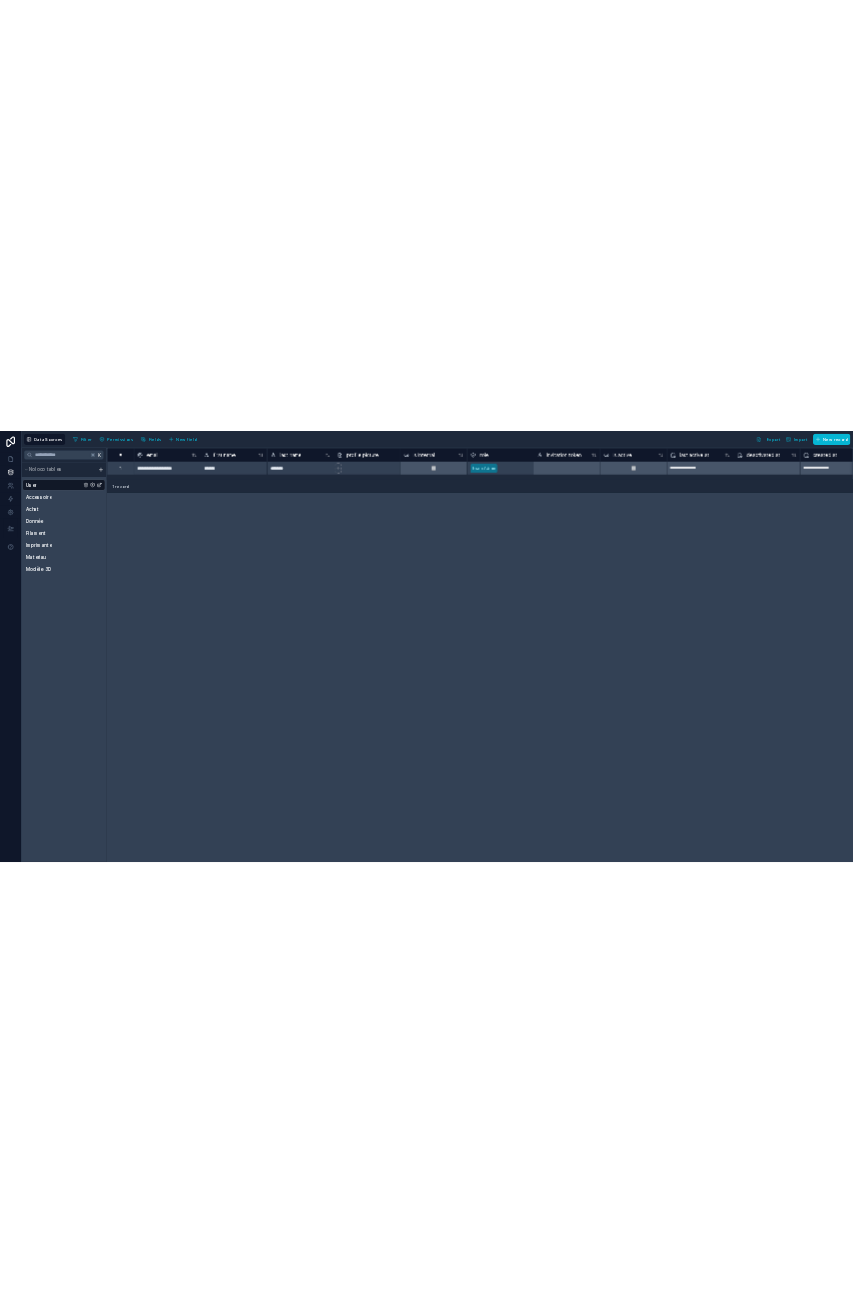scroll, scrollTop: 0, scrollLeft: 0, axis: both 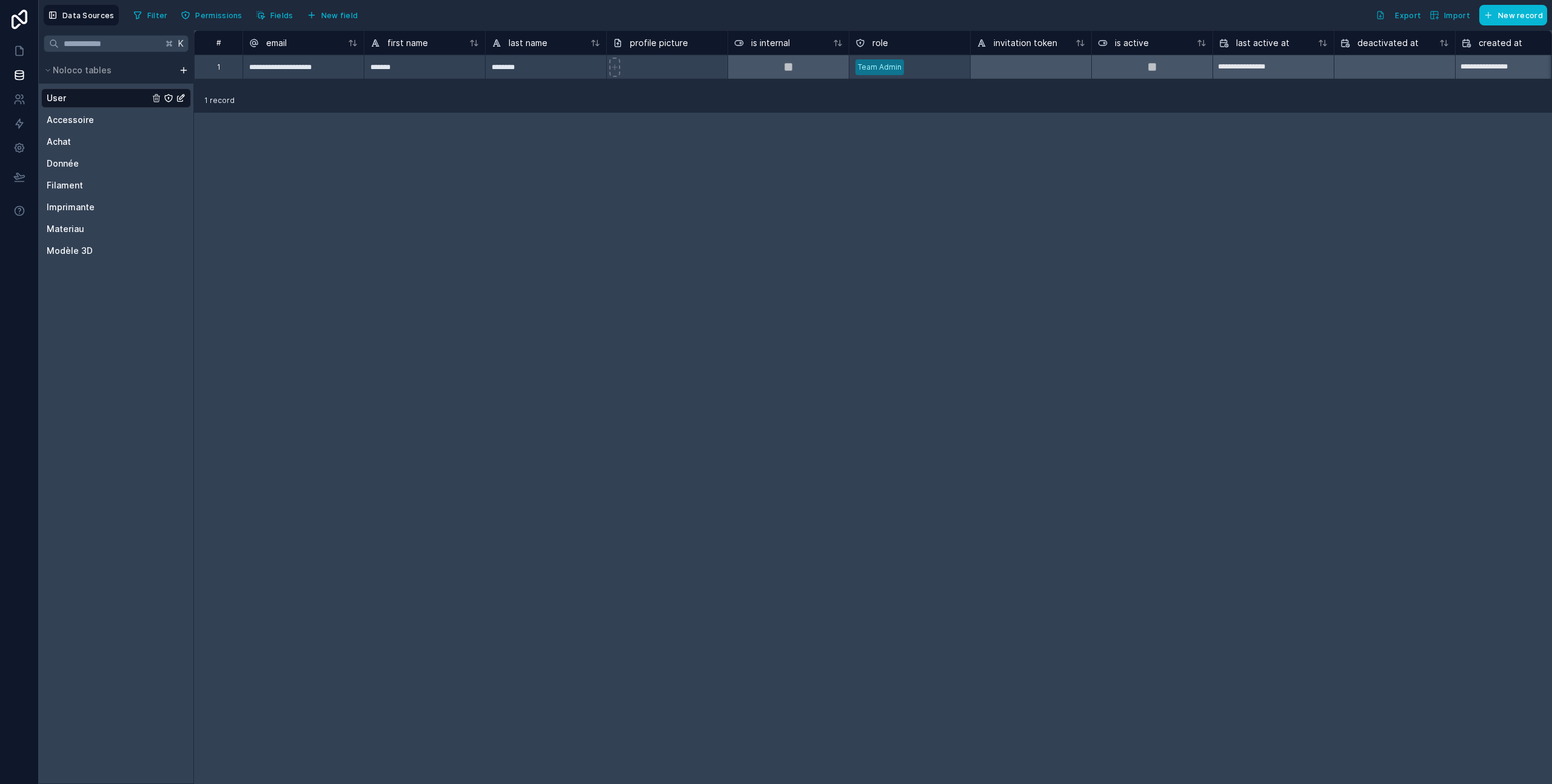 click on "**********" at bounding box center (873, 407) 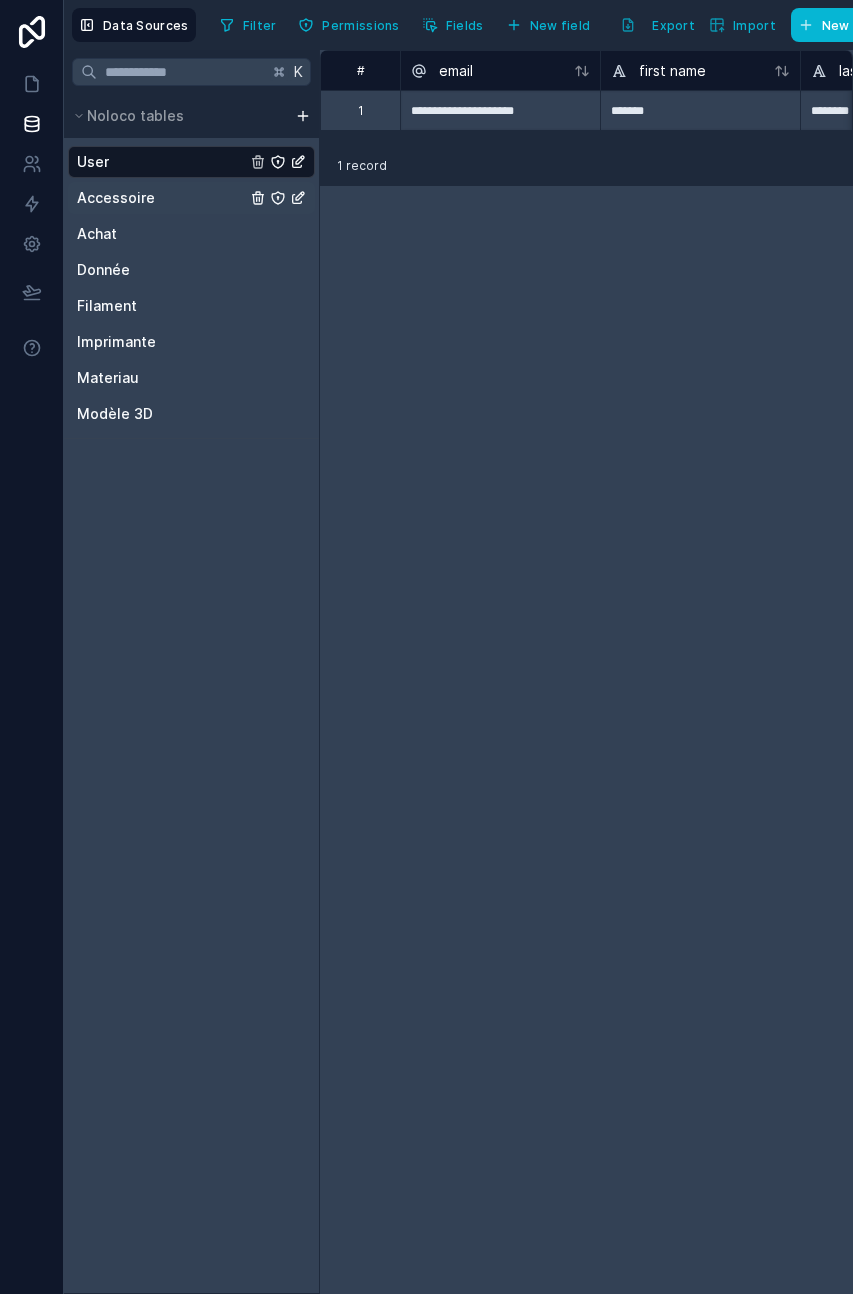 click on "Accessoire" at bounding box center [191, 198] 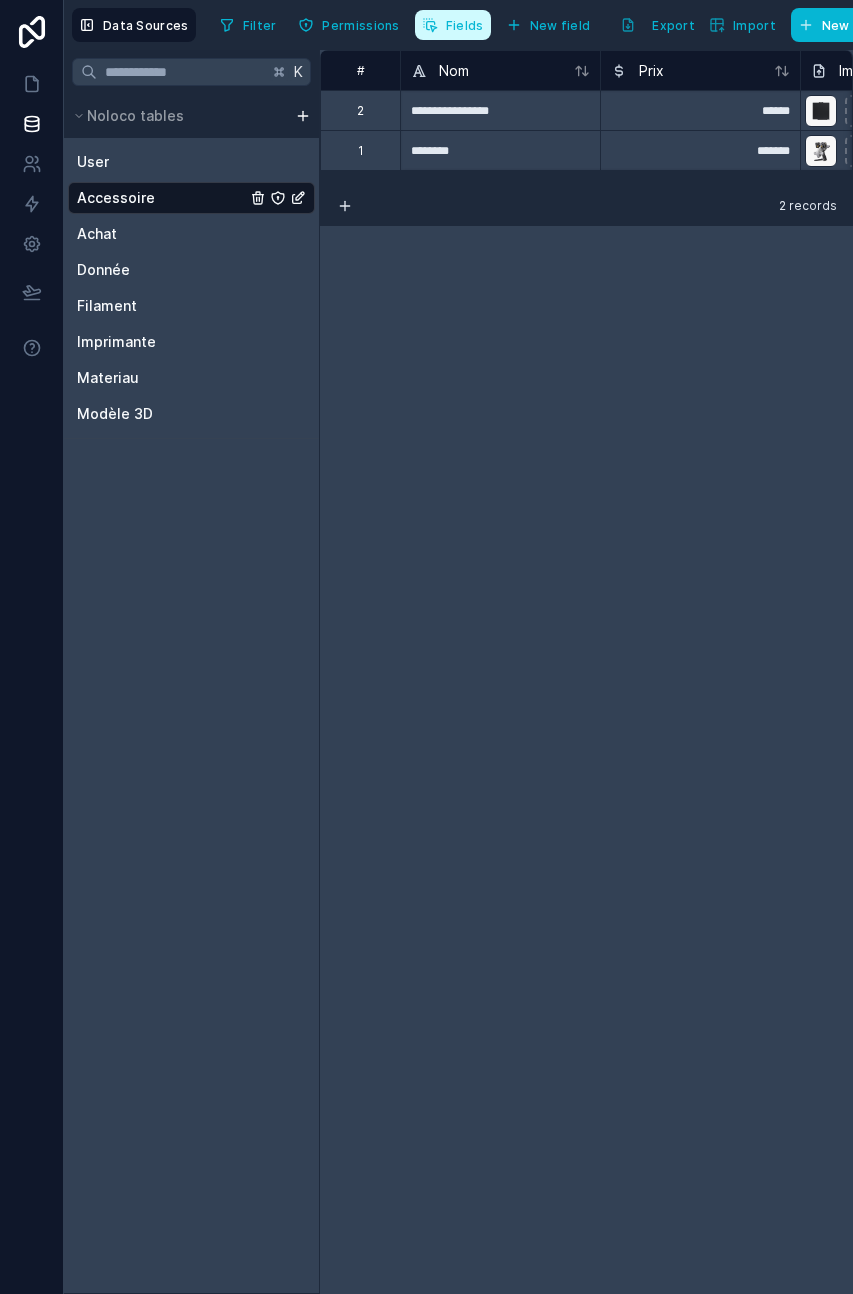 click on "Fields" at bounding box center [465, 25] 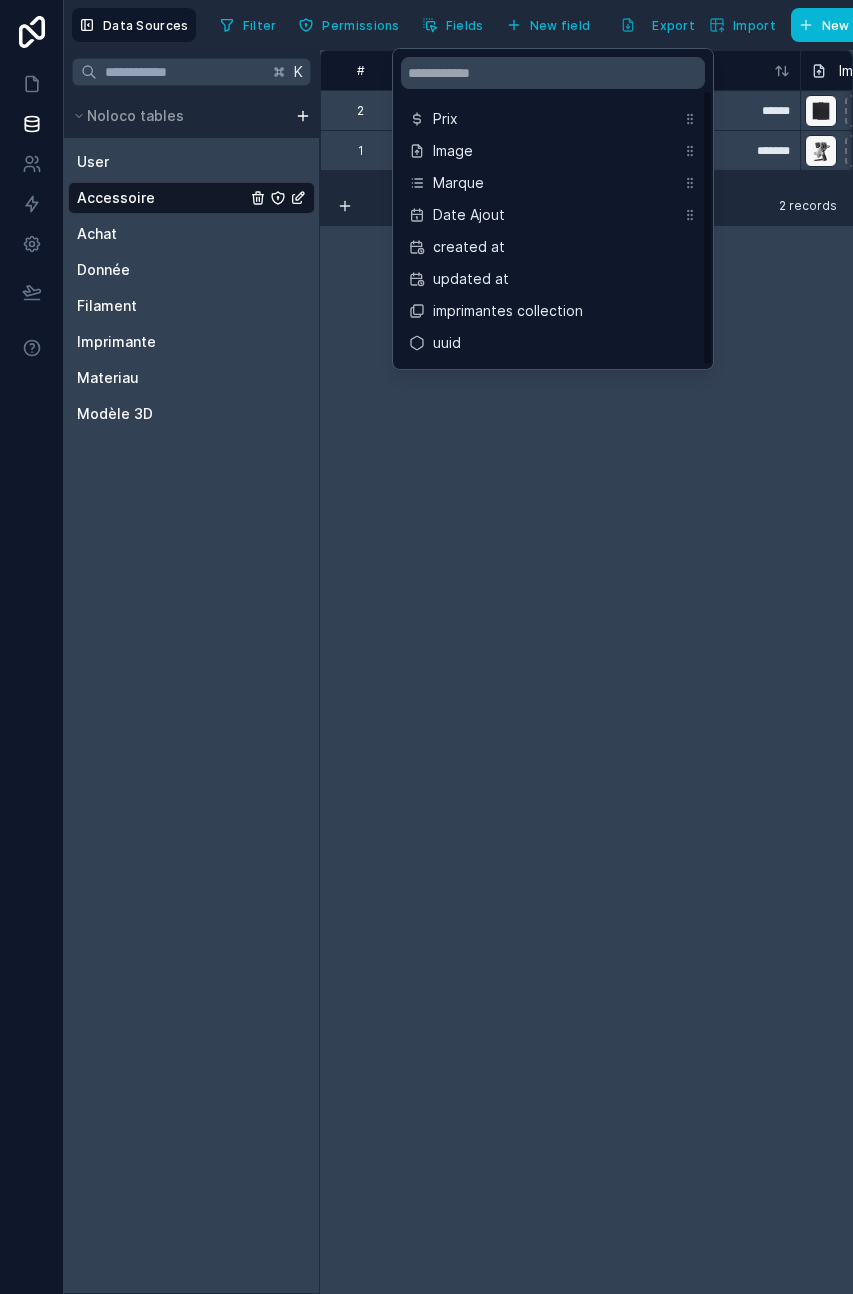 scroll, scrollTop: 0, scrollLeft: 0, axis: both 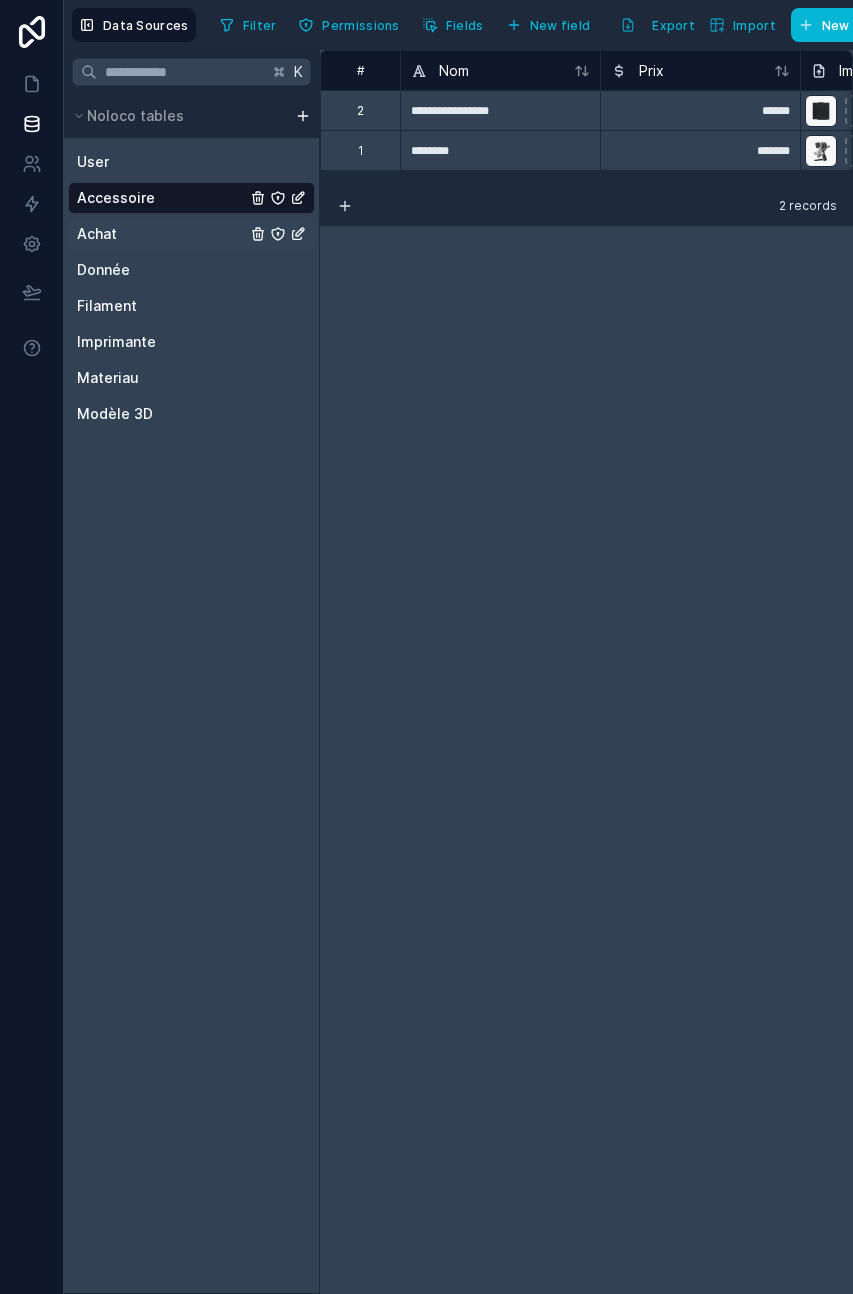 click on "Achat" at bounding box center (191, 234) 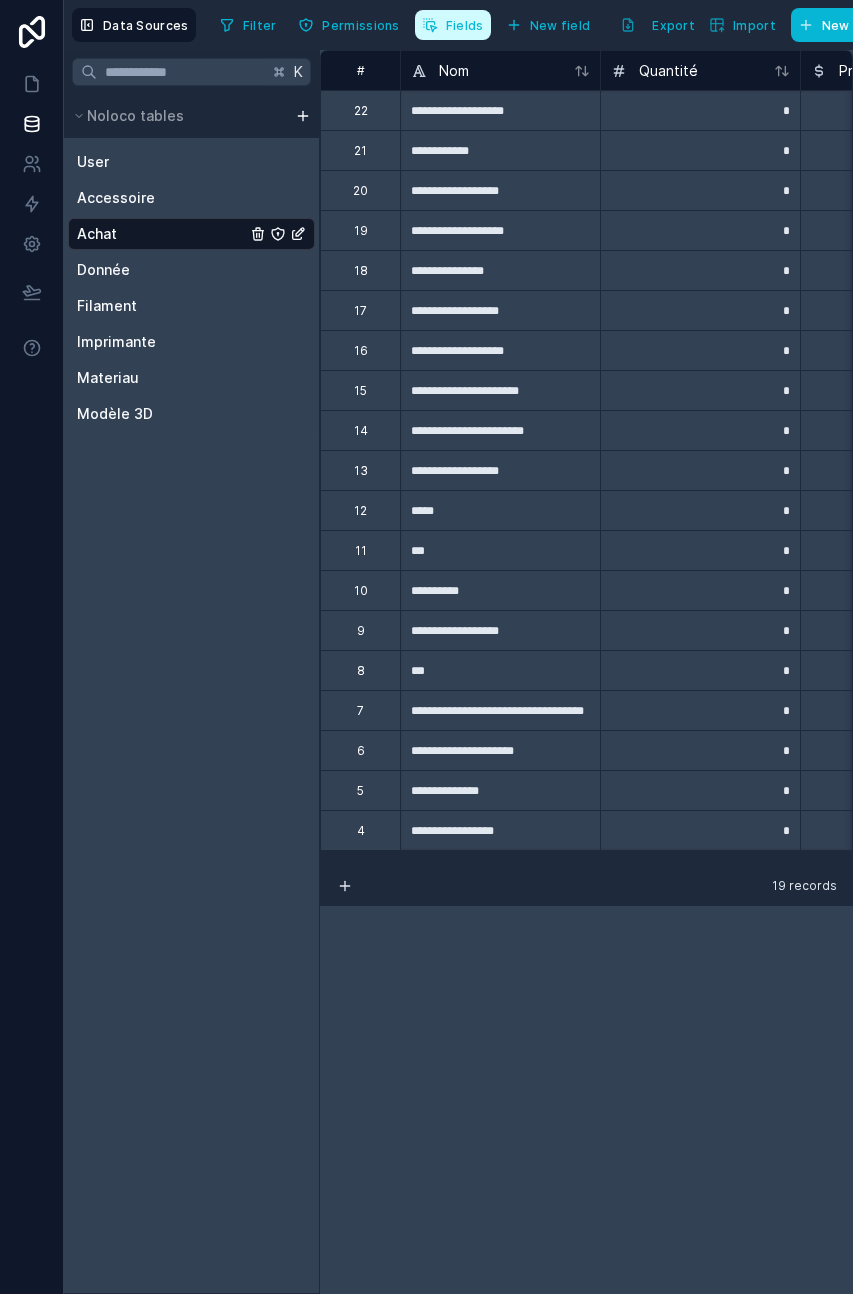 click on "Fields" at bounding box center [465, 25] 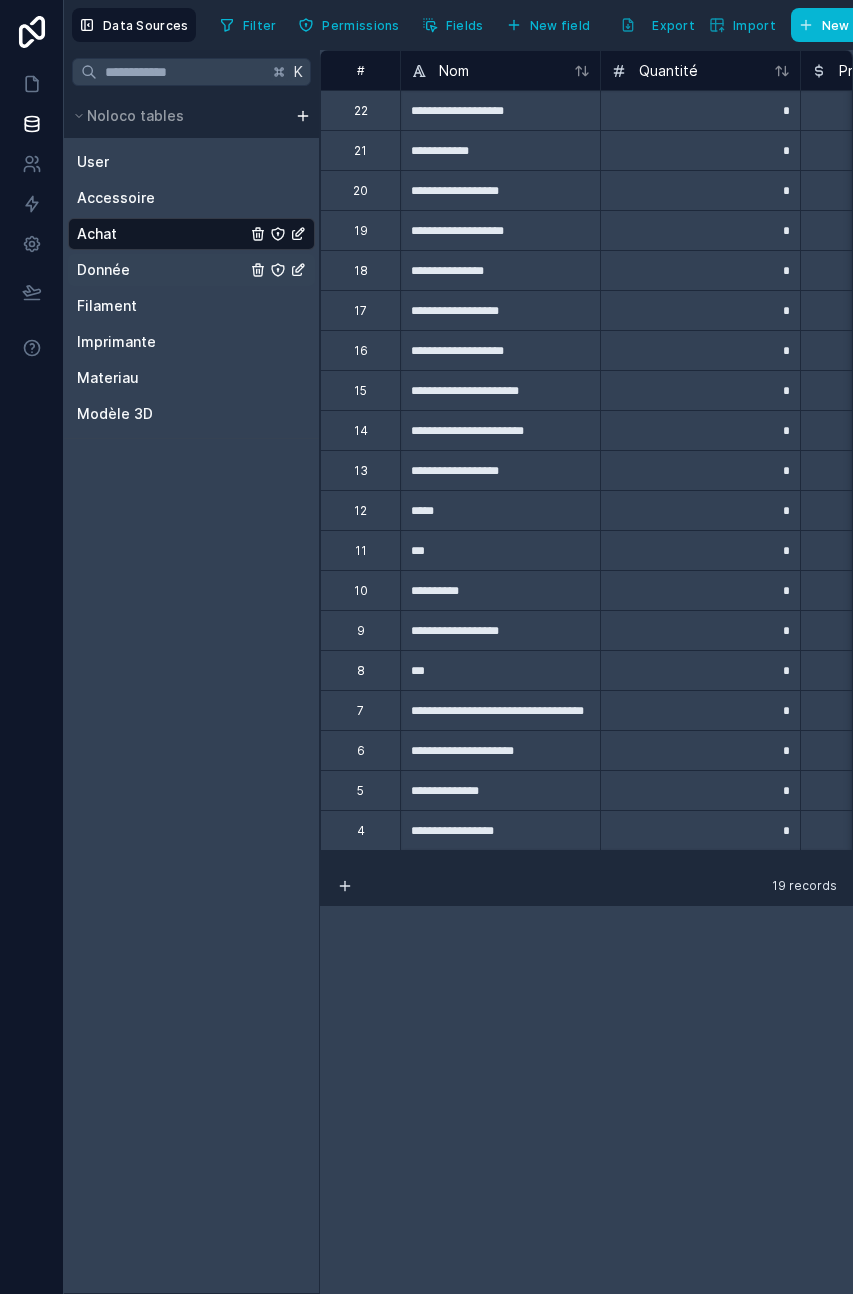 click on "Donnée" at bounding box center (191, 270) 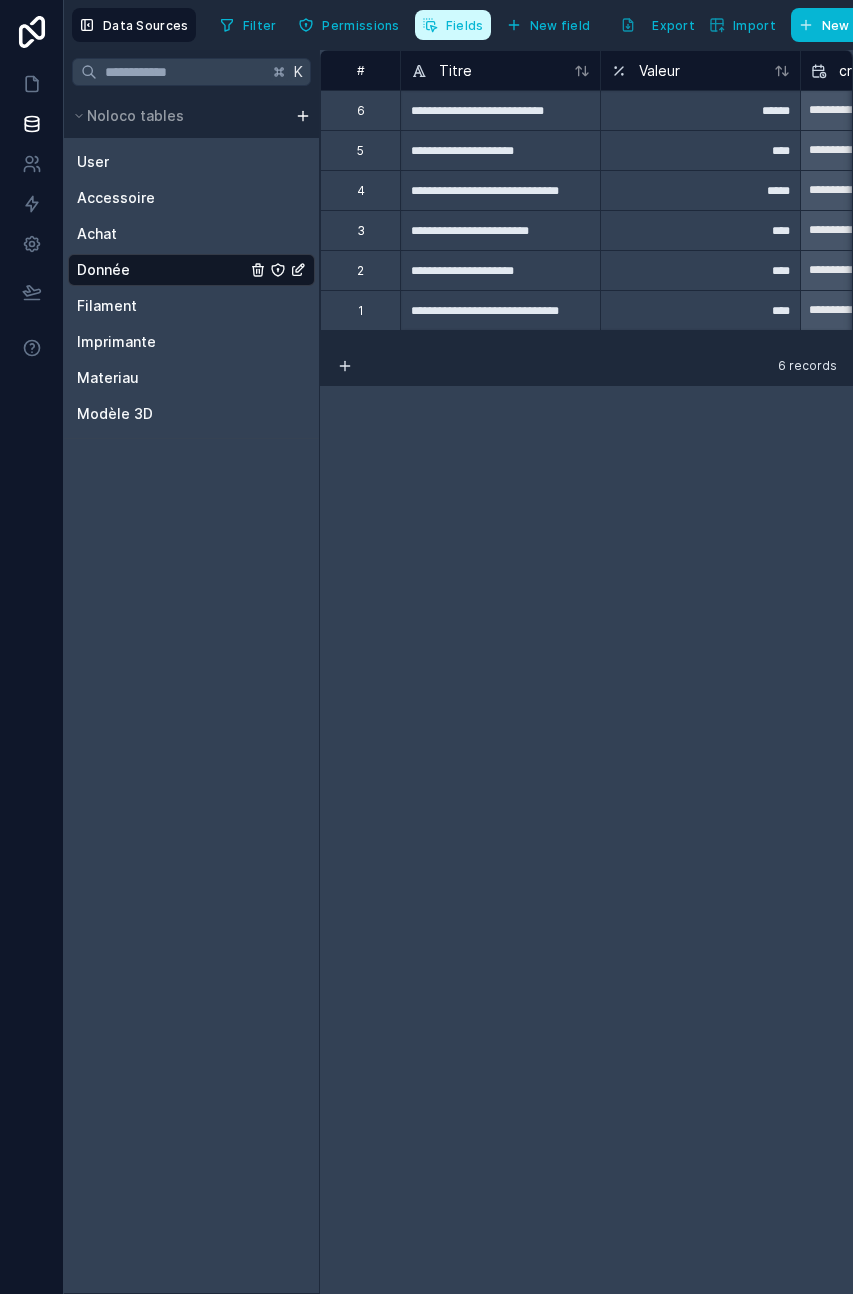 click on "Fields" at bounding box center (465, 25) 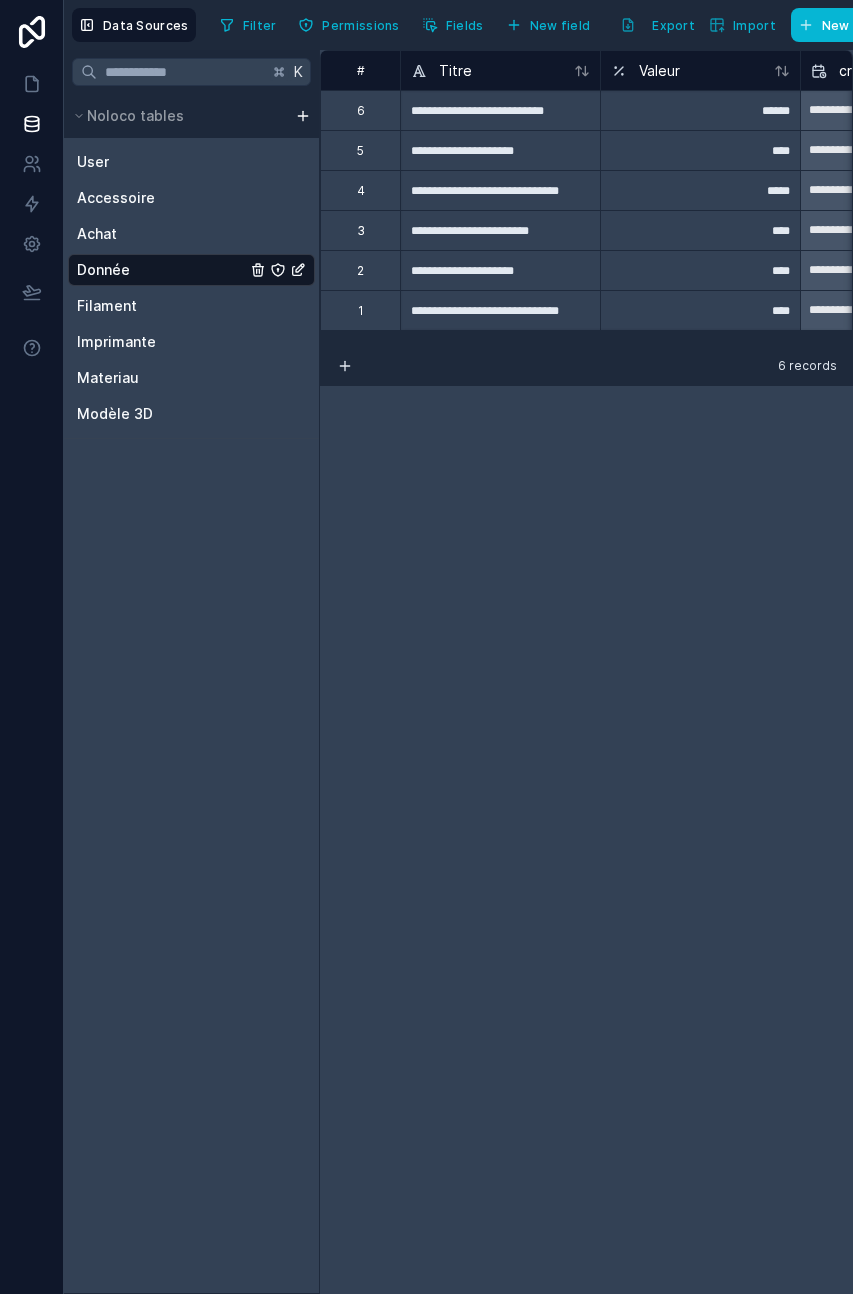 drag, startPoint x: 487, startPoint y: 464, endPoint x: 437, endPoint y: 448, distance: 52.49762 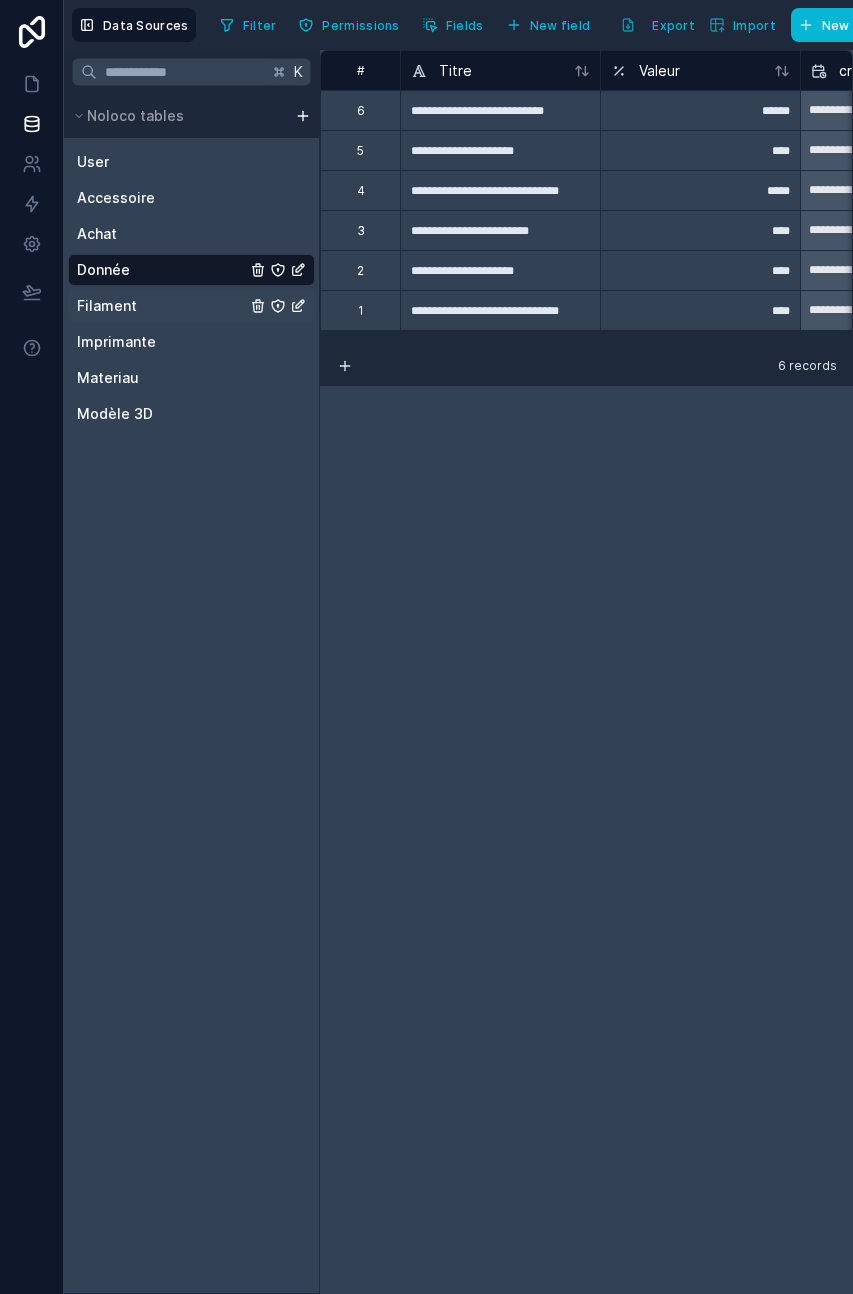 click on "Filament" at bounding box center [191, 306] 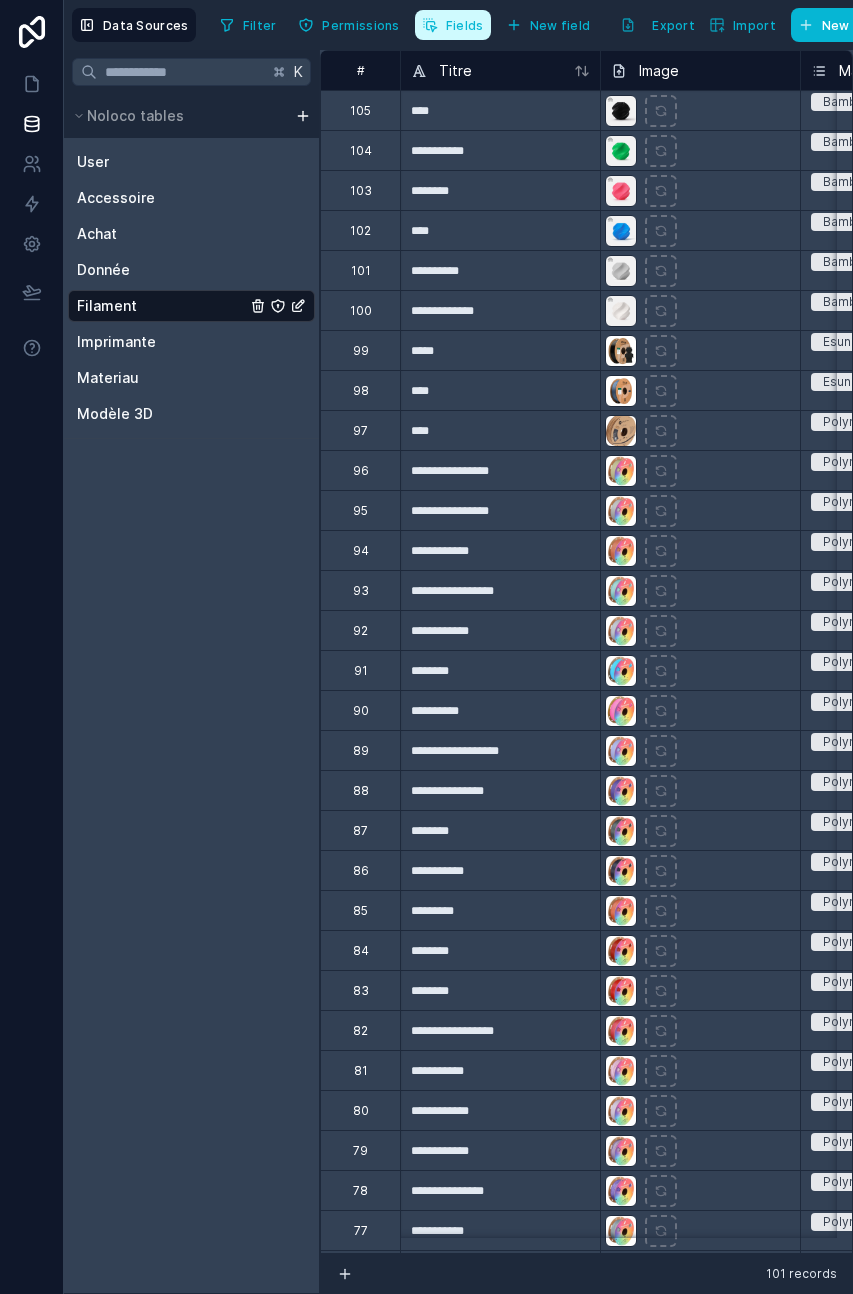 click on "Fields" at bounding box center [453, 25] 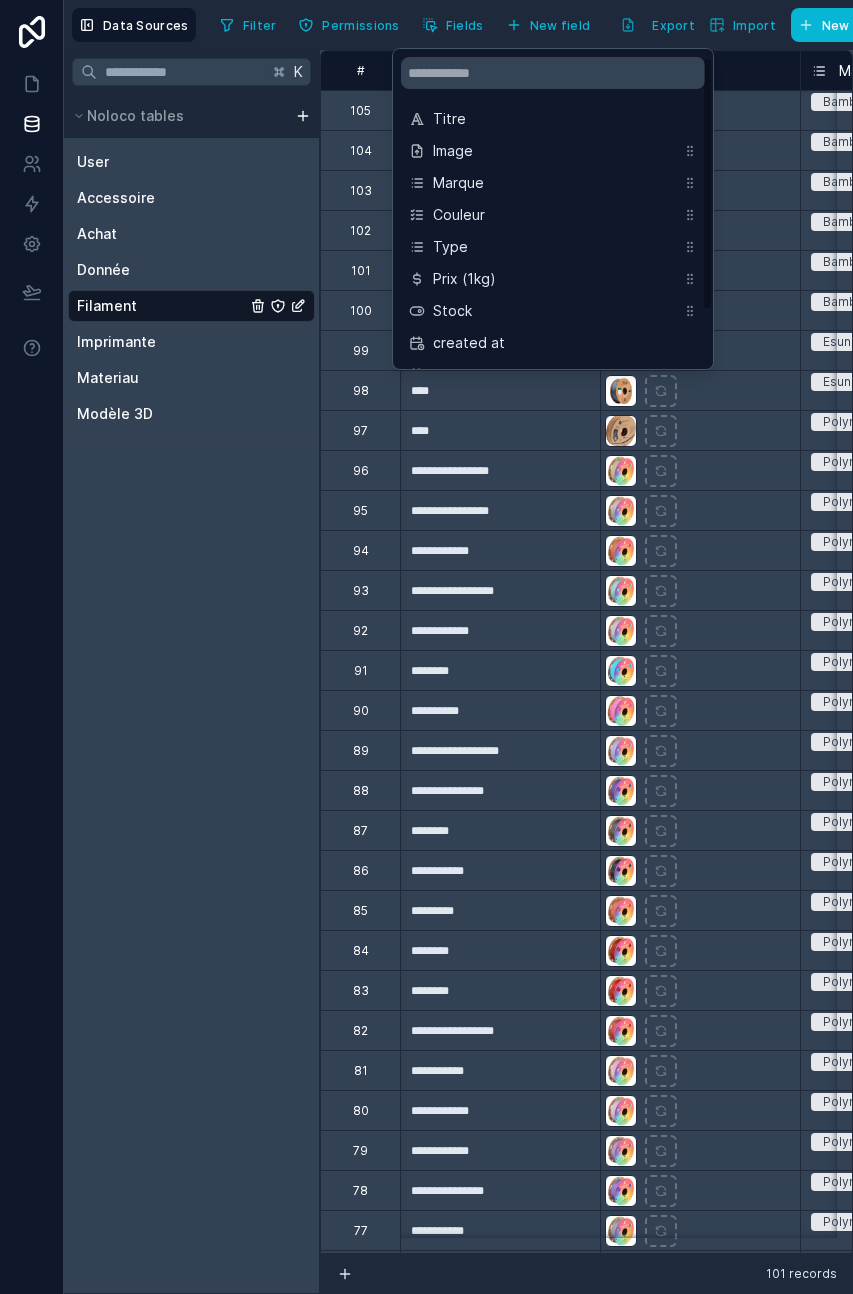 click on "Data Sources Filter Permissions Fields New field Export Import New record" at bounding box center [458, 25] 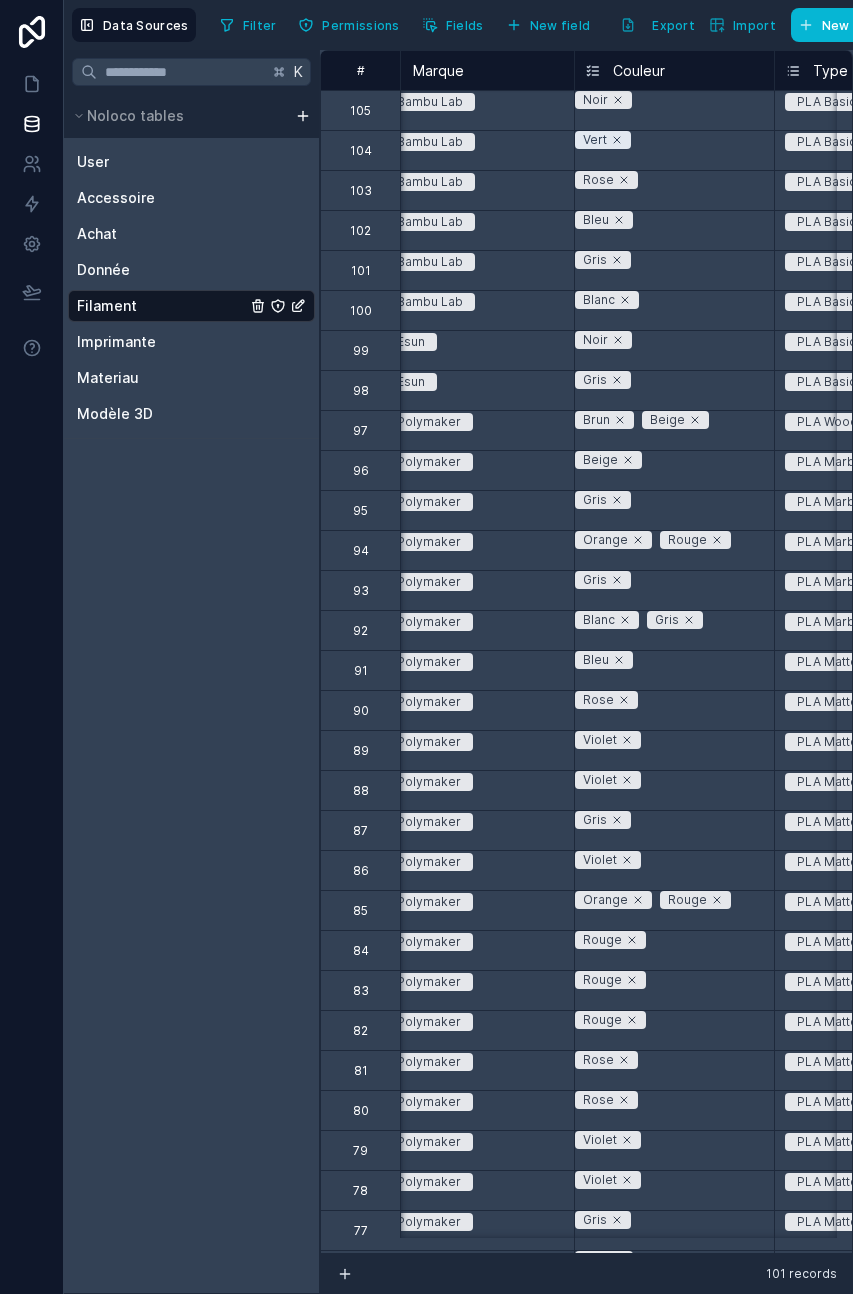 scroll, scrollTop: 0, scrollLeft: 440, axis: horizontal 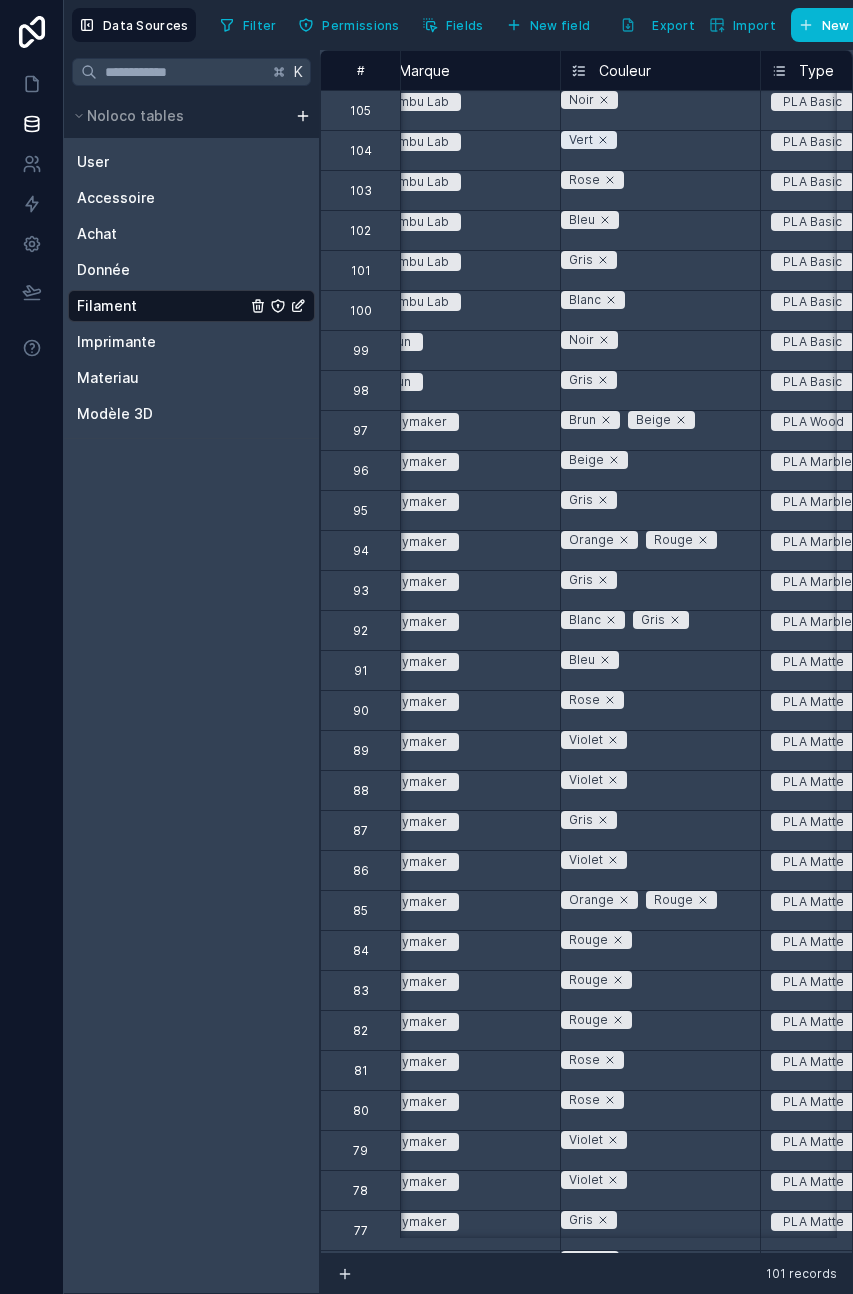 click on "Couleur" at bounding box center (625, 71) 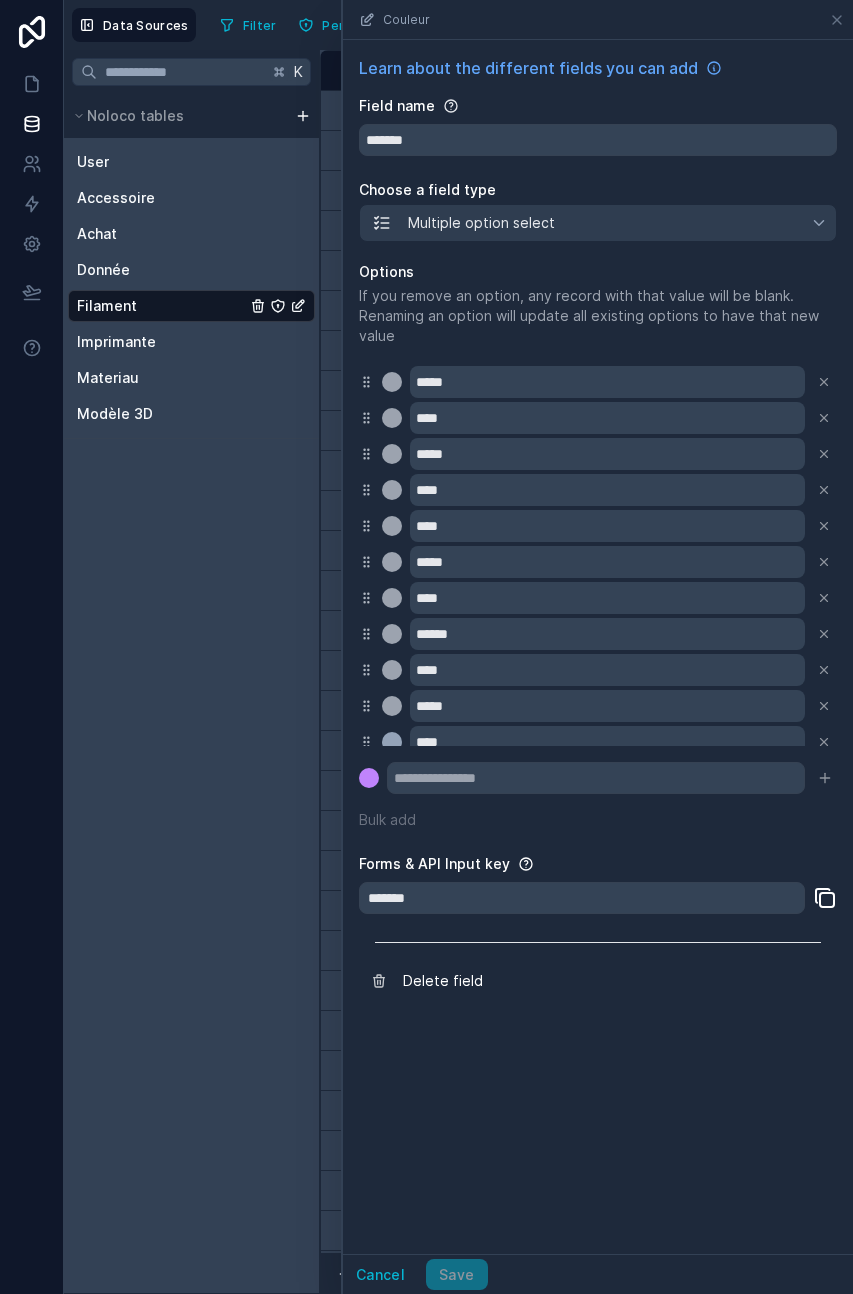 scroll, scrollTop: 0, scrollLeft: 0, axis: both 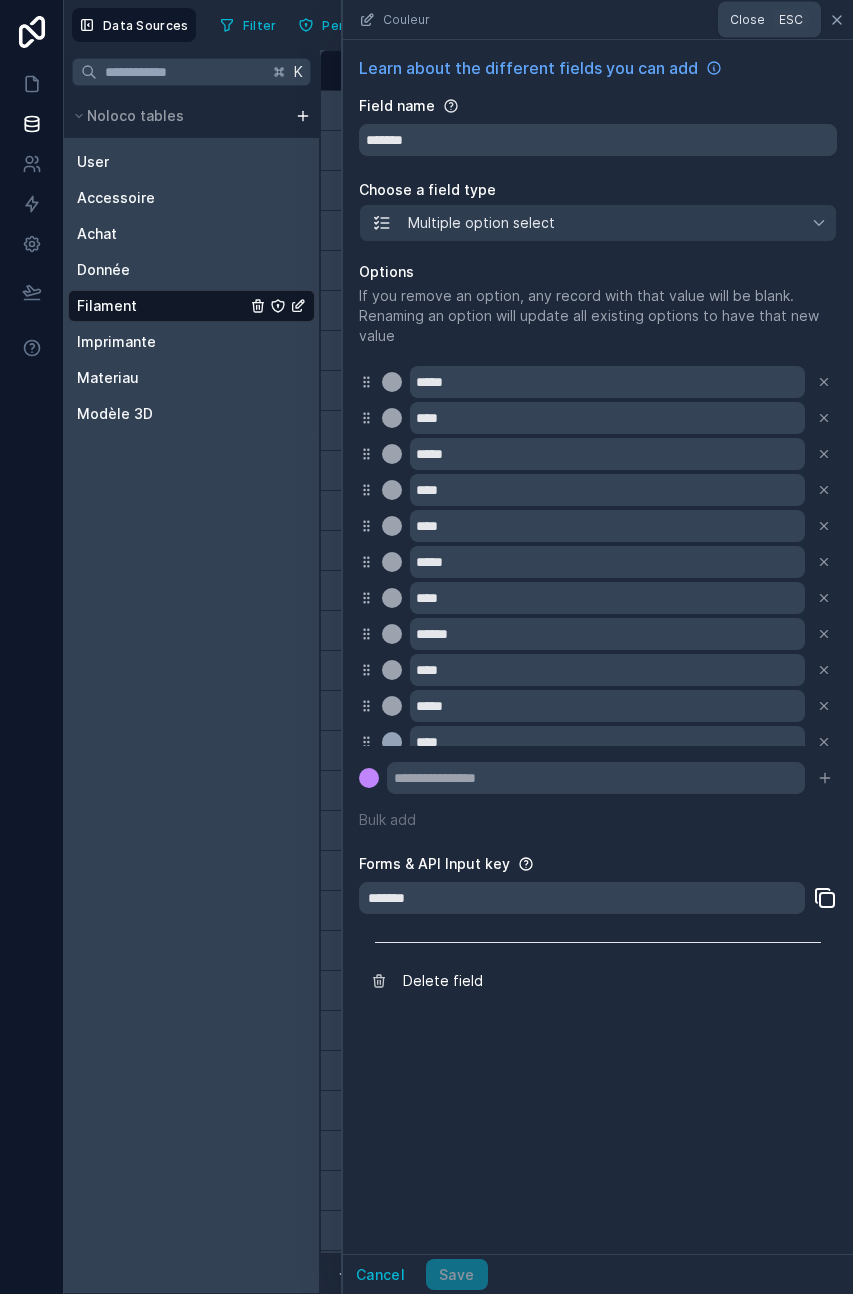click 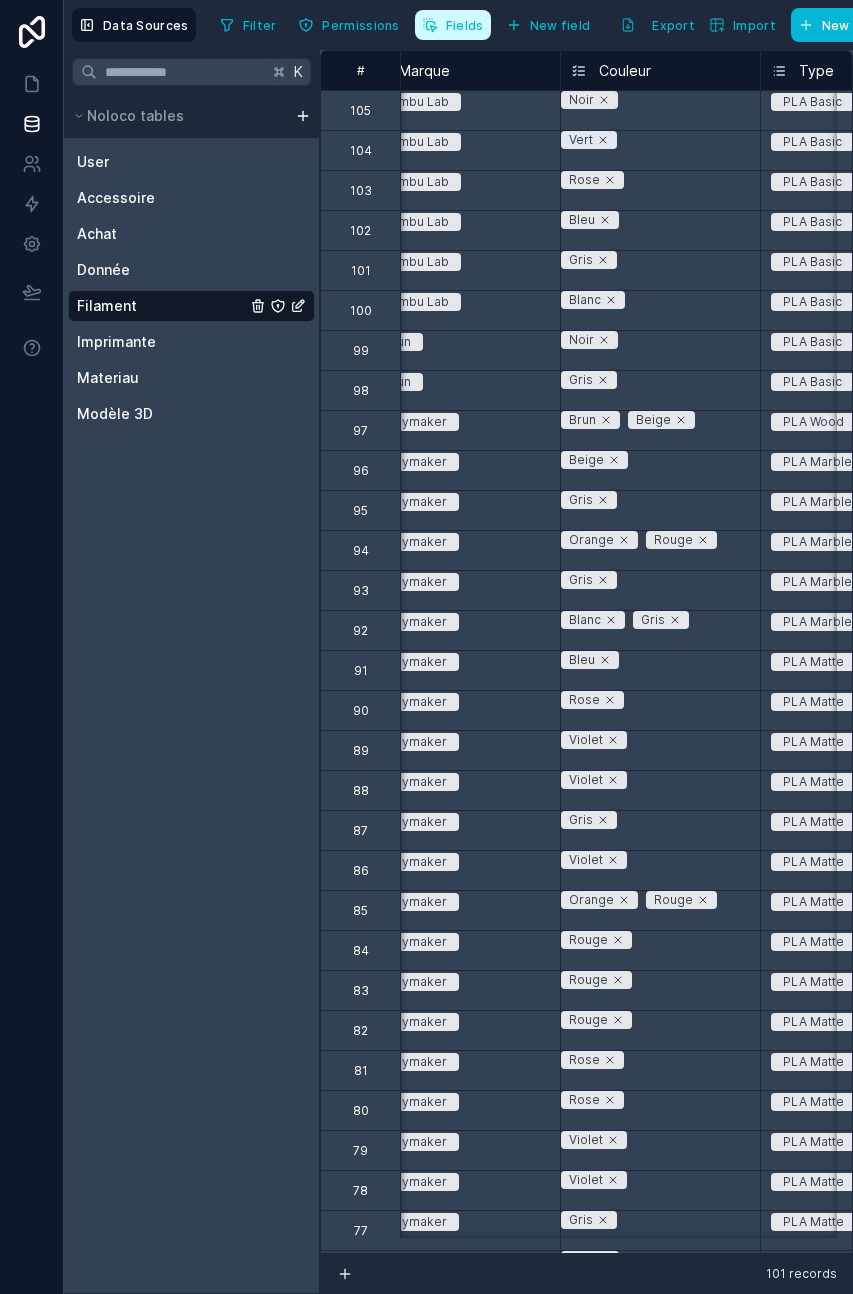 click on "Fields" at bounding box center [453, 25] 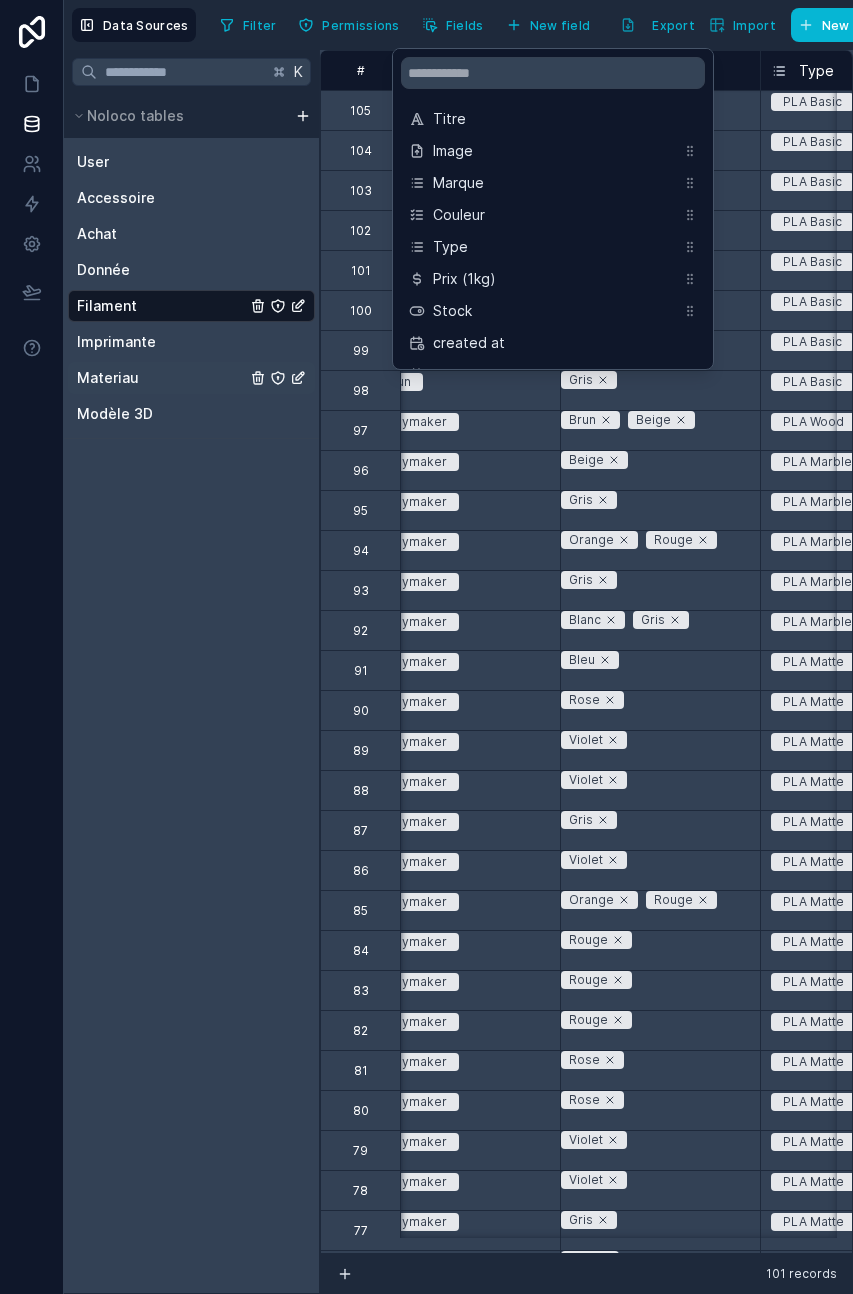 click on "Materiau" at bounding box center (108, 378) 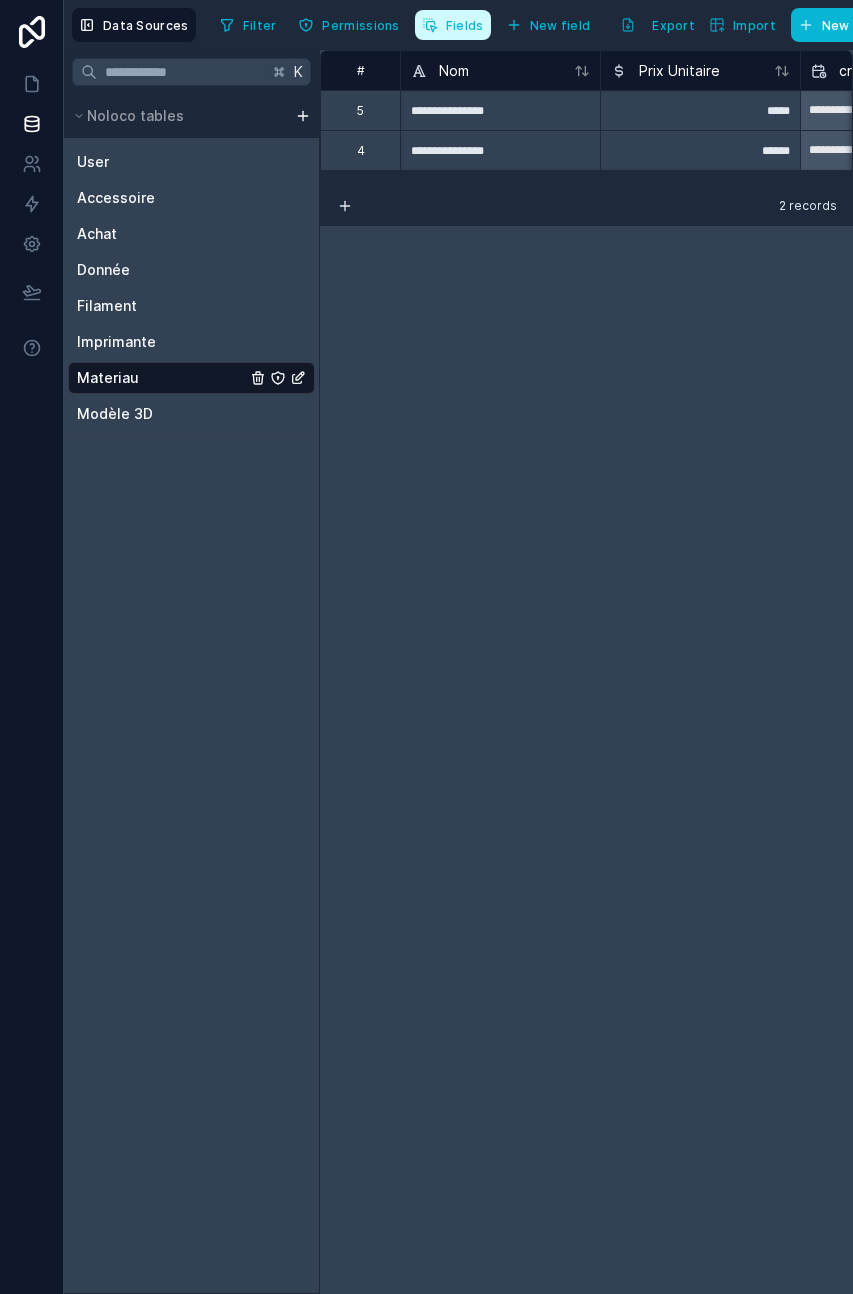 click on "Fields" at bounding box center (465, 25) 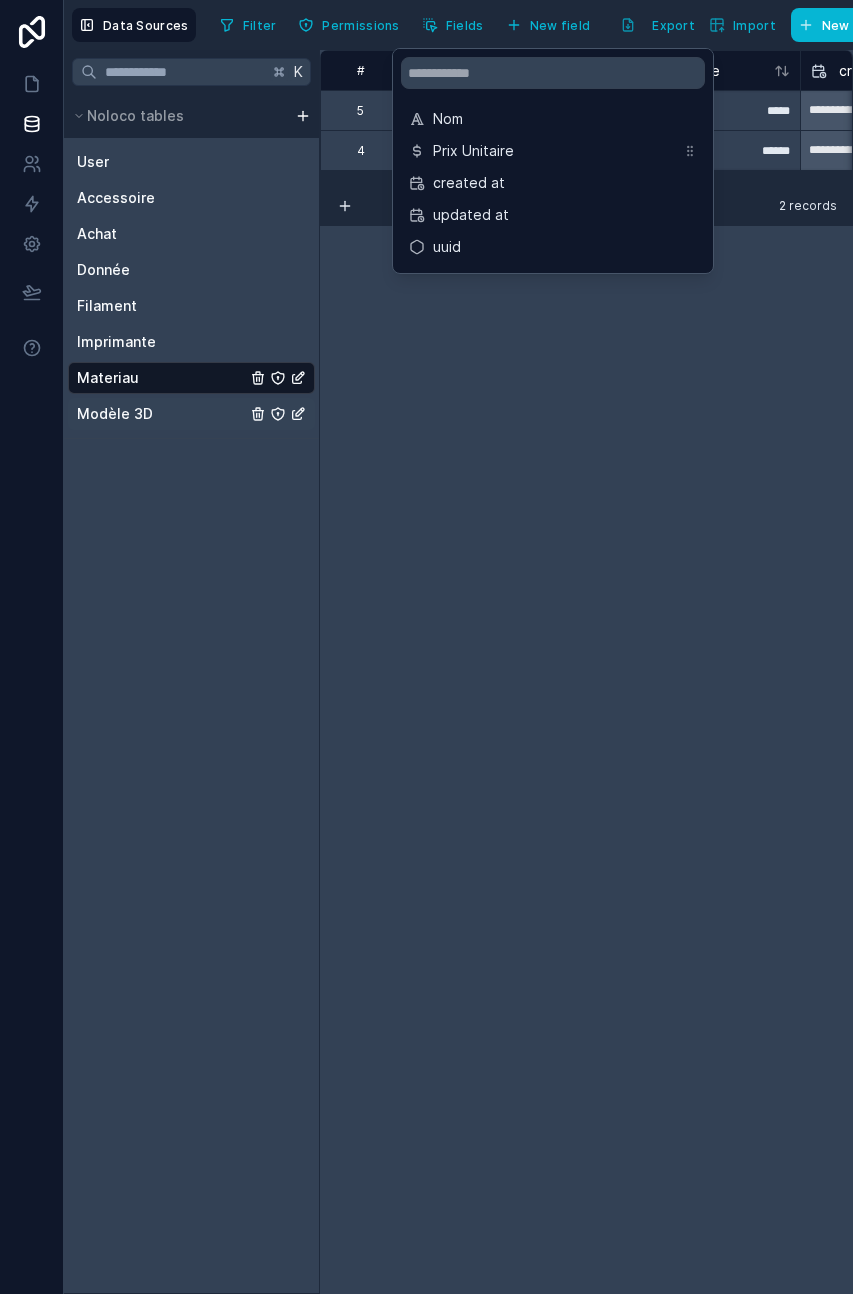 click on "Modèle 3D" at bounding box center [191, 414] 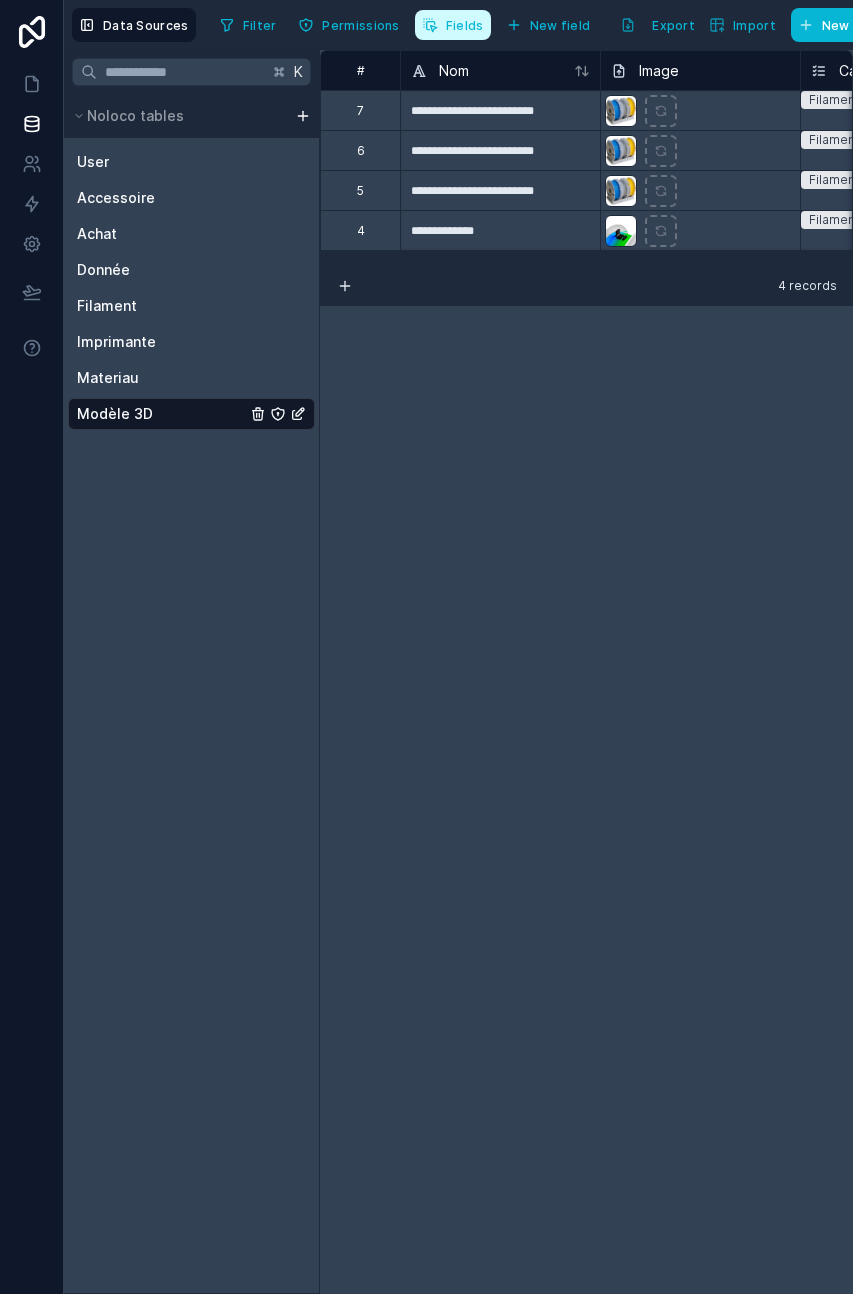 click on "Fields" at bounding box center (465, 25) 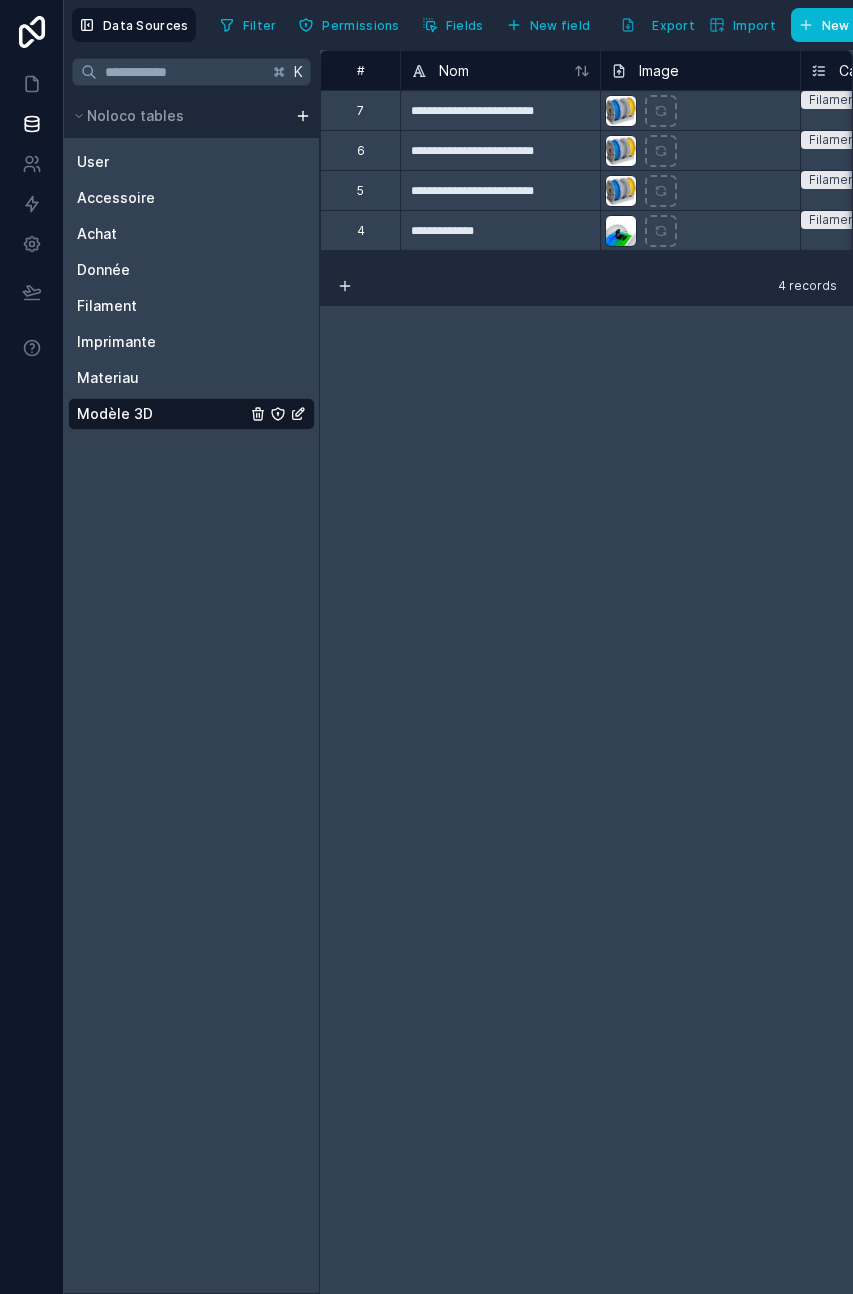 click on "**********" at bounding box center [586, 672] 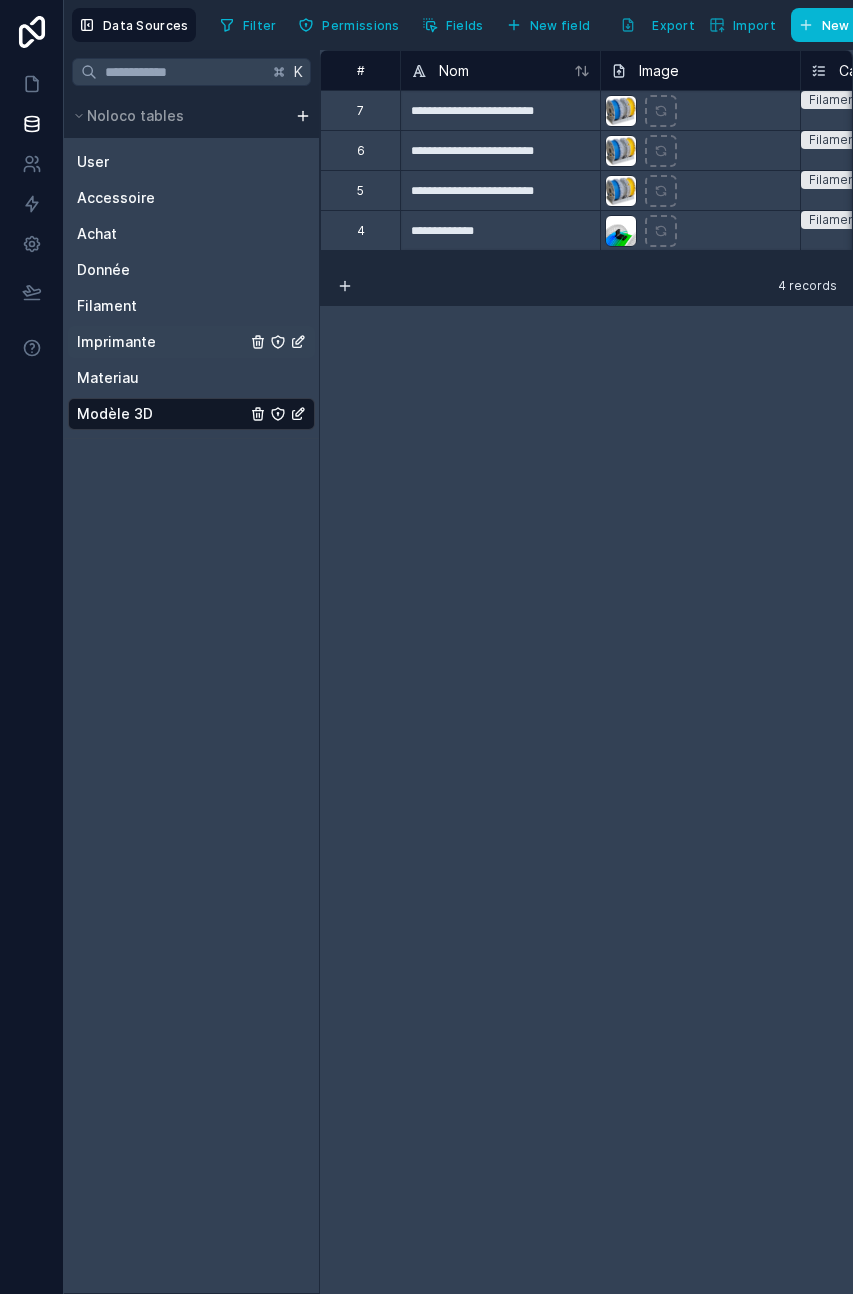 click on "Imprimante" at bounding box center (191, 342) 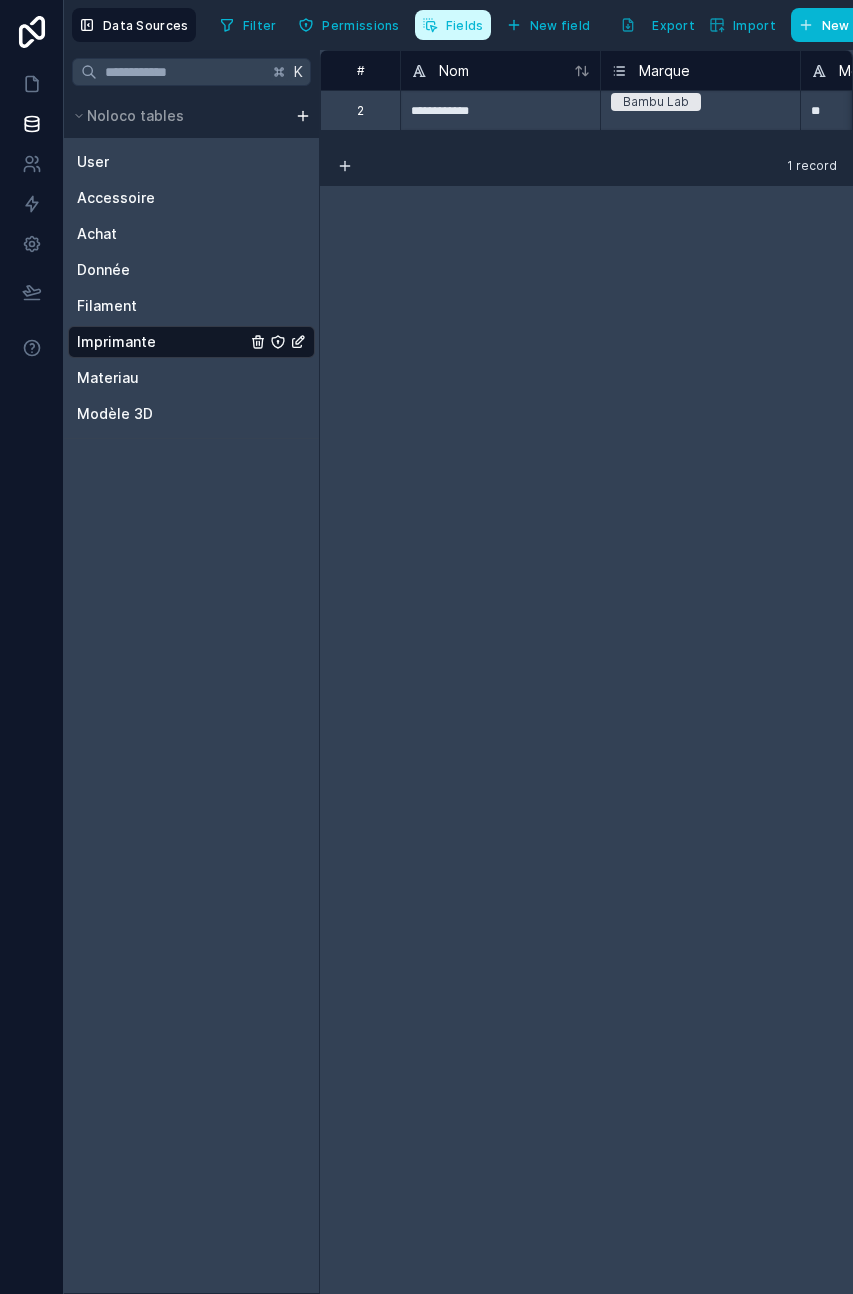 click on "Fields" at bounding box center (465, 25) 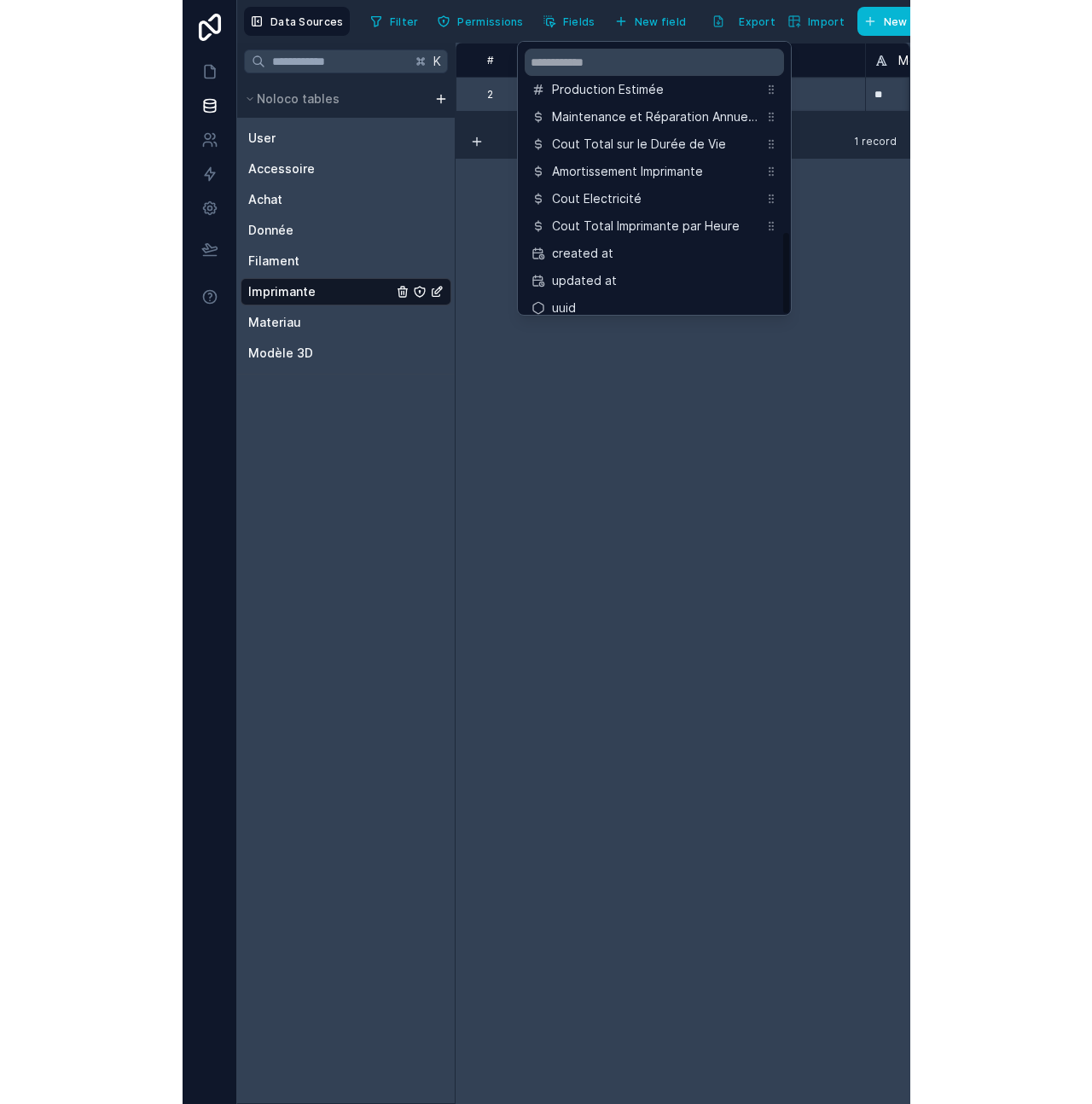 scroll, scrollTop: 573, scrollLeft: 0, axis: vertical 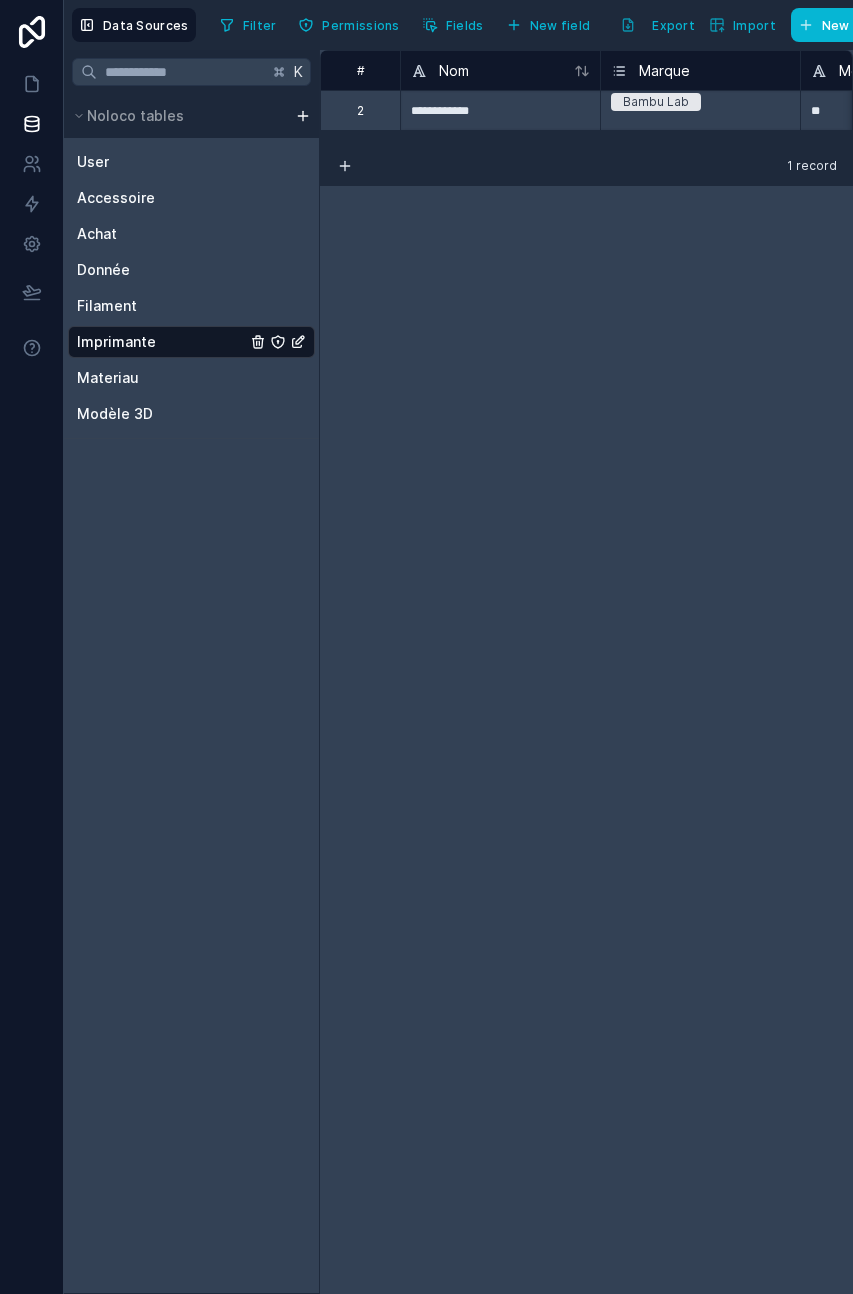 click on "**********" at bounding box center [586, 672] 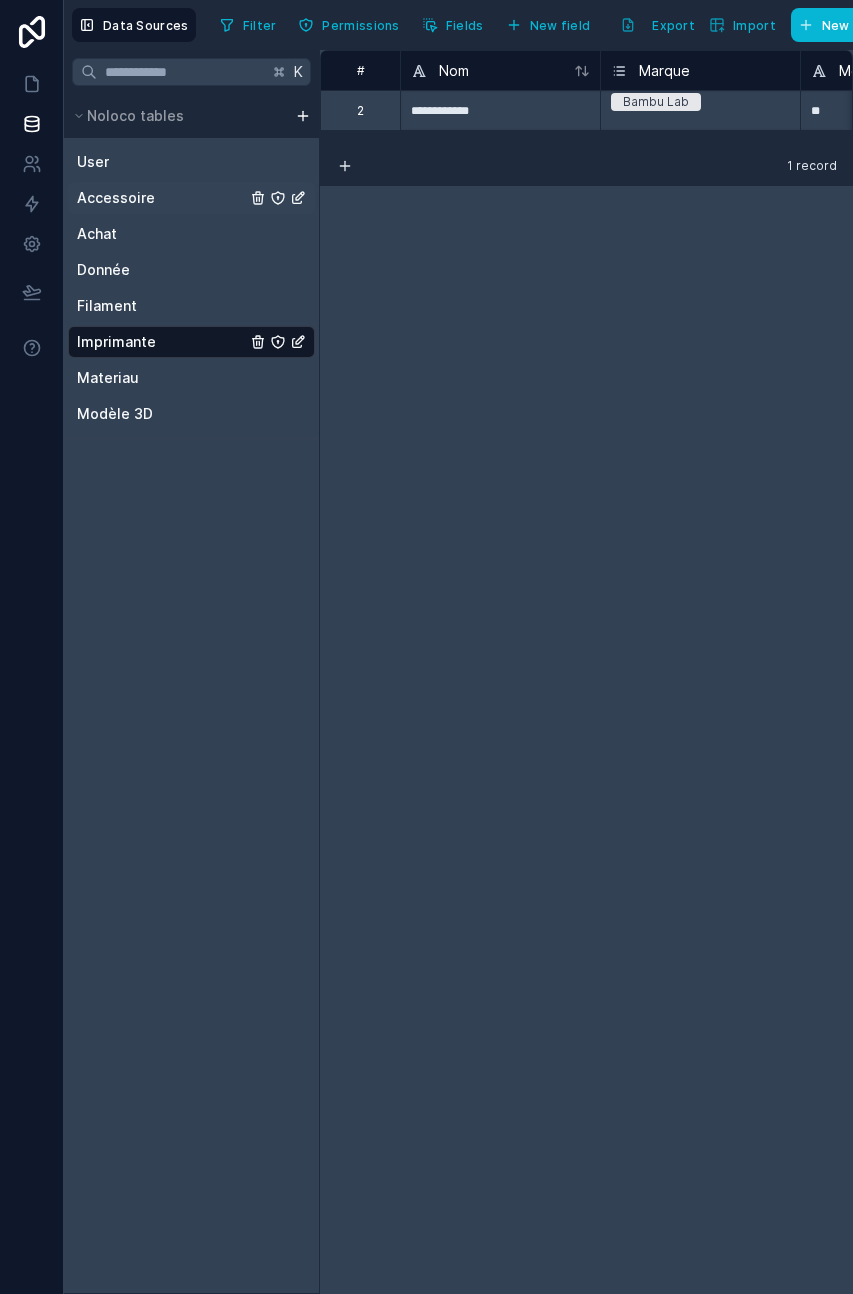 click on "Accessoire" at bounding box center [191, 198] 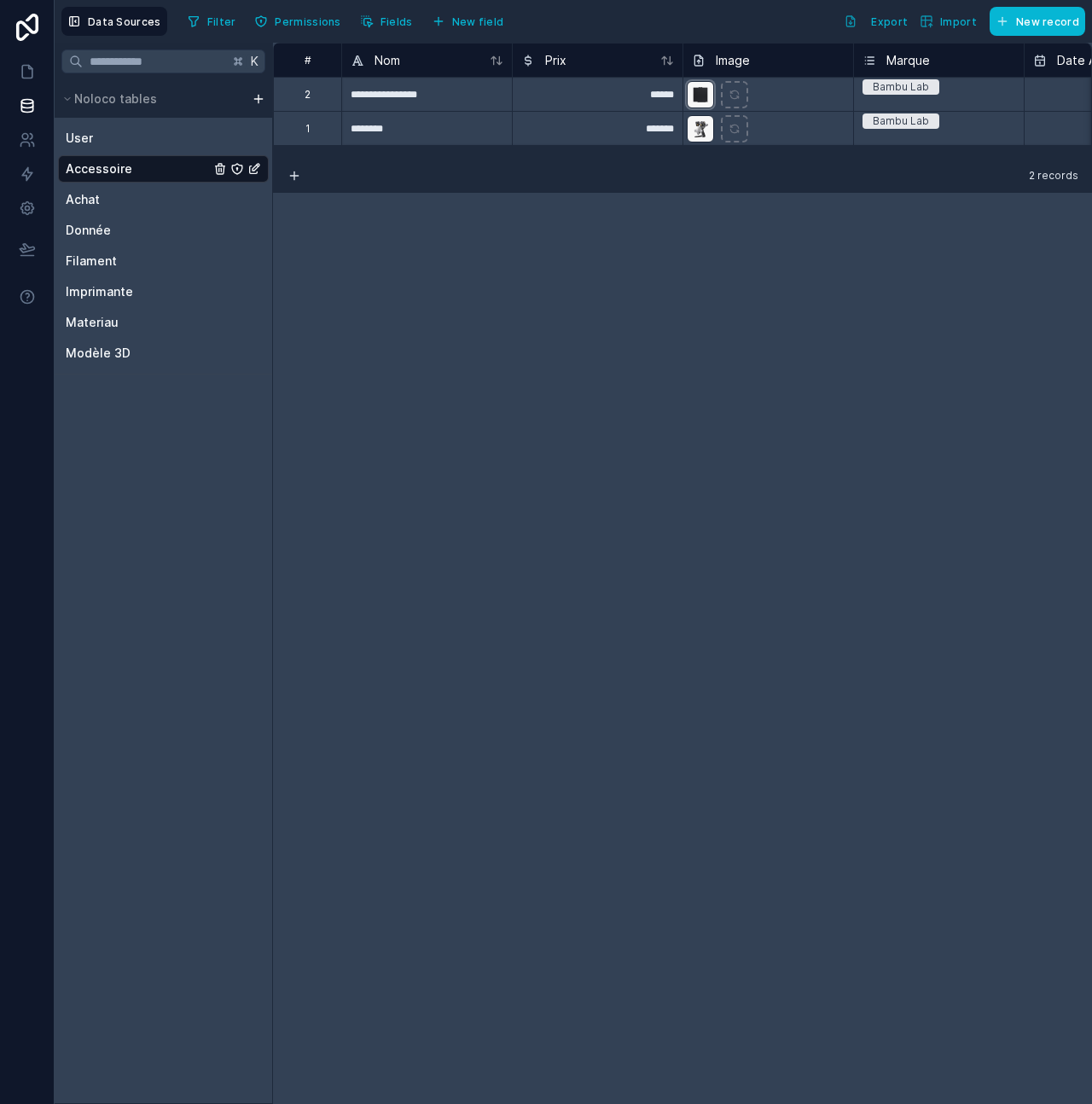 click at bounding box center (700, 95) 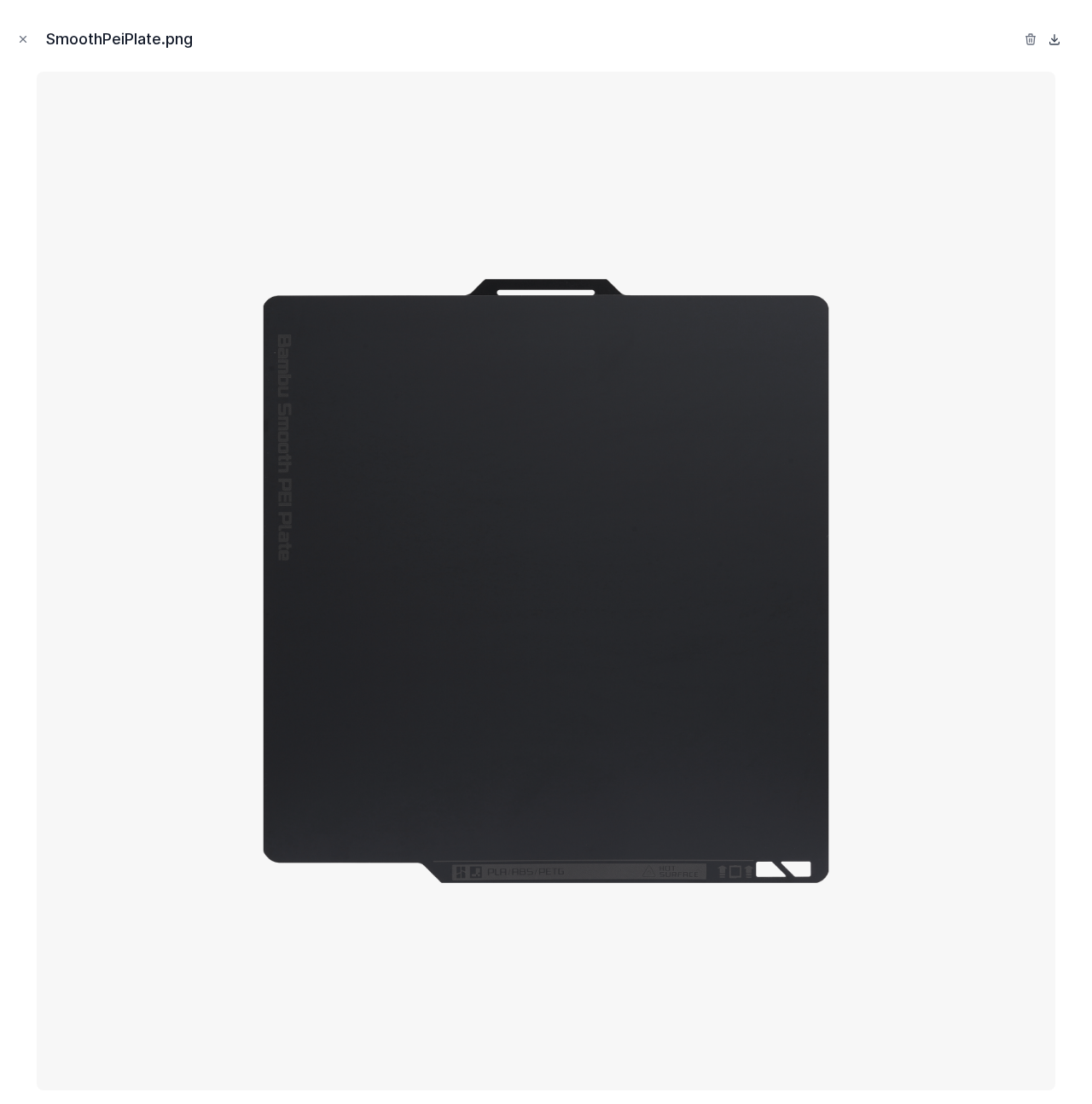 click 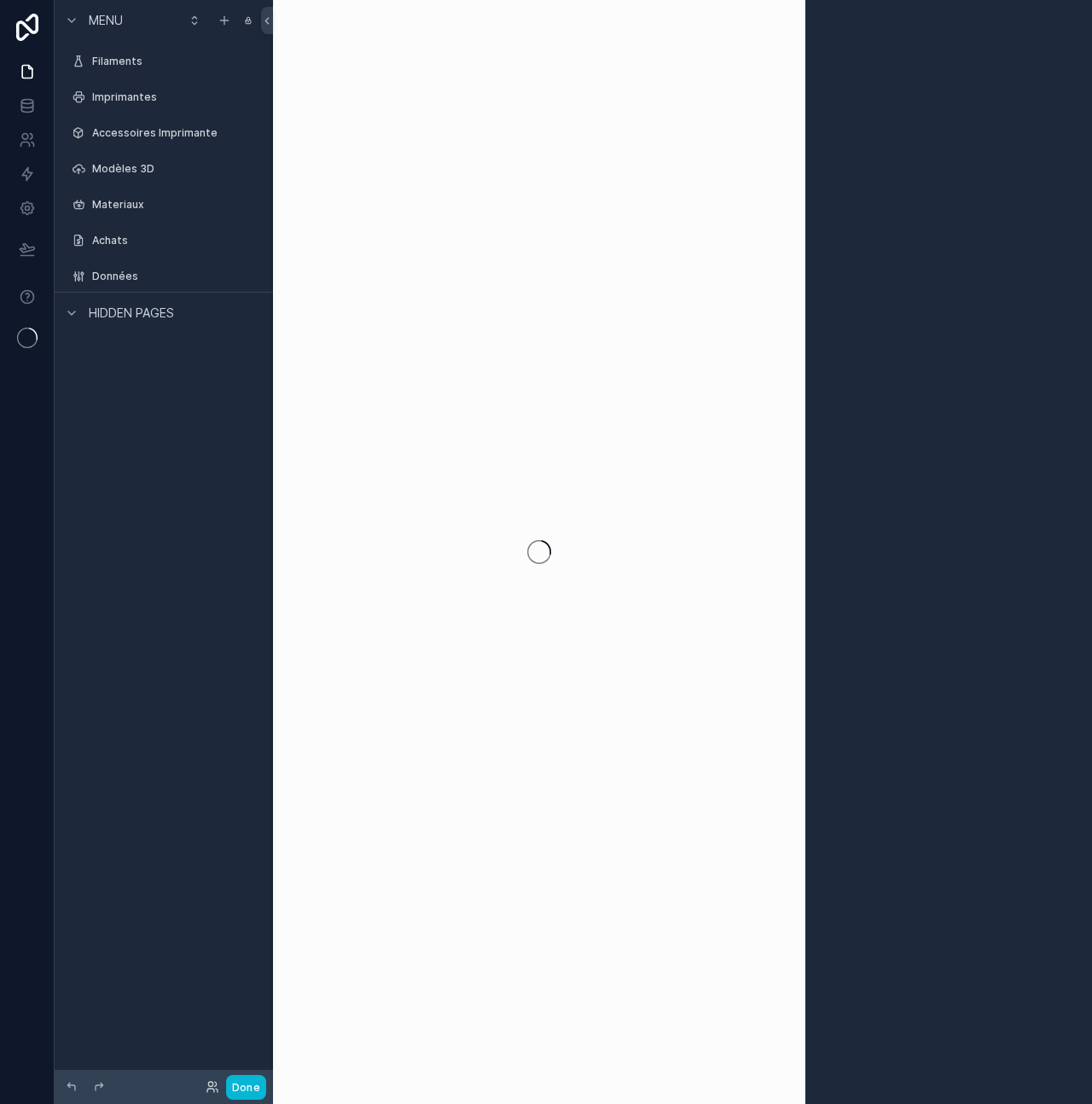 scroll, scrollTop: 0, scrollLeft: 0, axis: both 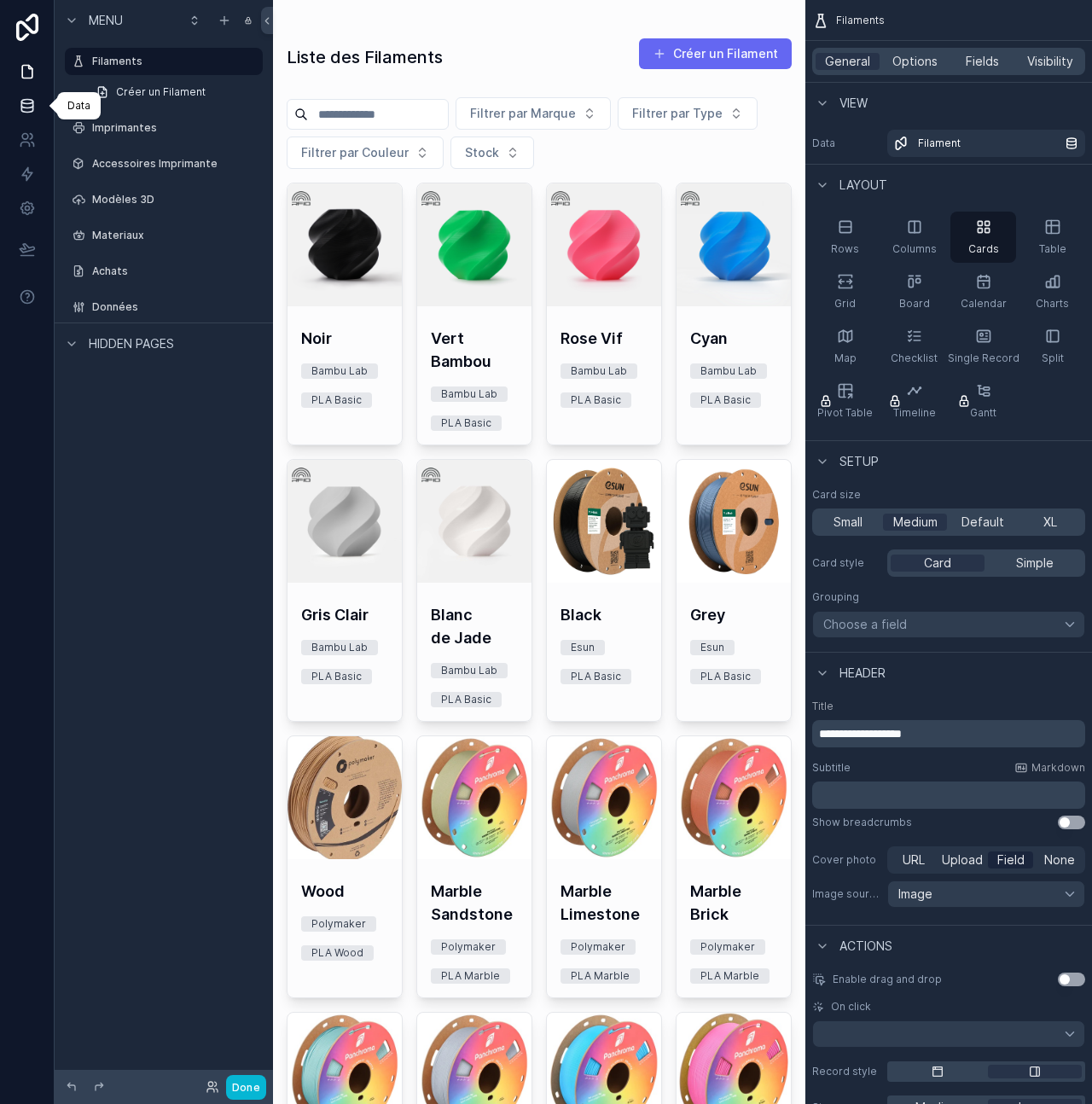 click at bounding box center [26, 106] 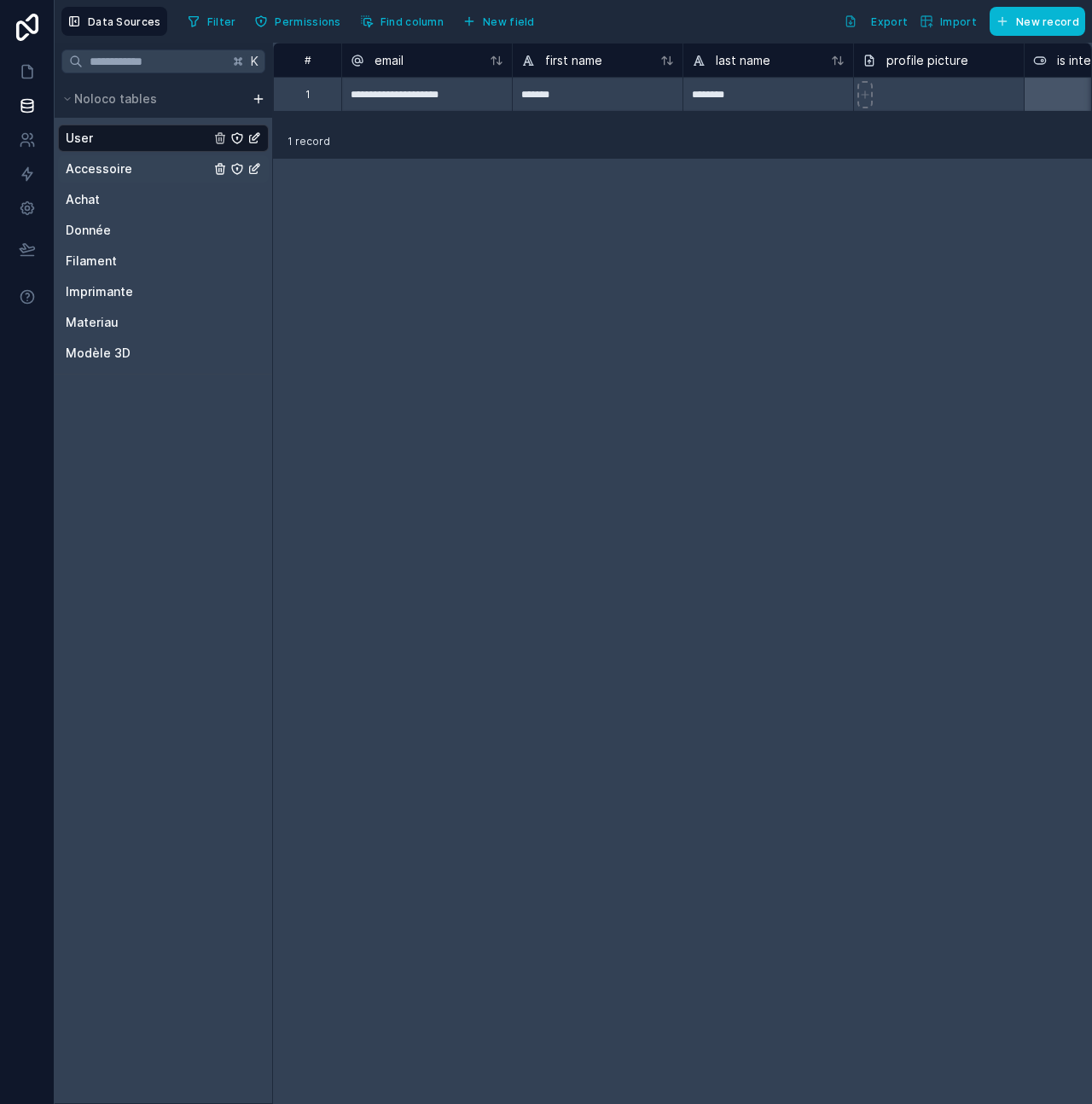 click on "Accessoire" at bounding box center [163, 169] 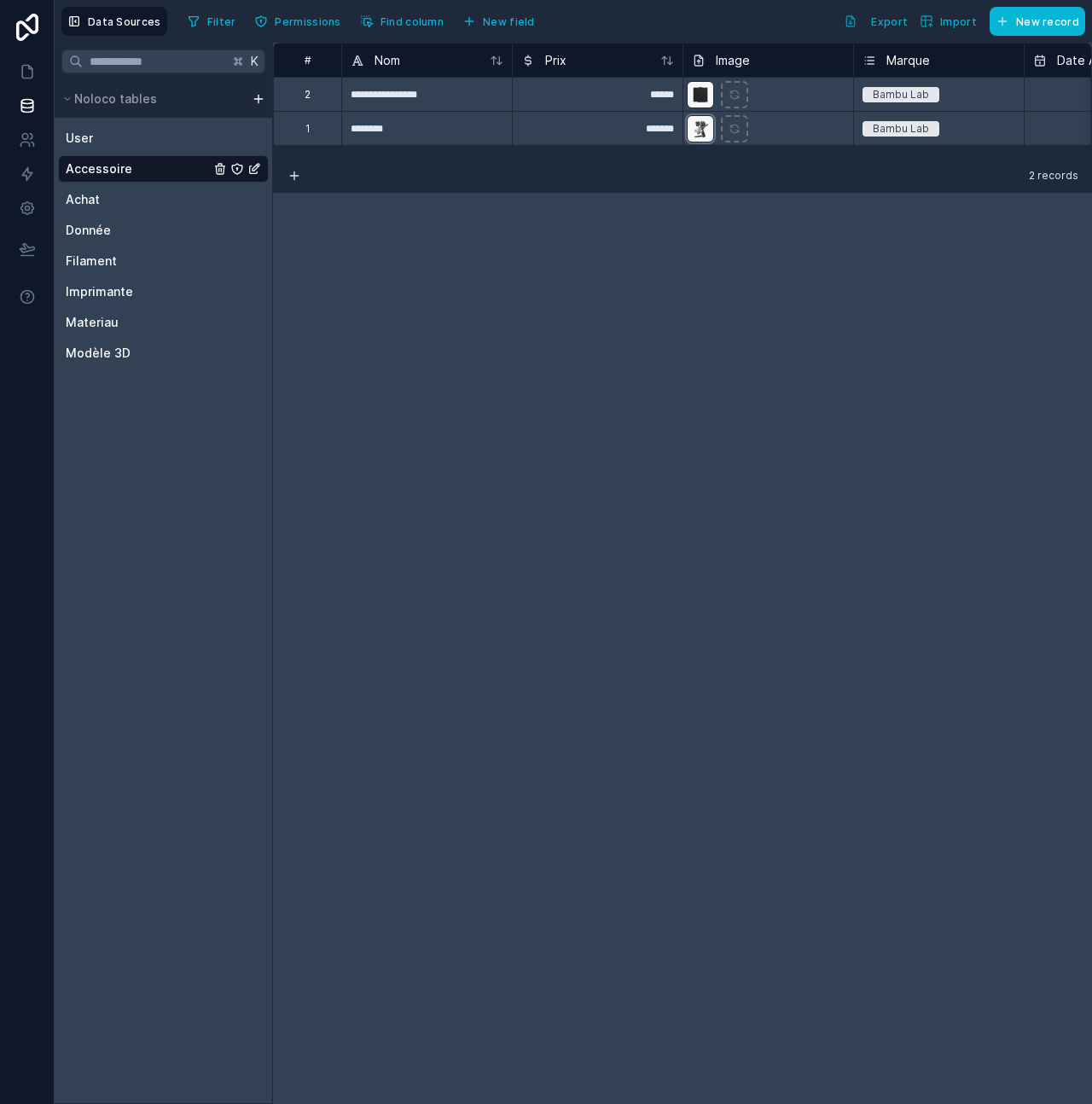 click at bounding box center [700, 129] 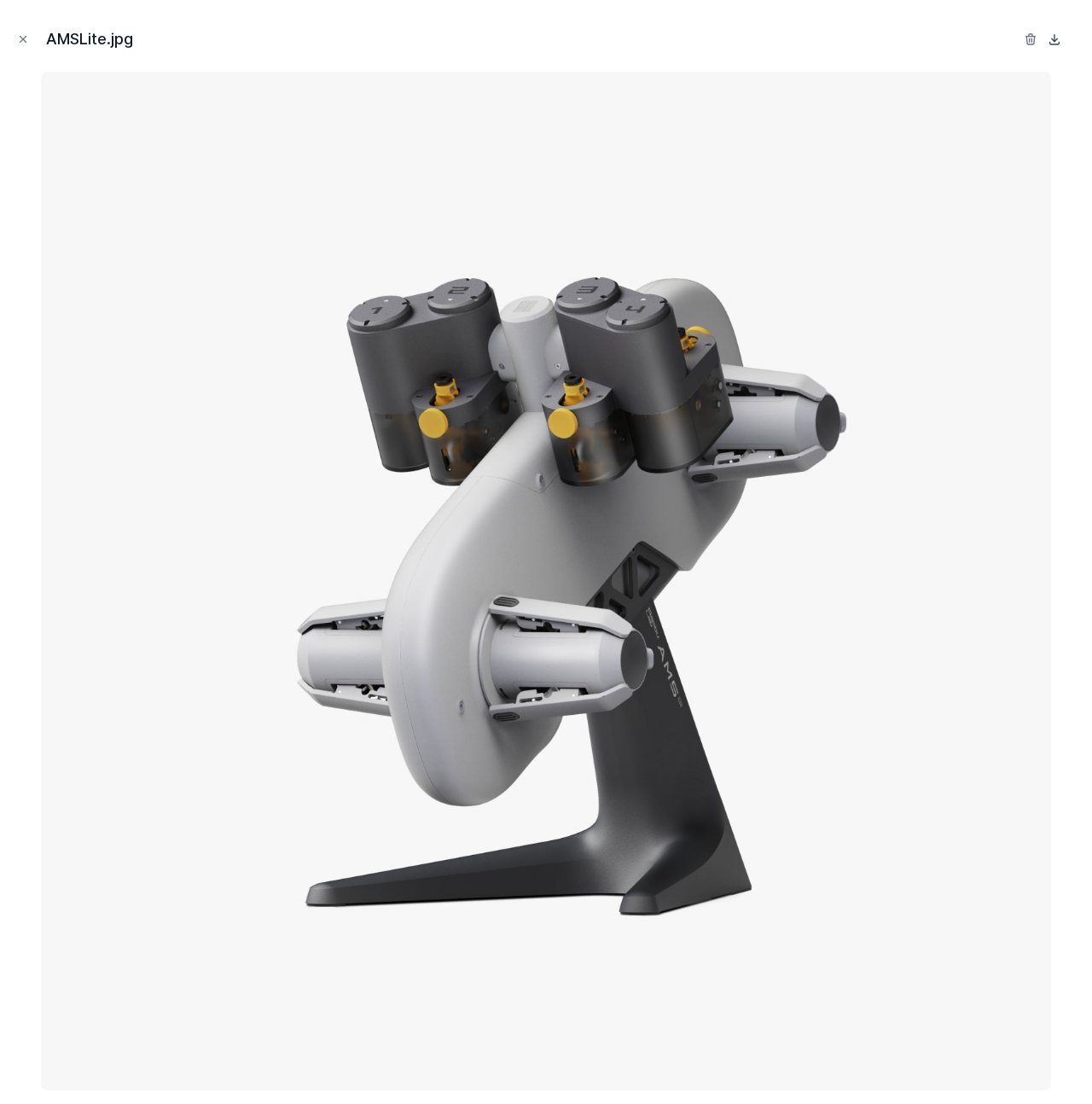 click 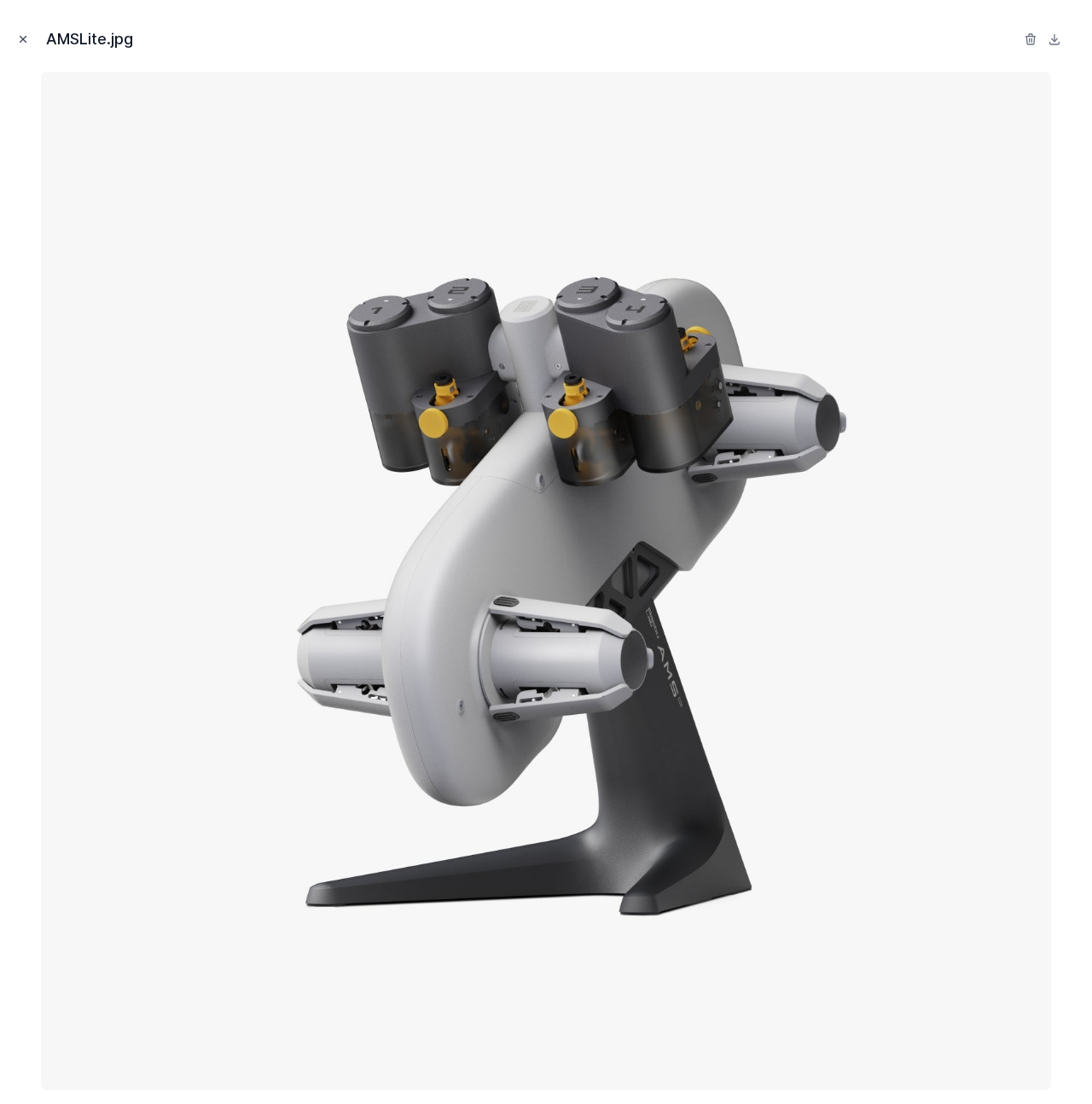 drag, startPoint x: 37, startPoint y: 31, endPoint x: 29, endPoint y: 36, distance: 9.433981 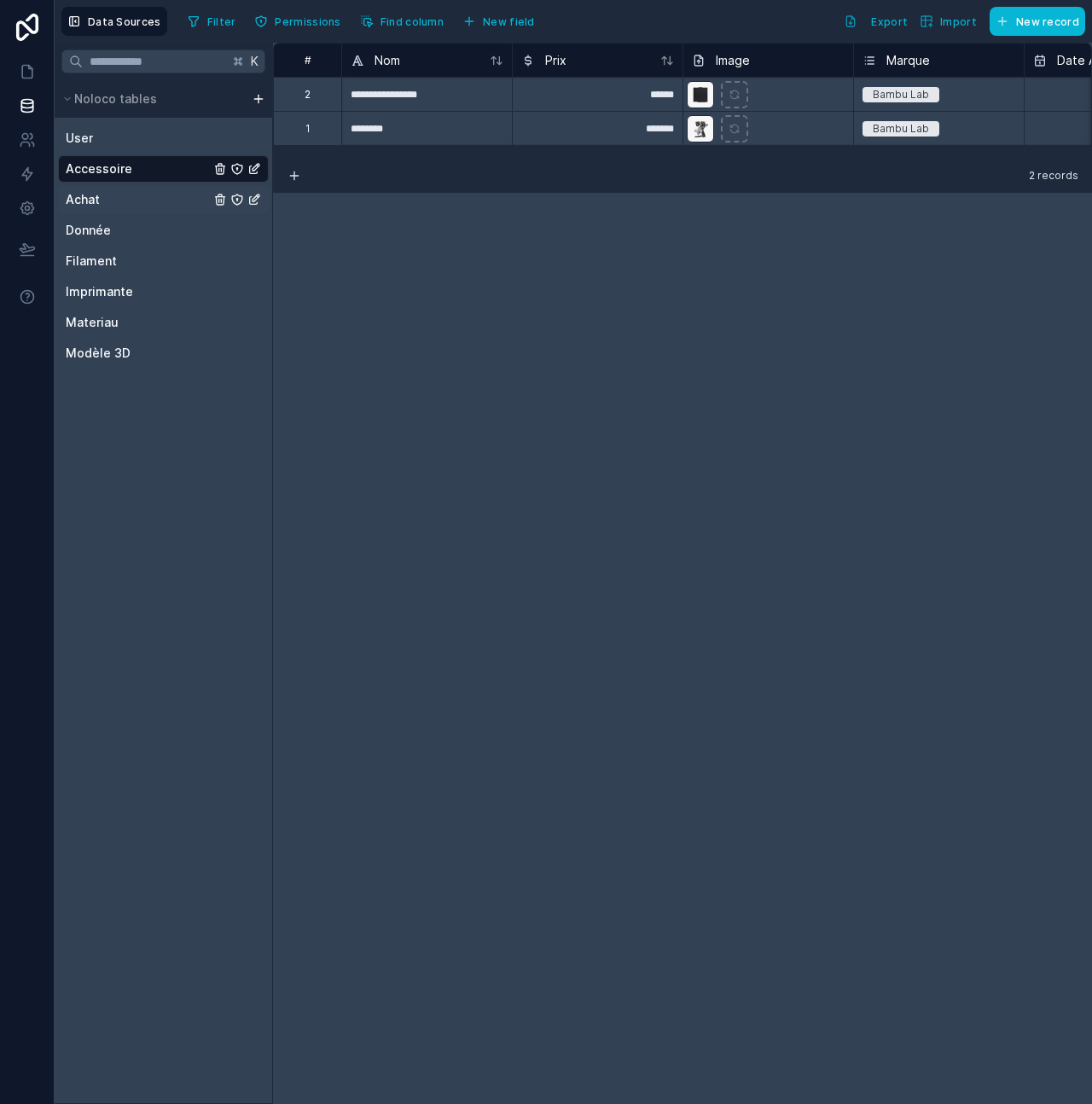 click on "Achat" at bounding box center (163, 200) 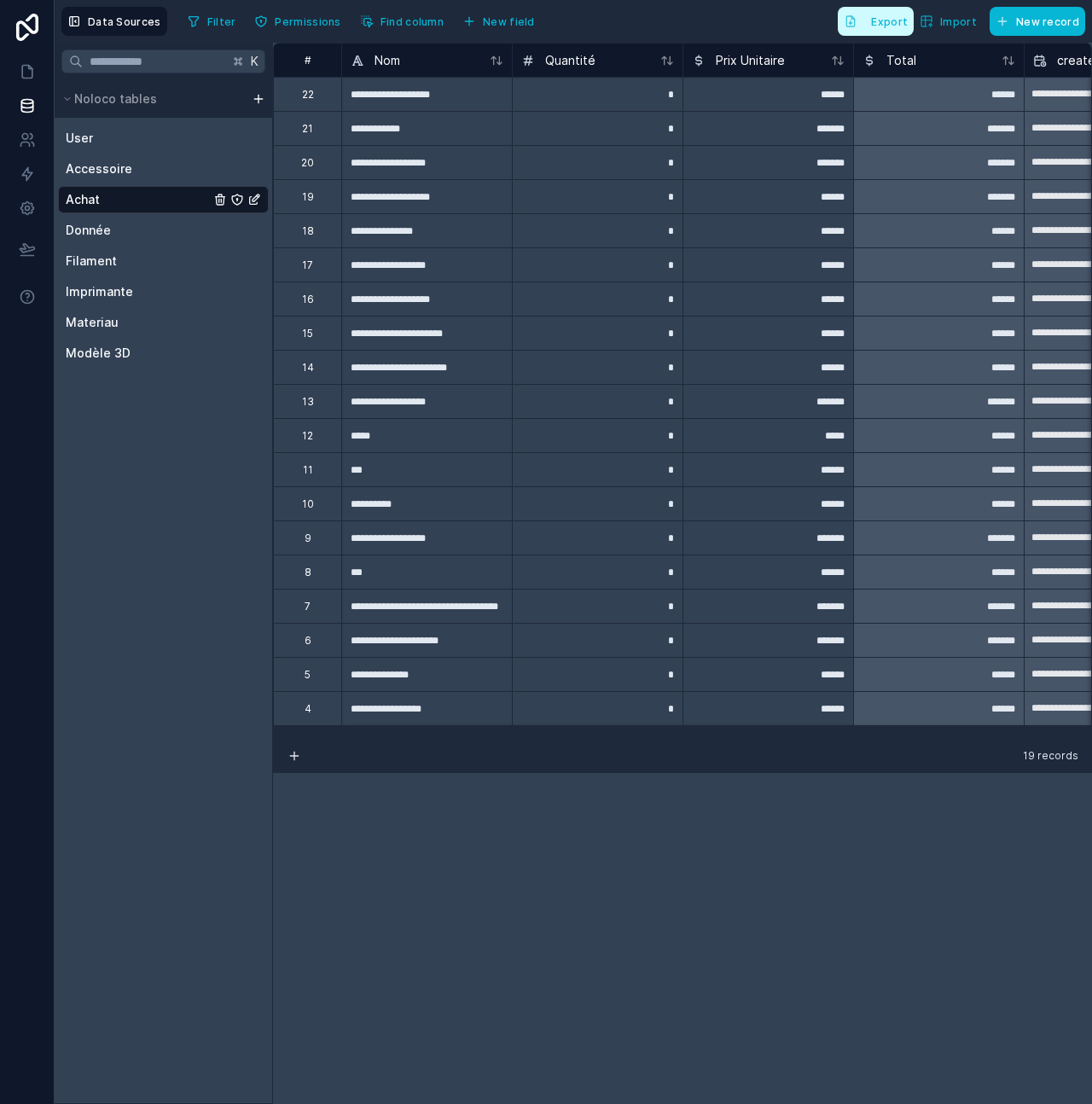 click on "Export" at bounding box center [889, 21] 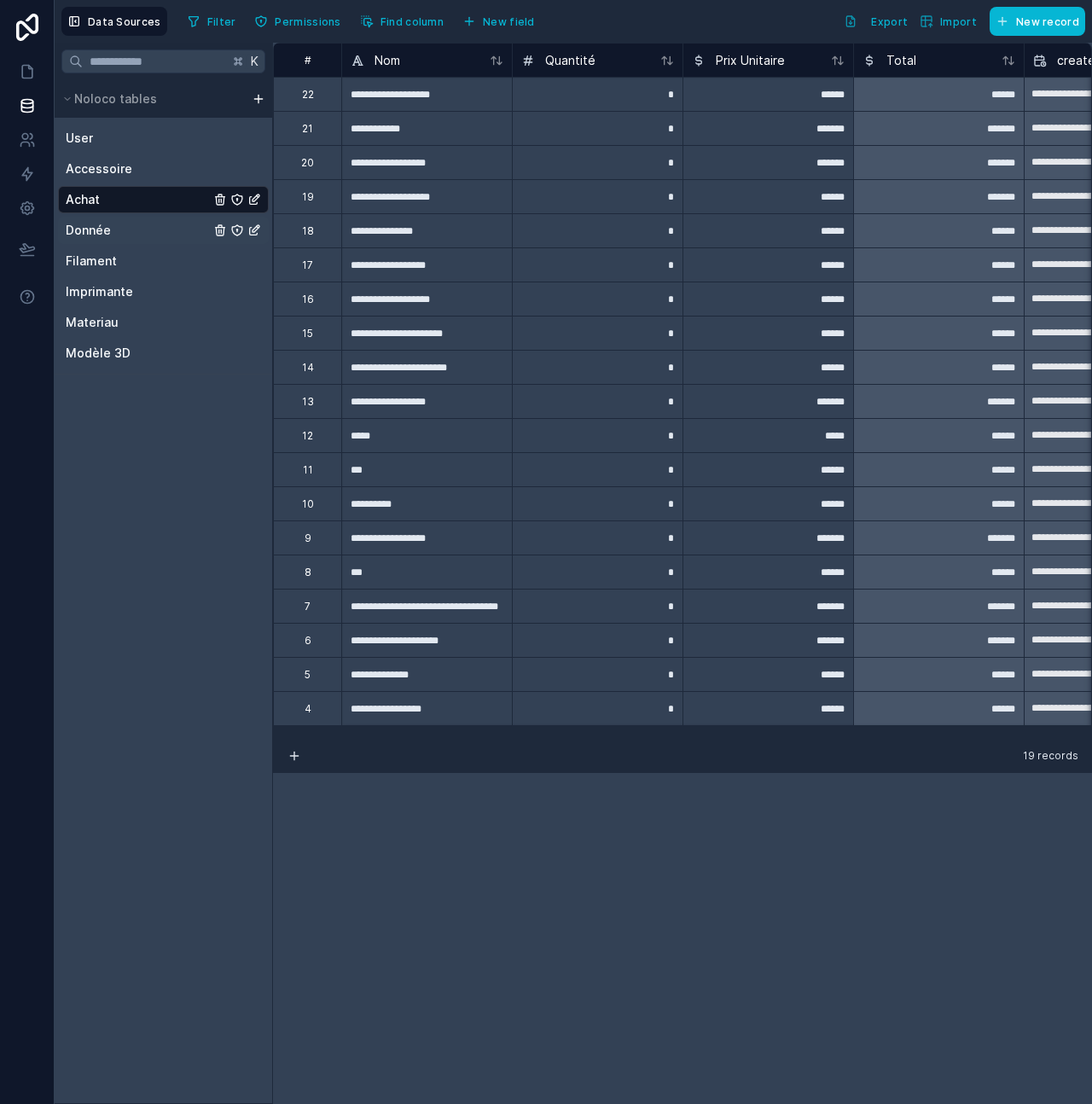 click on "Donnée" at bounding box center [163, 230] 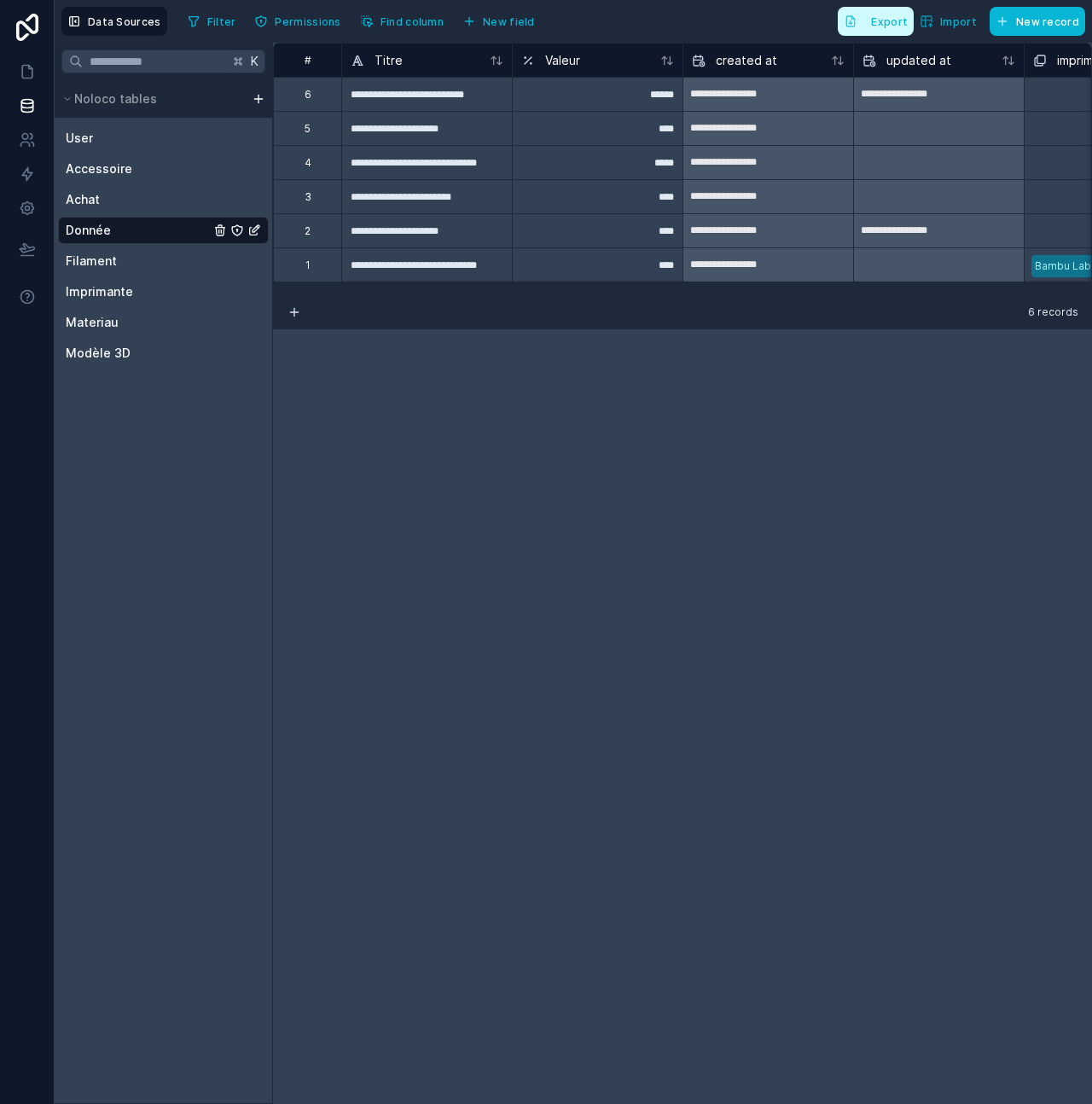 click on "Export" at bounding box center (875, 21) 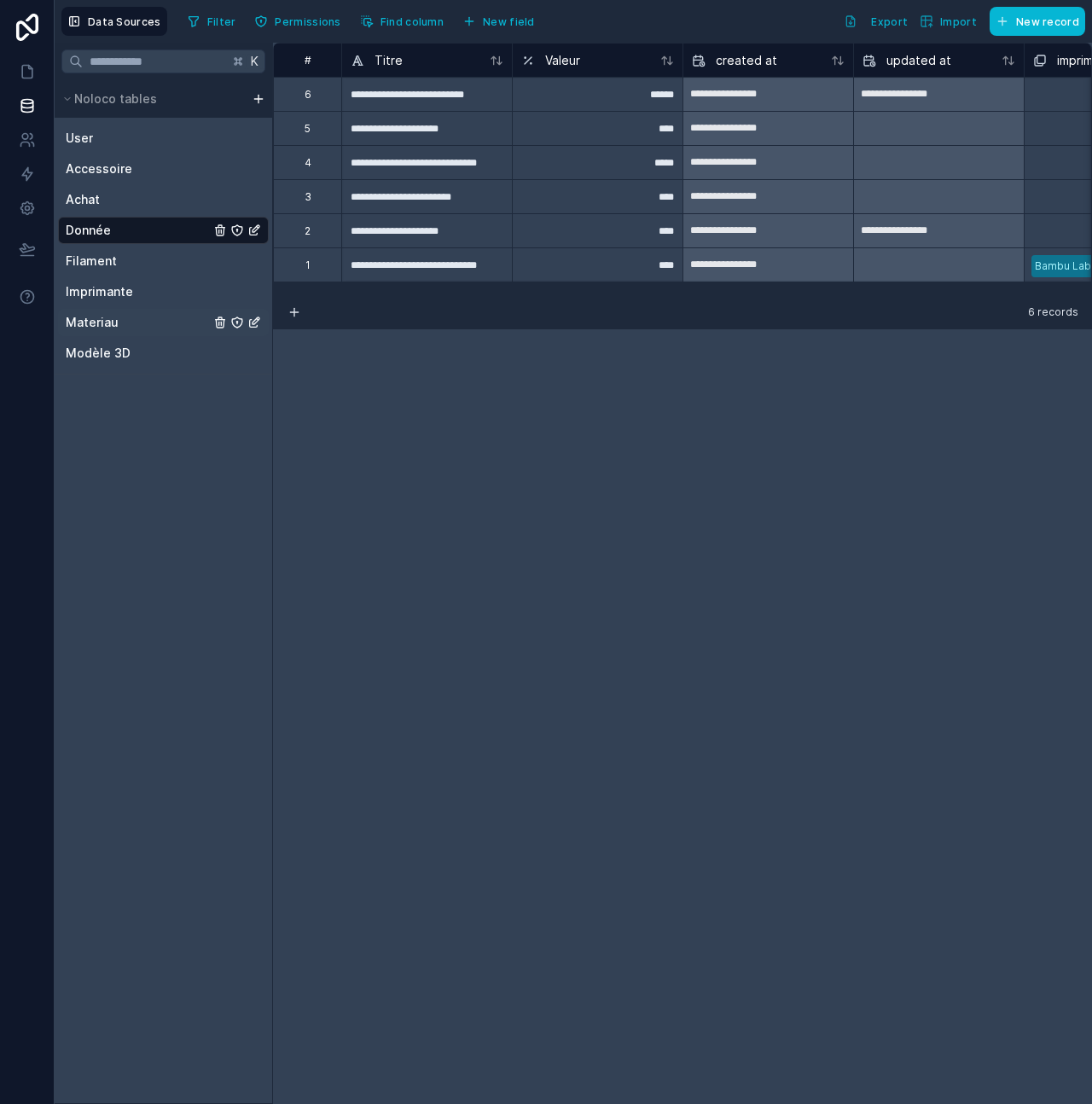 click on "Materiau" at bounding box center (163, 322) 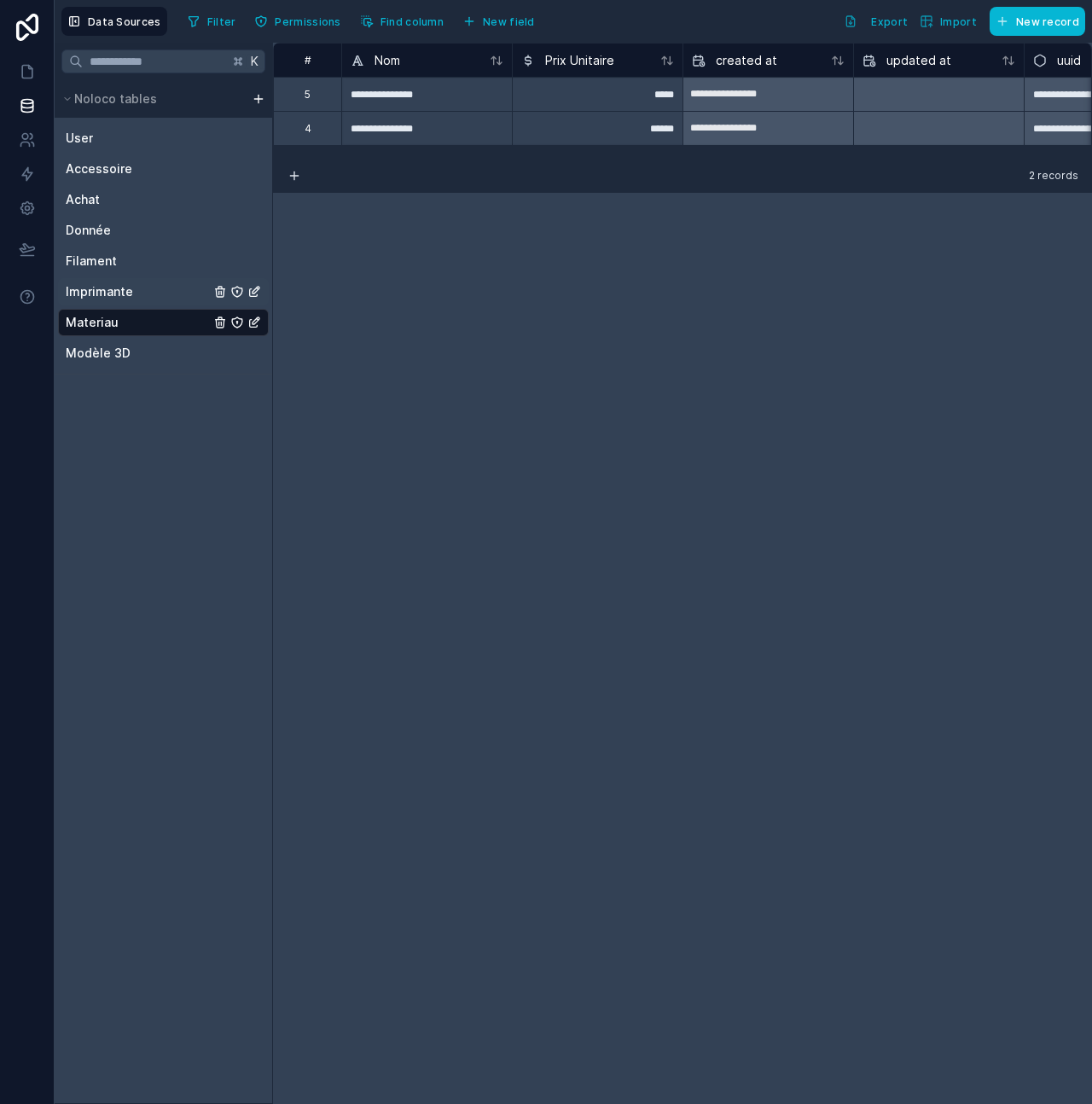 click on "Imprimante" at bounding box center [99, 292] 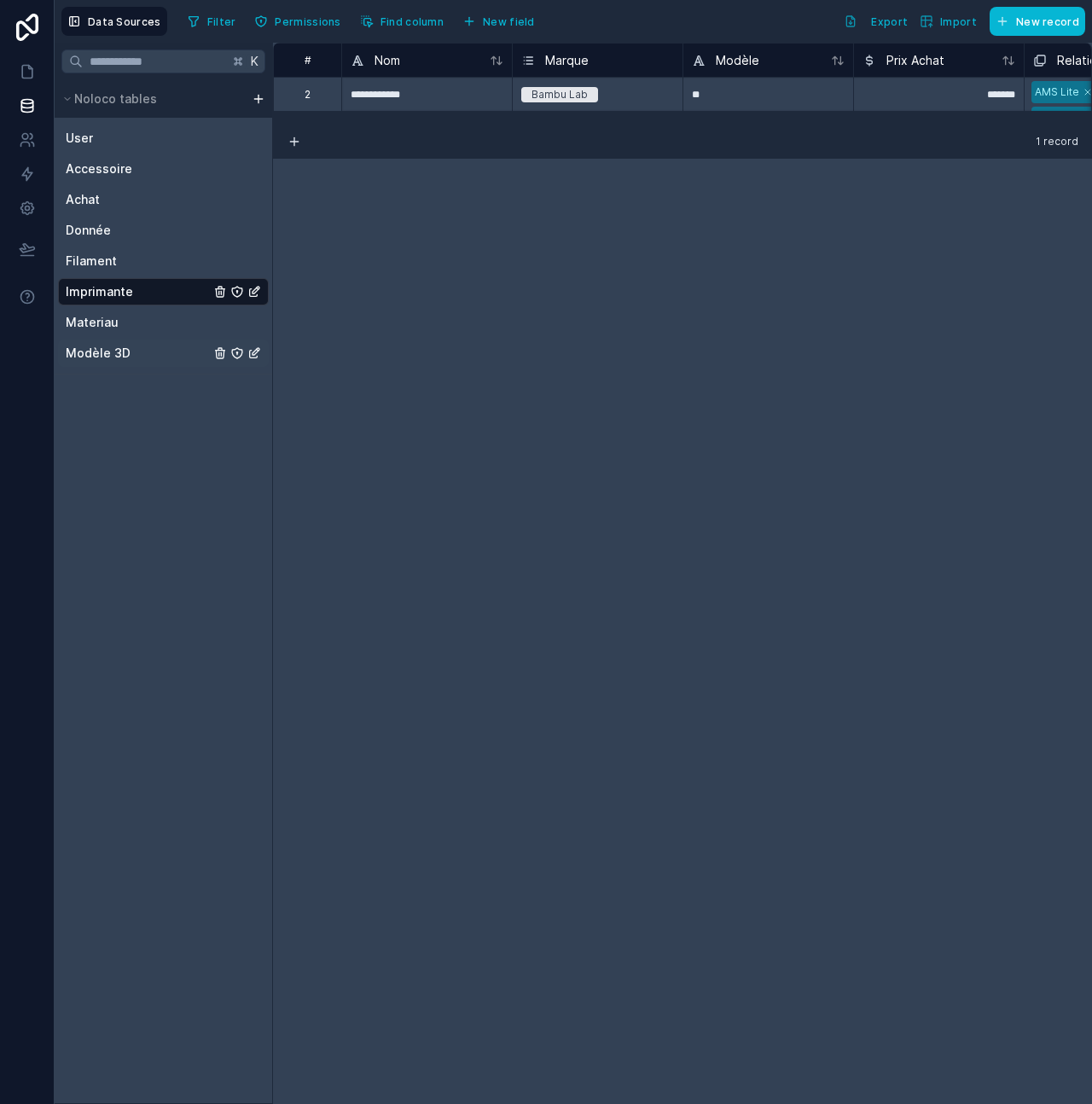 click on "Modèle 3D" at bounding box center [98, 353] 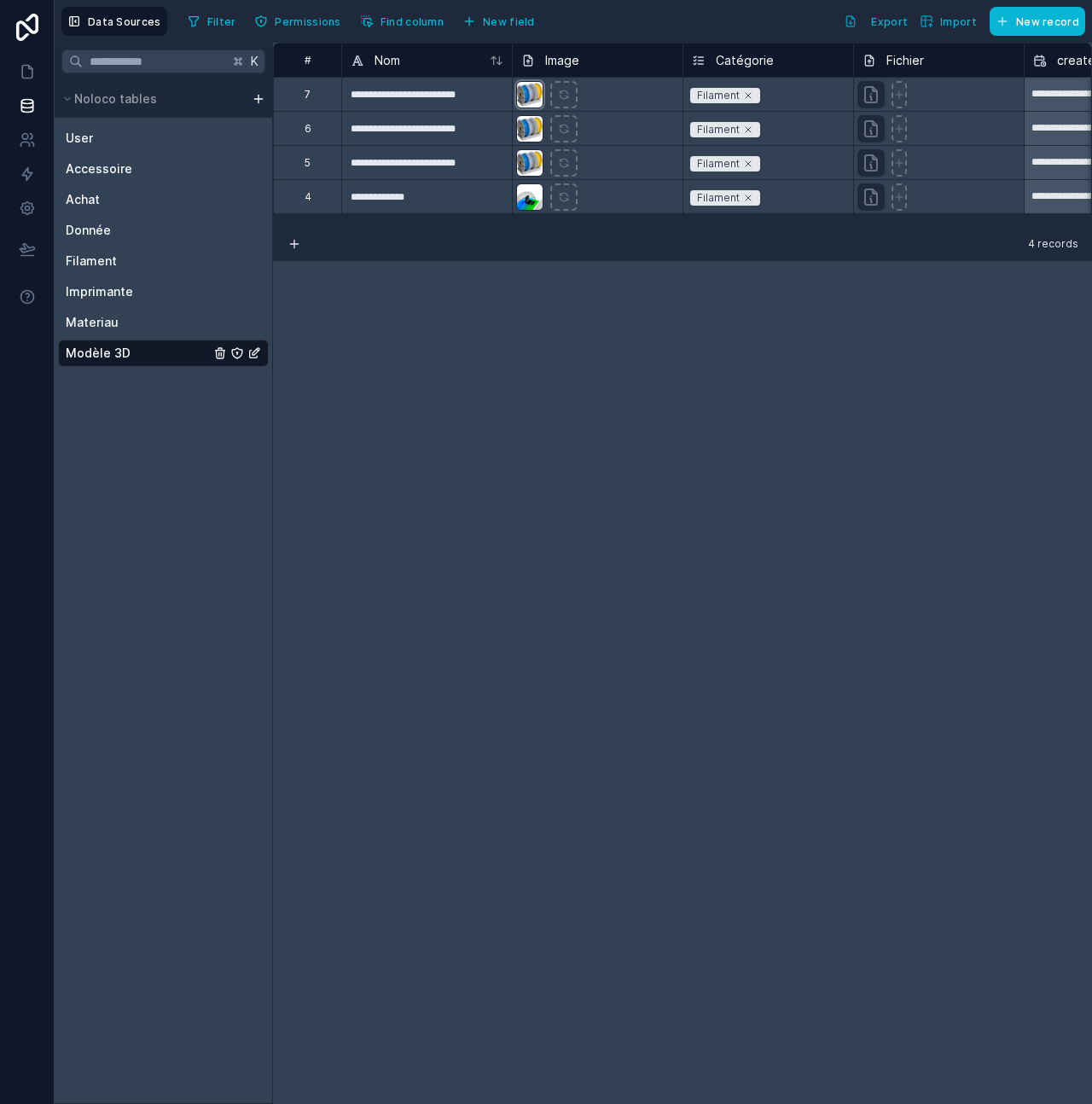 click at bounding box center [530, 95] 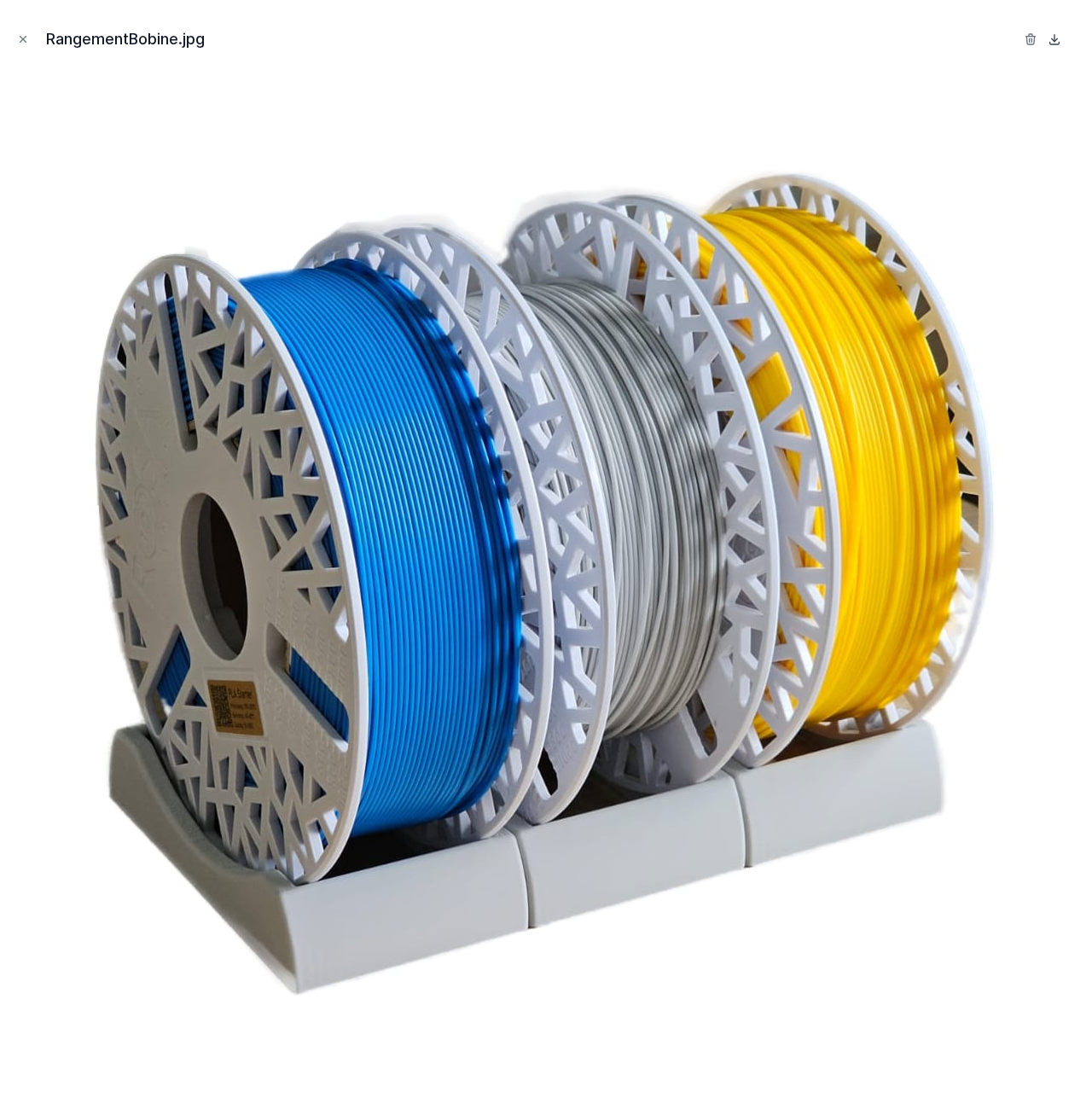 click 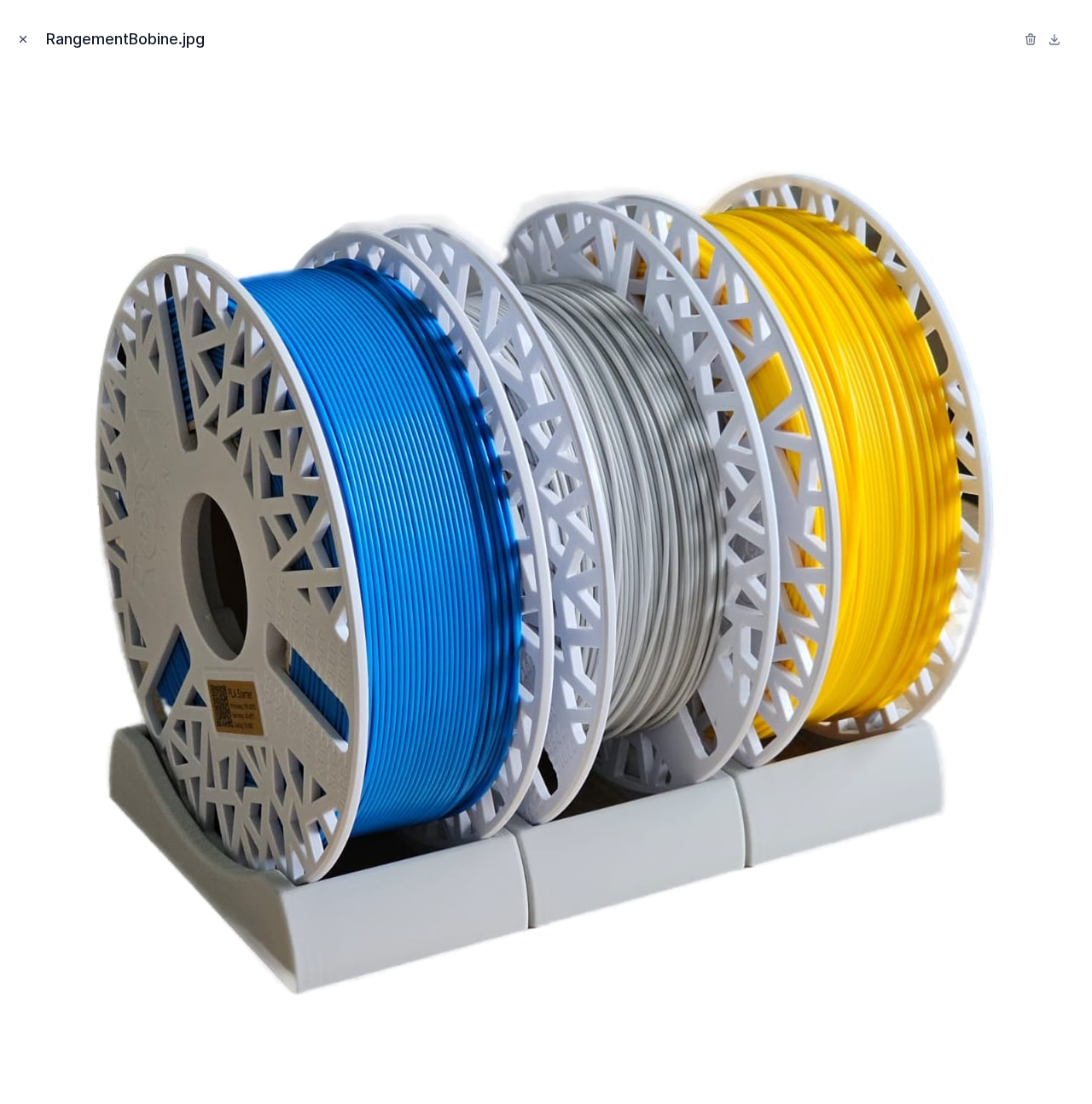 click at bounding box center (23, 39) 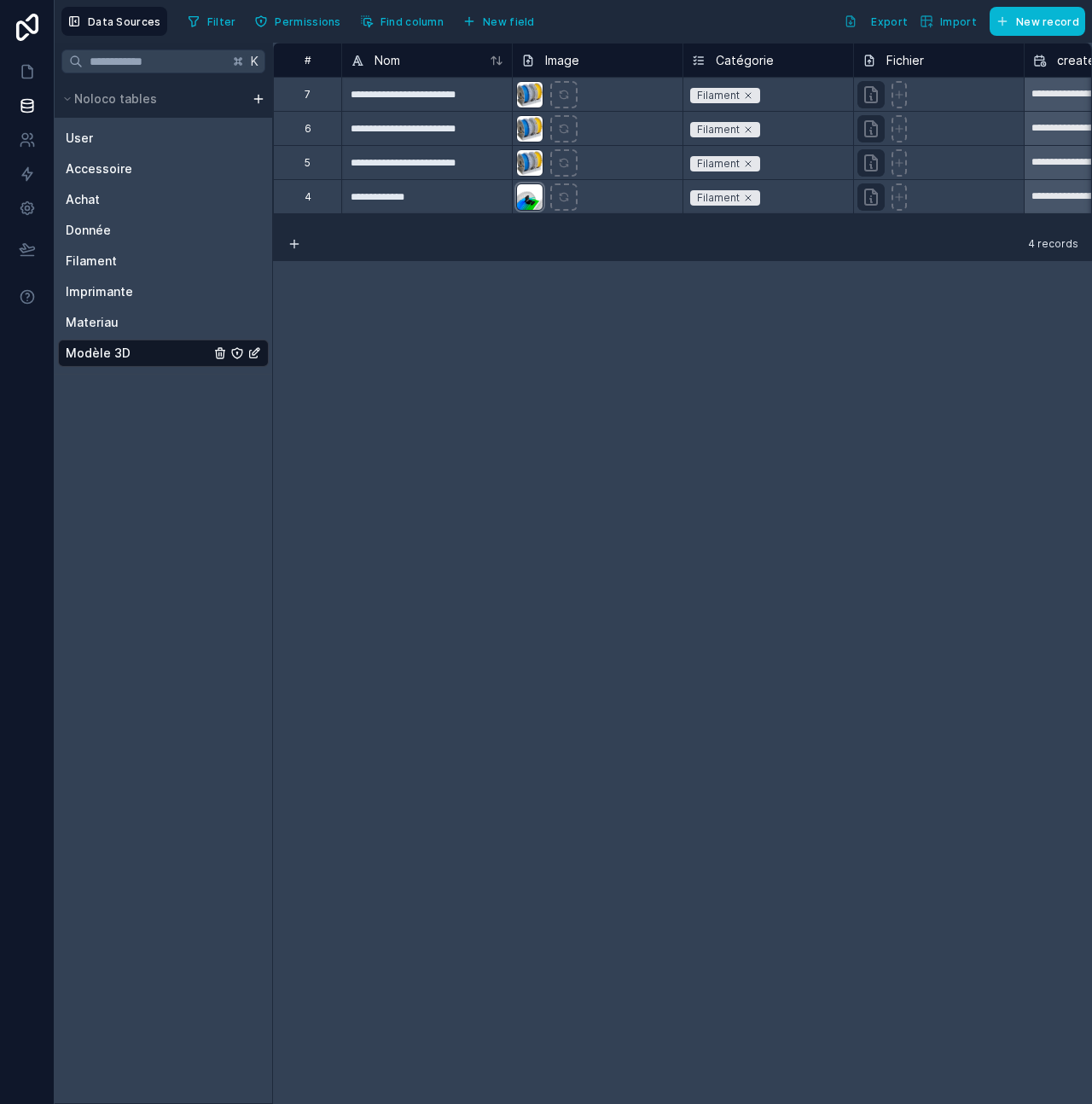 click at bounding box center (530, 197) 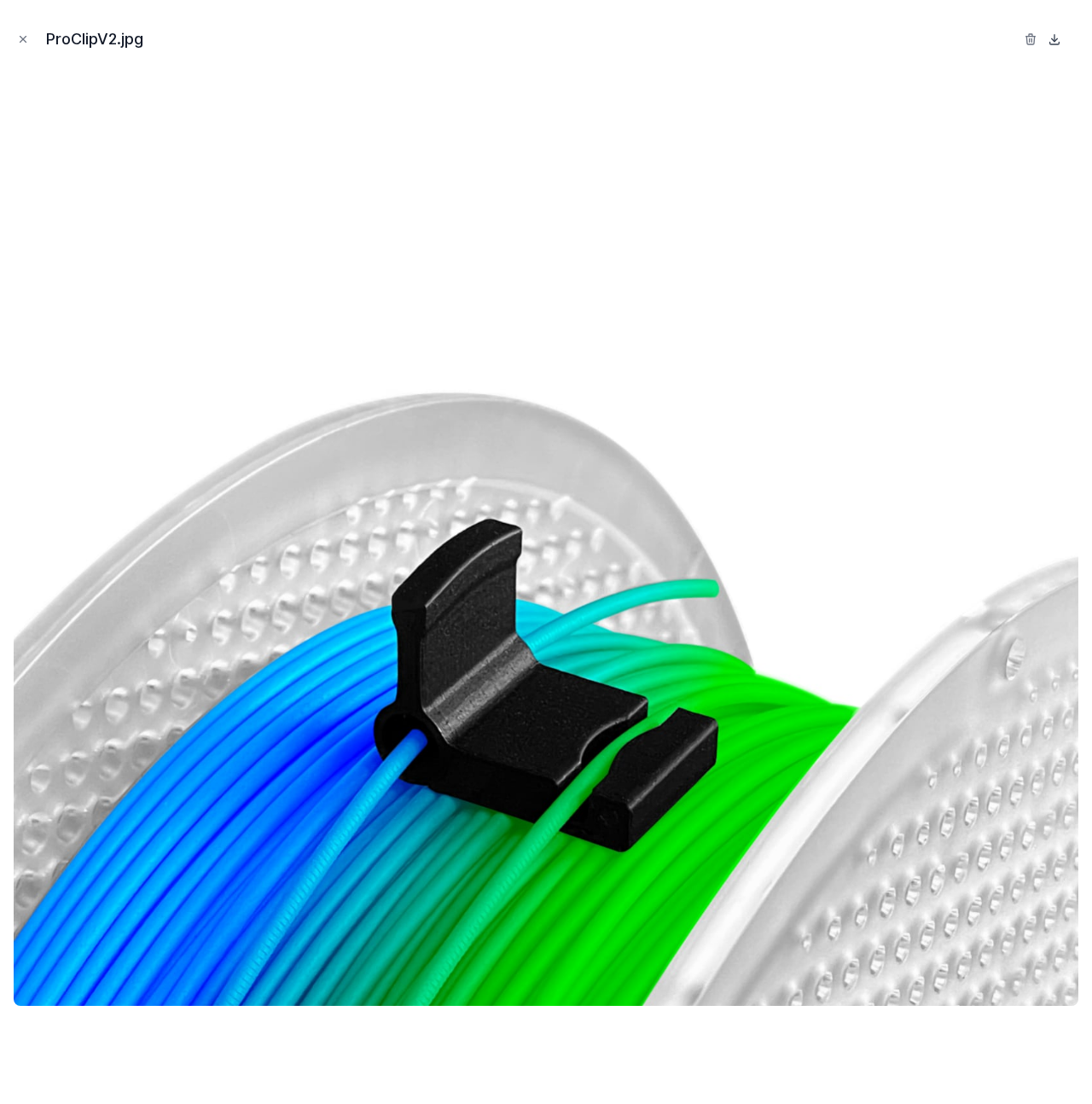 click 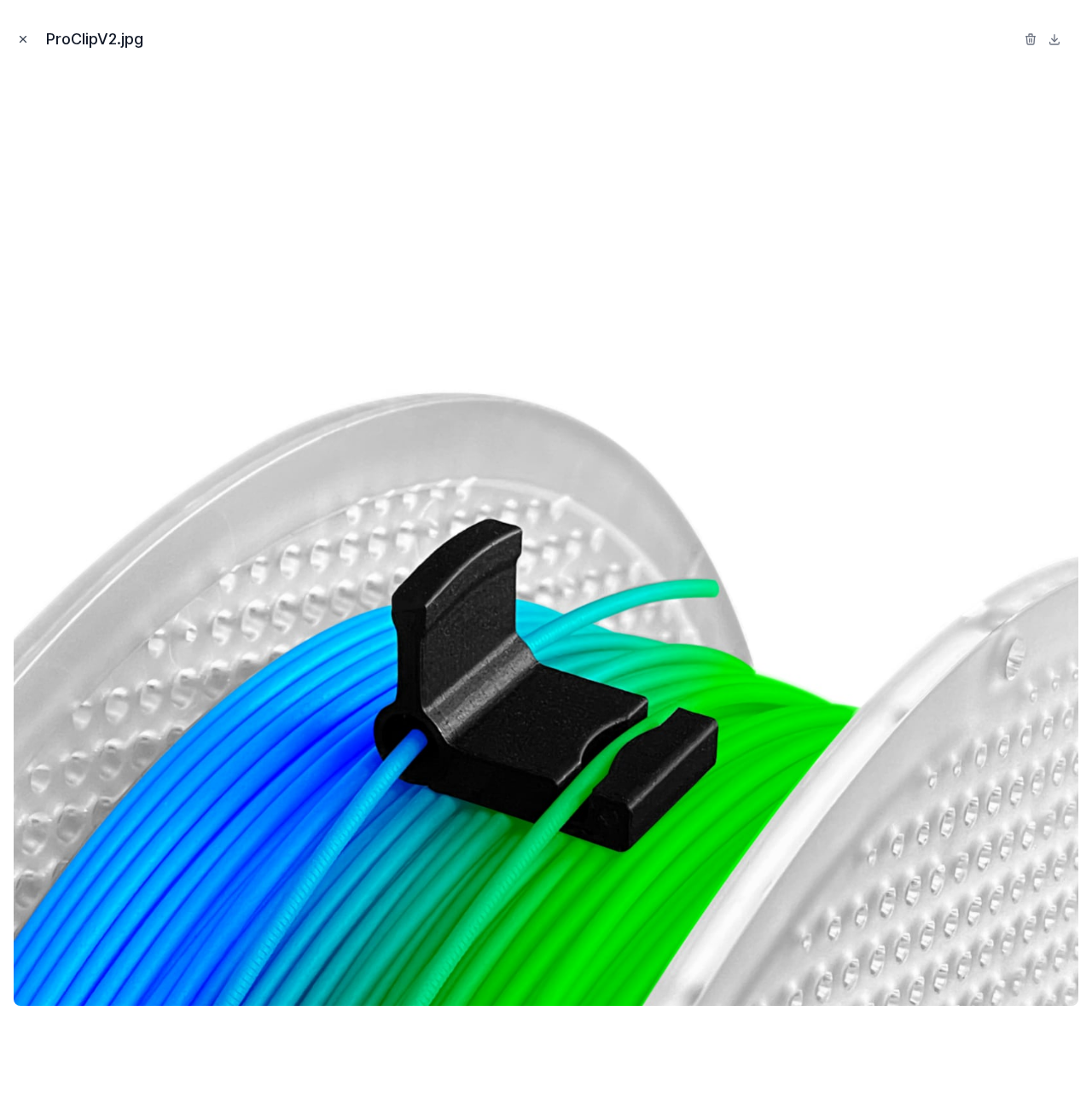 click 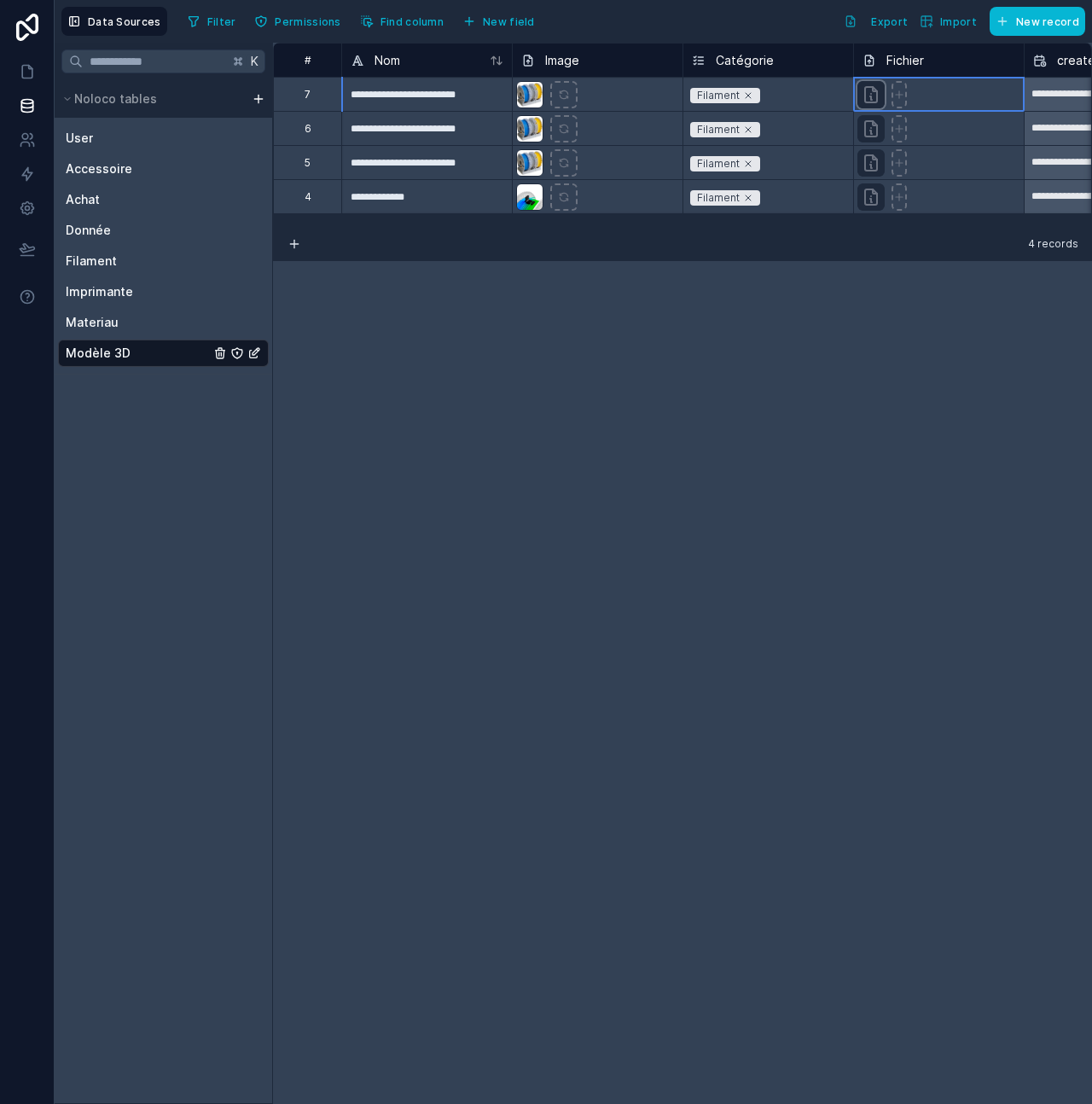 click at bounding box center (871, 95) 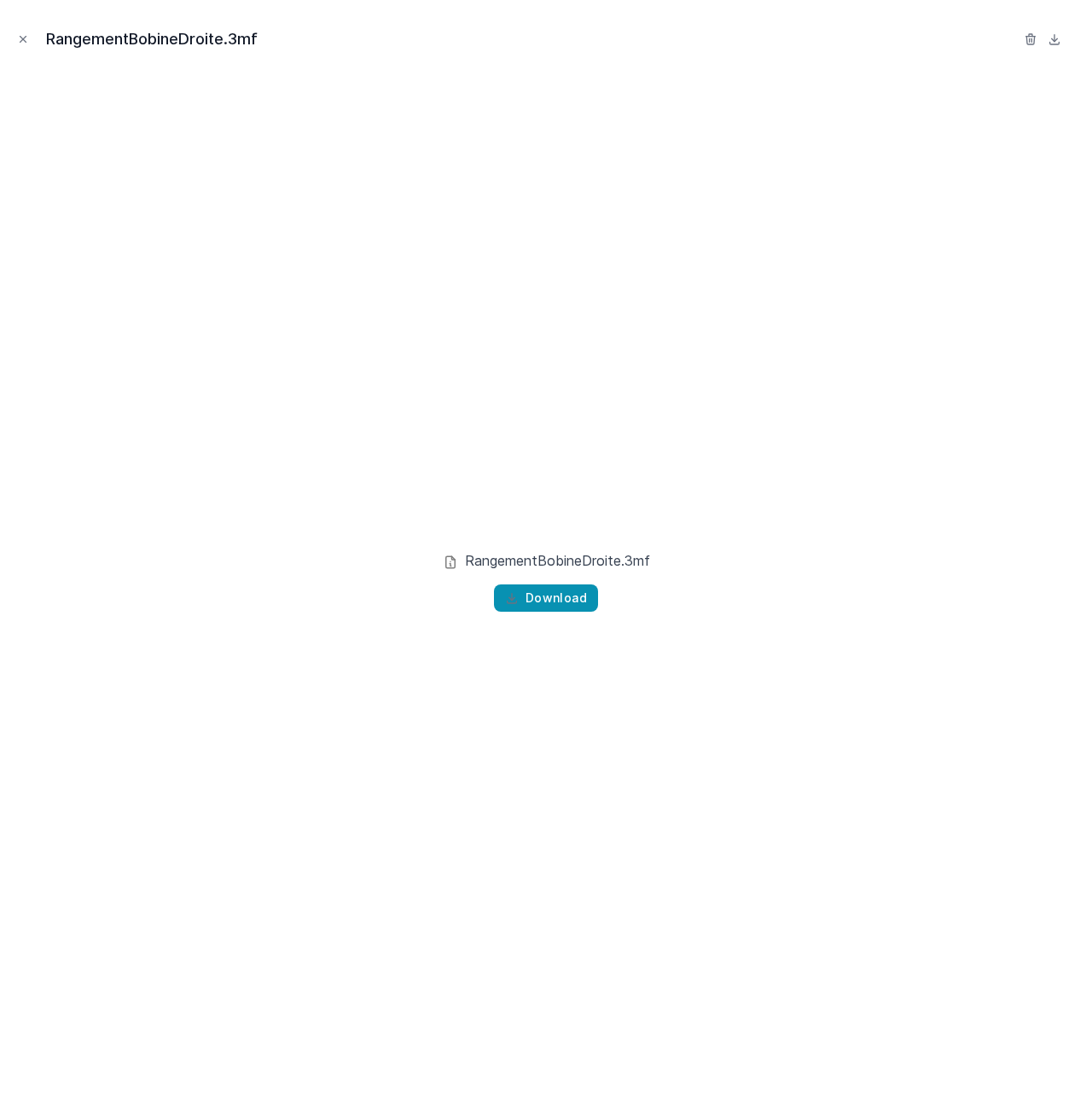 click on "Download" at bounding box center [556, 598] 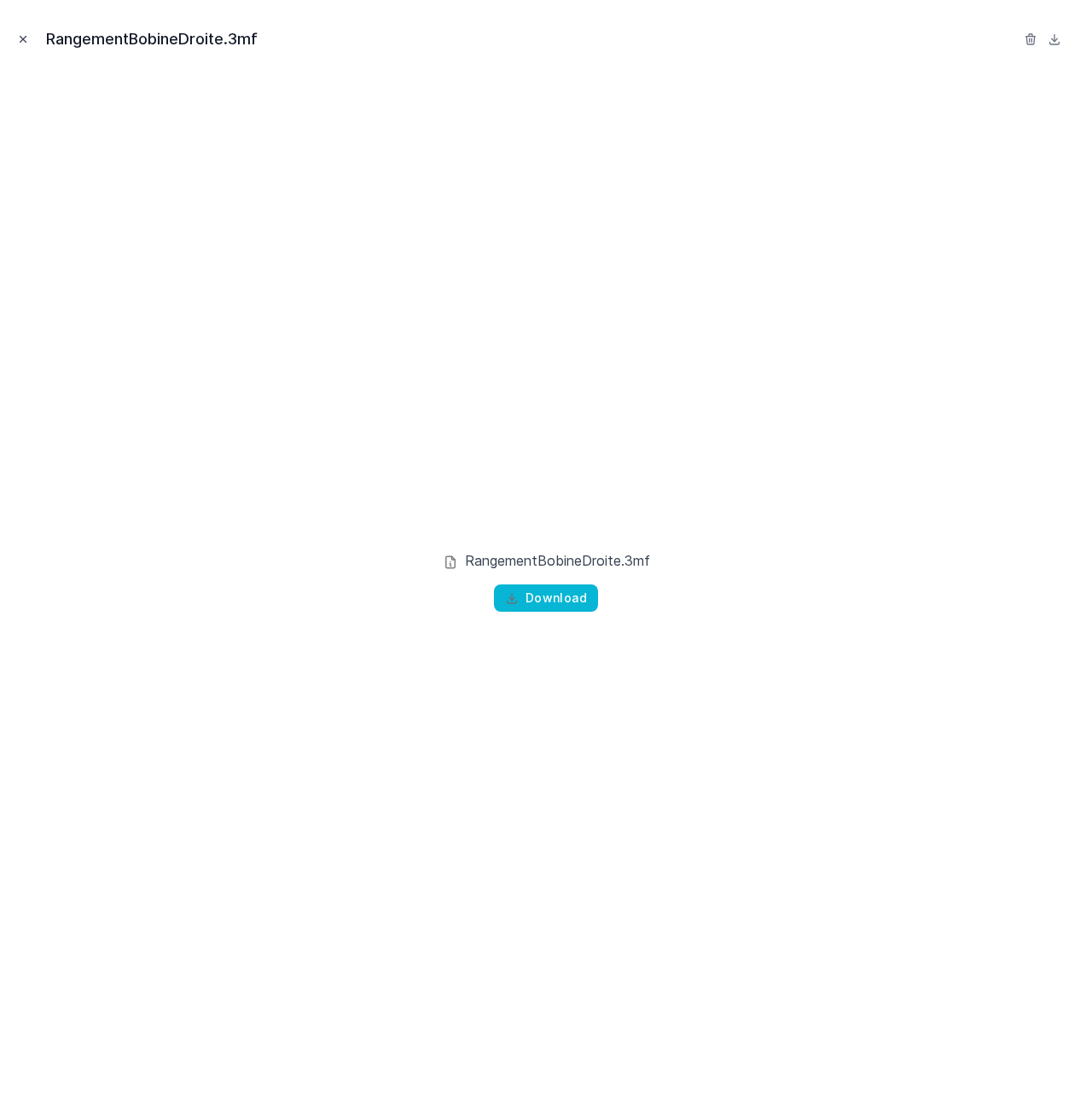 click 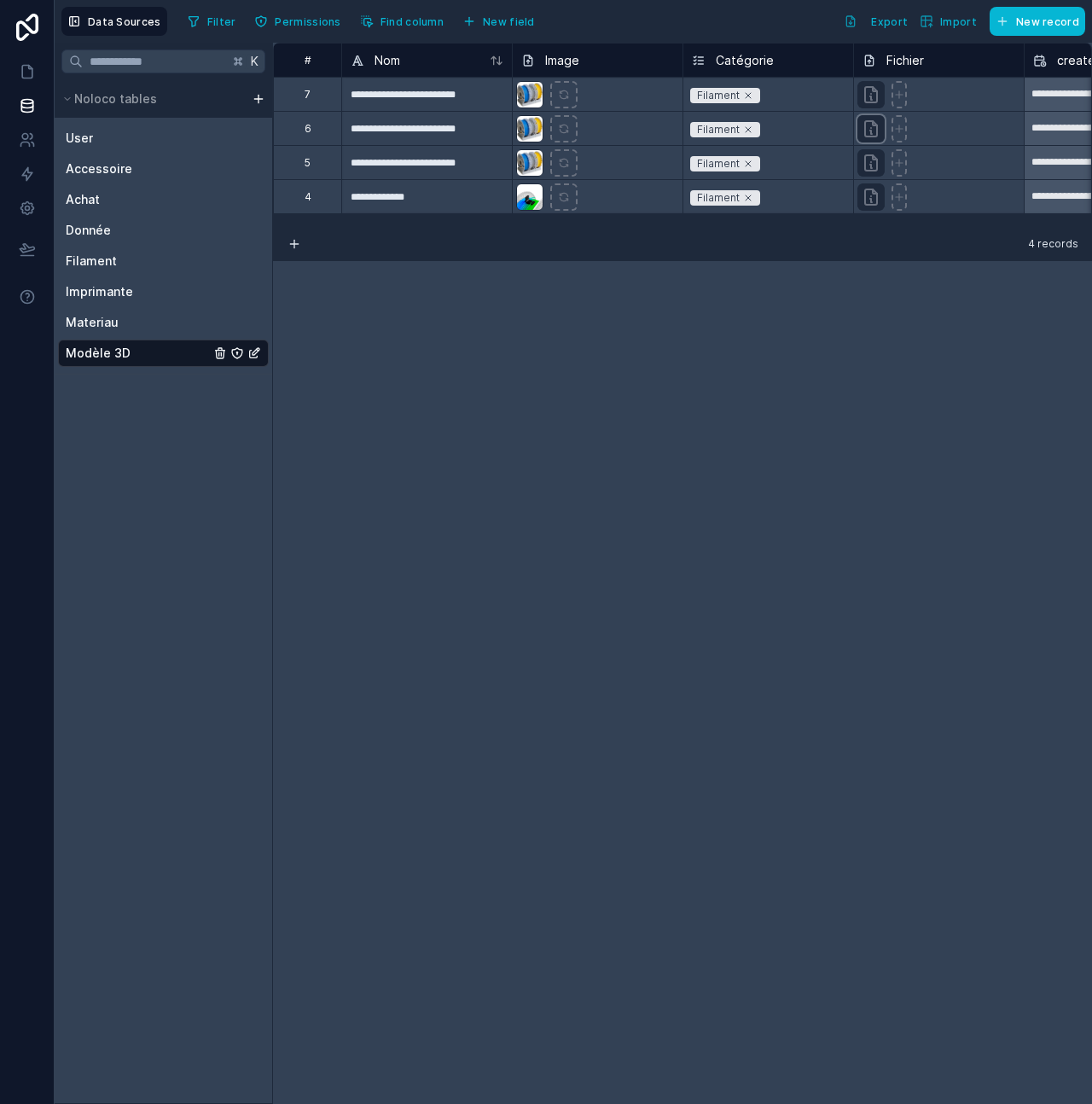 click 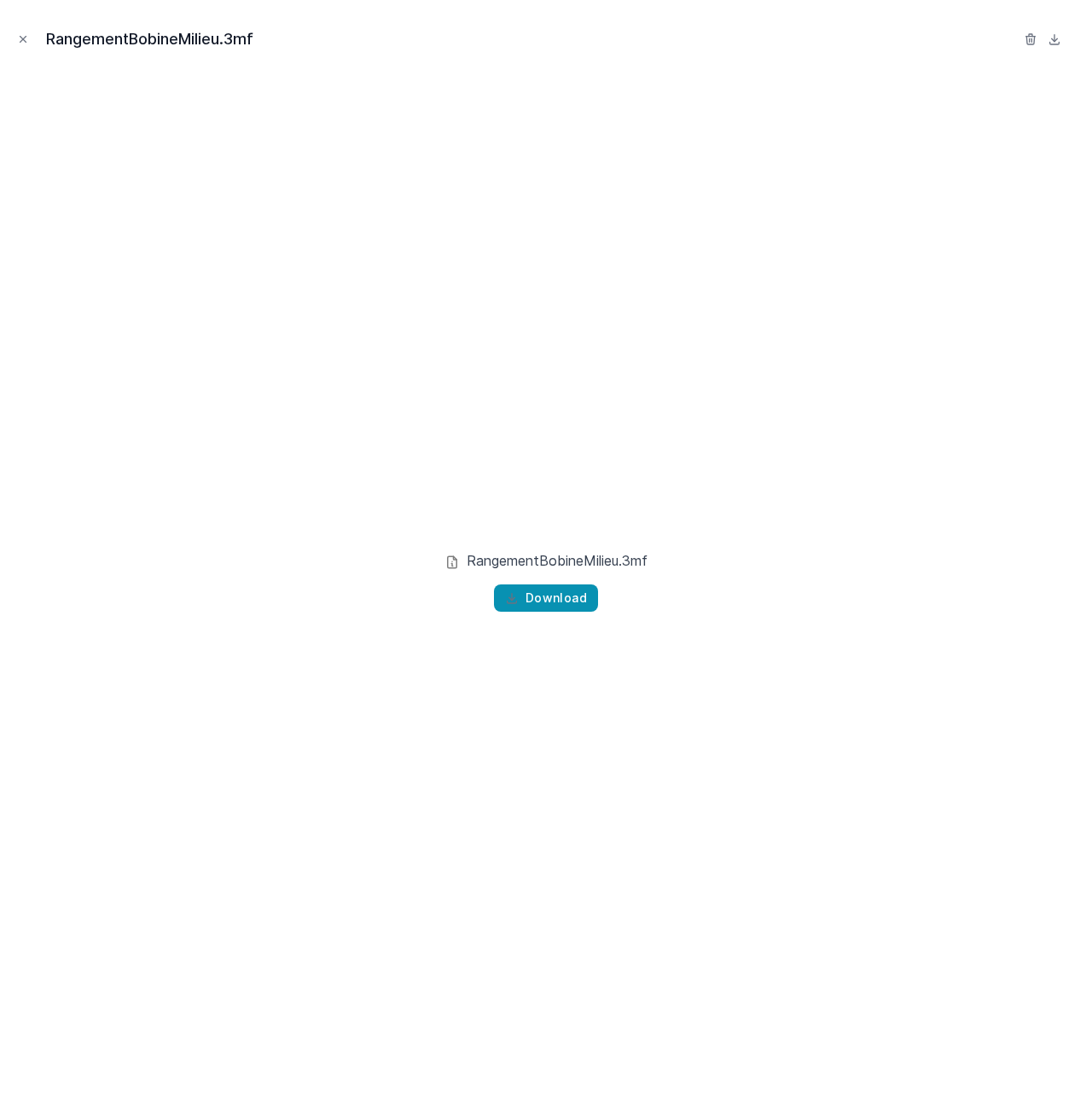 click on "Download" at bounding box center (546, 598) 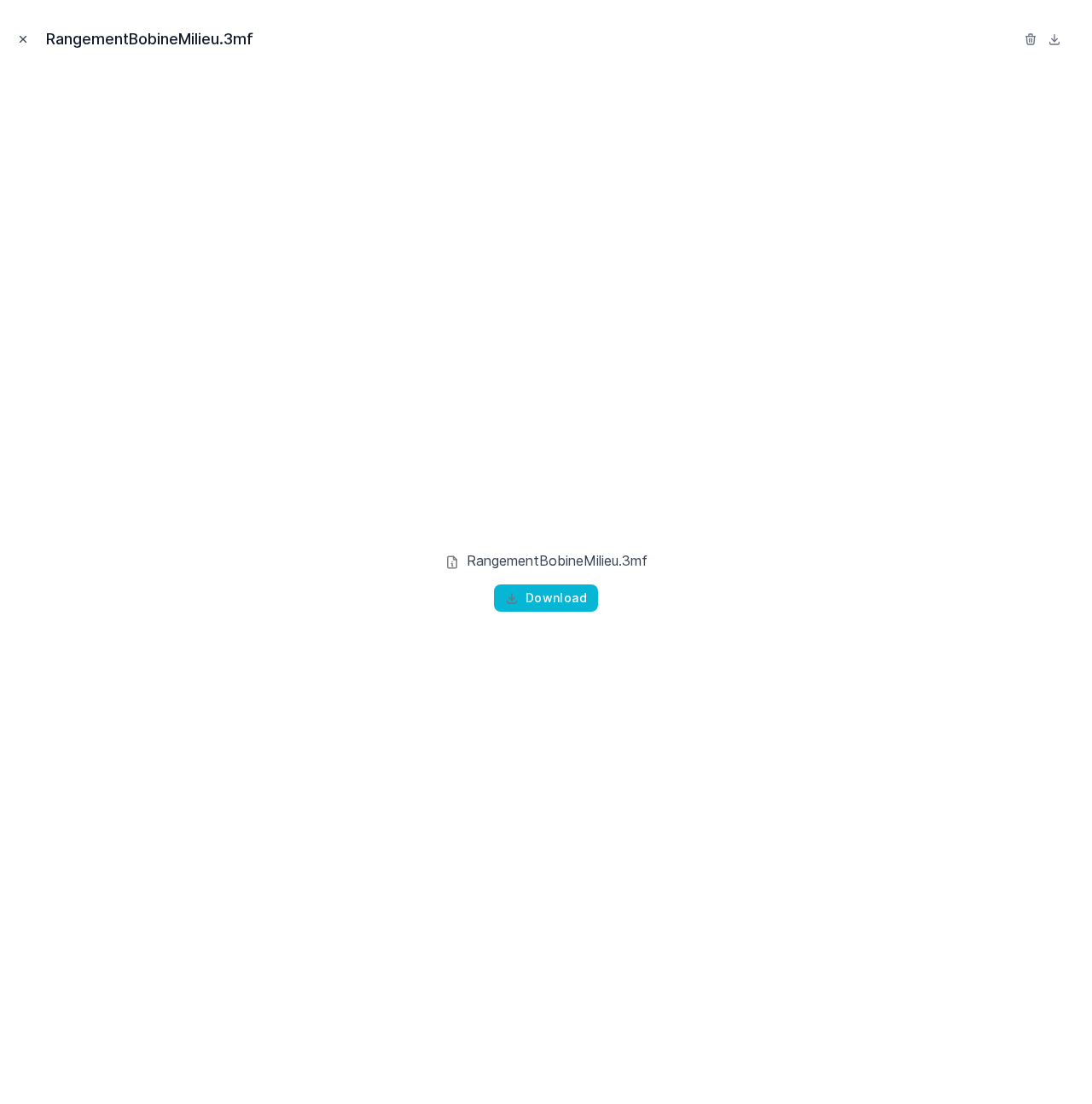 click 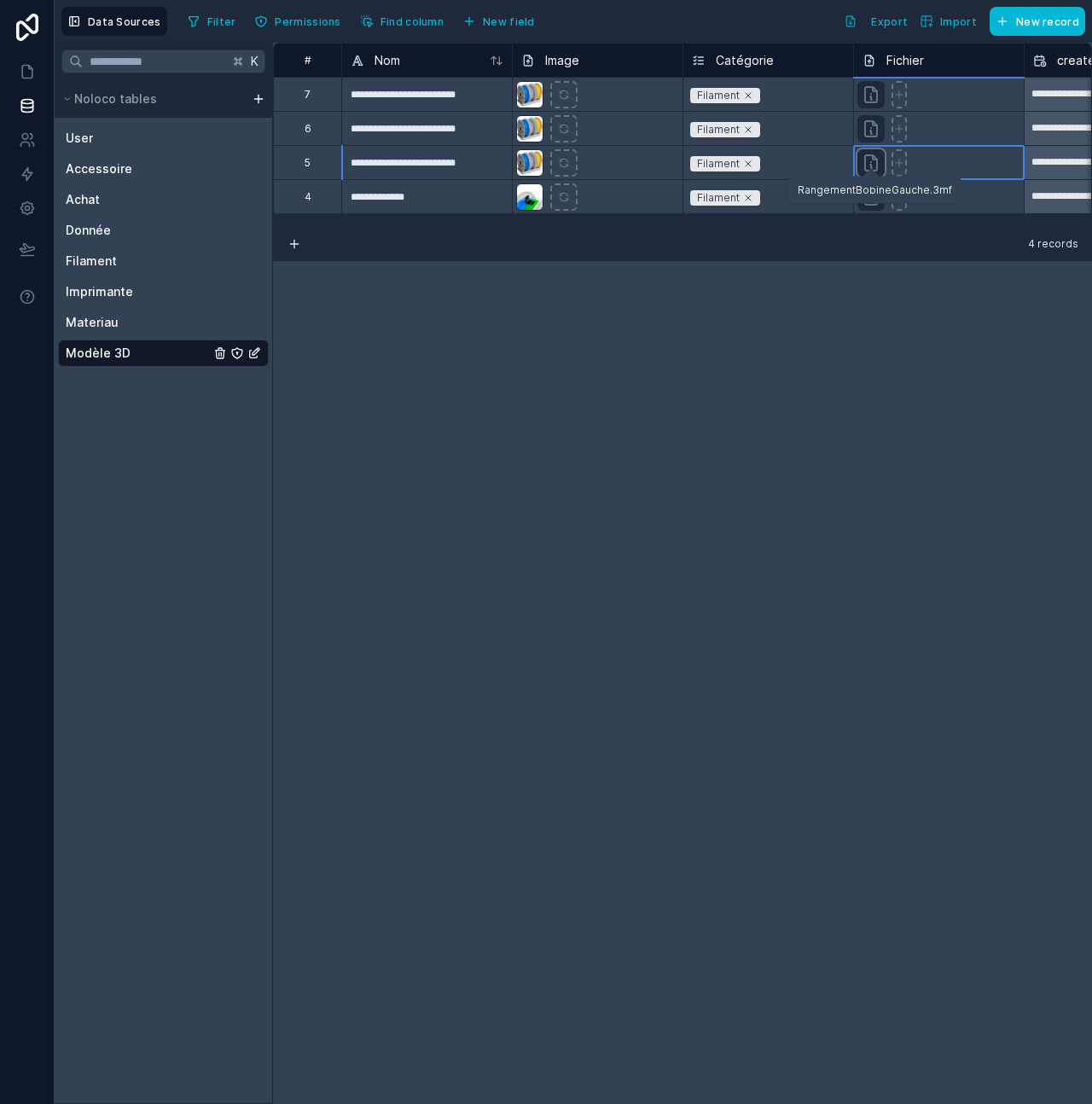 click 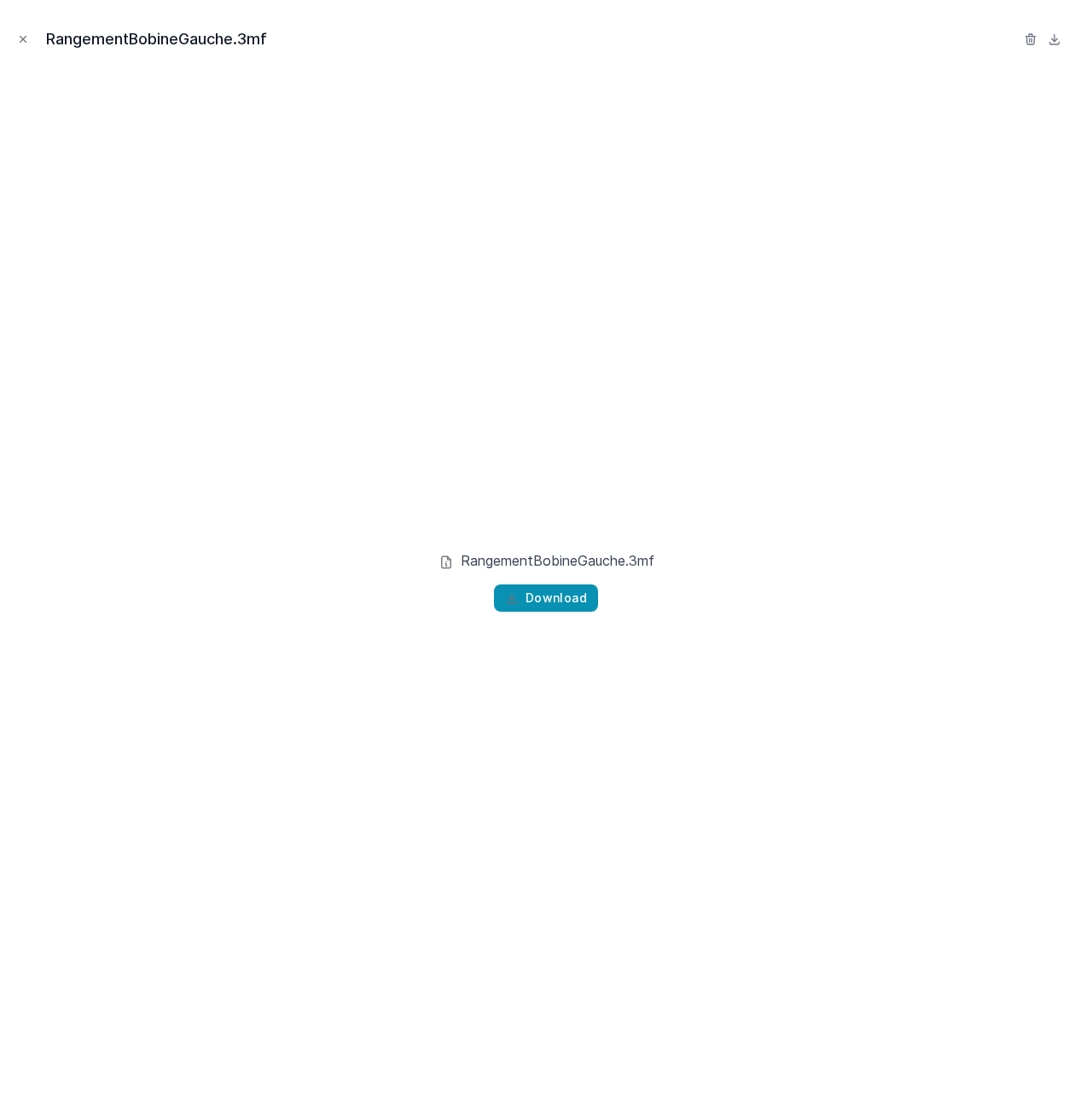 click on "Download" at bounding box center [556, 598] 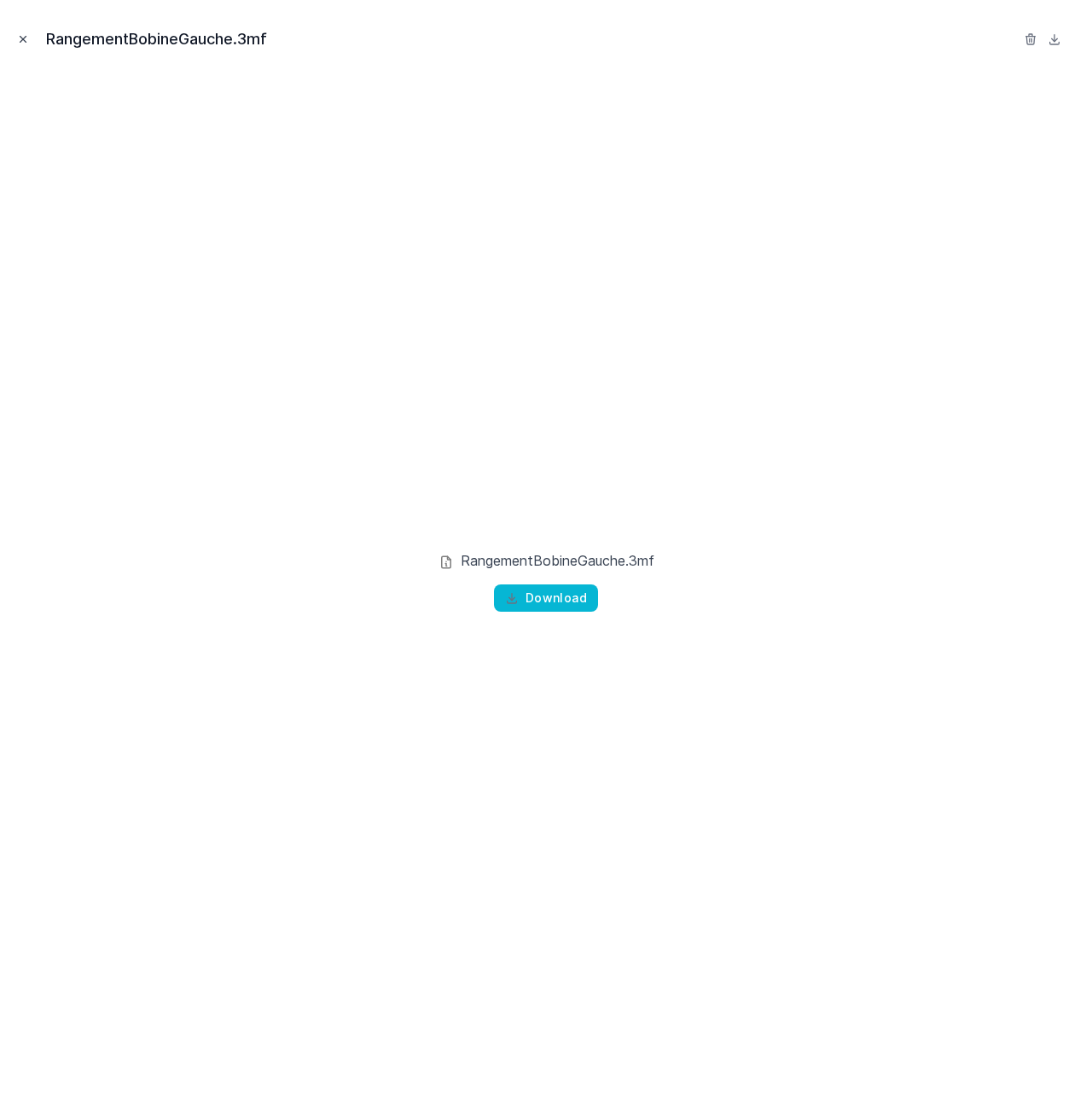 click 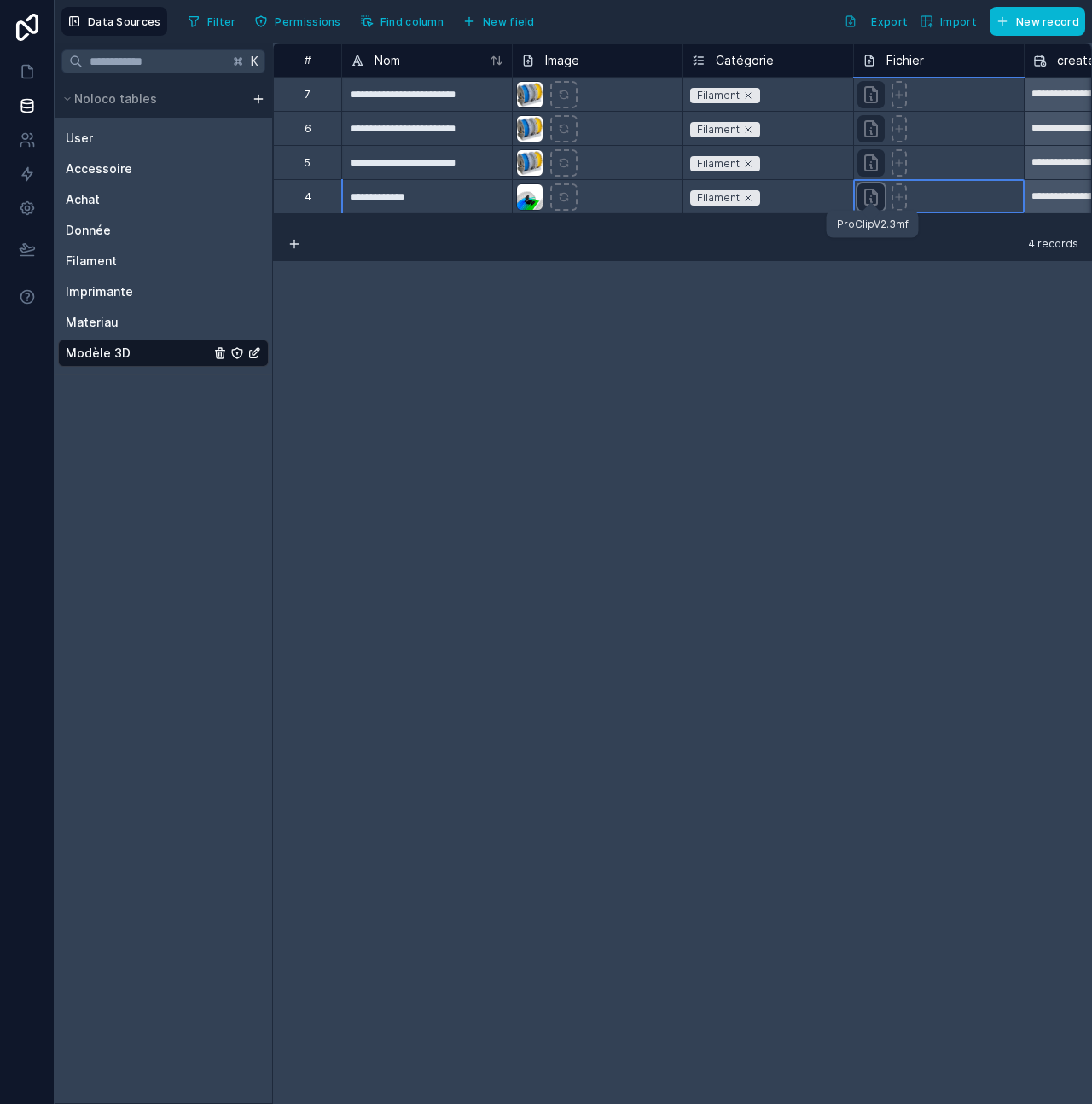 click 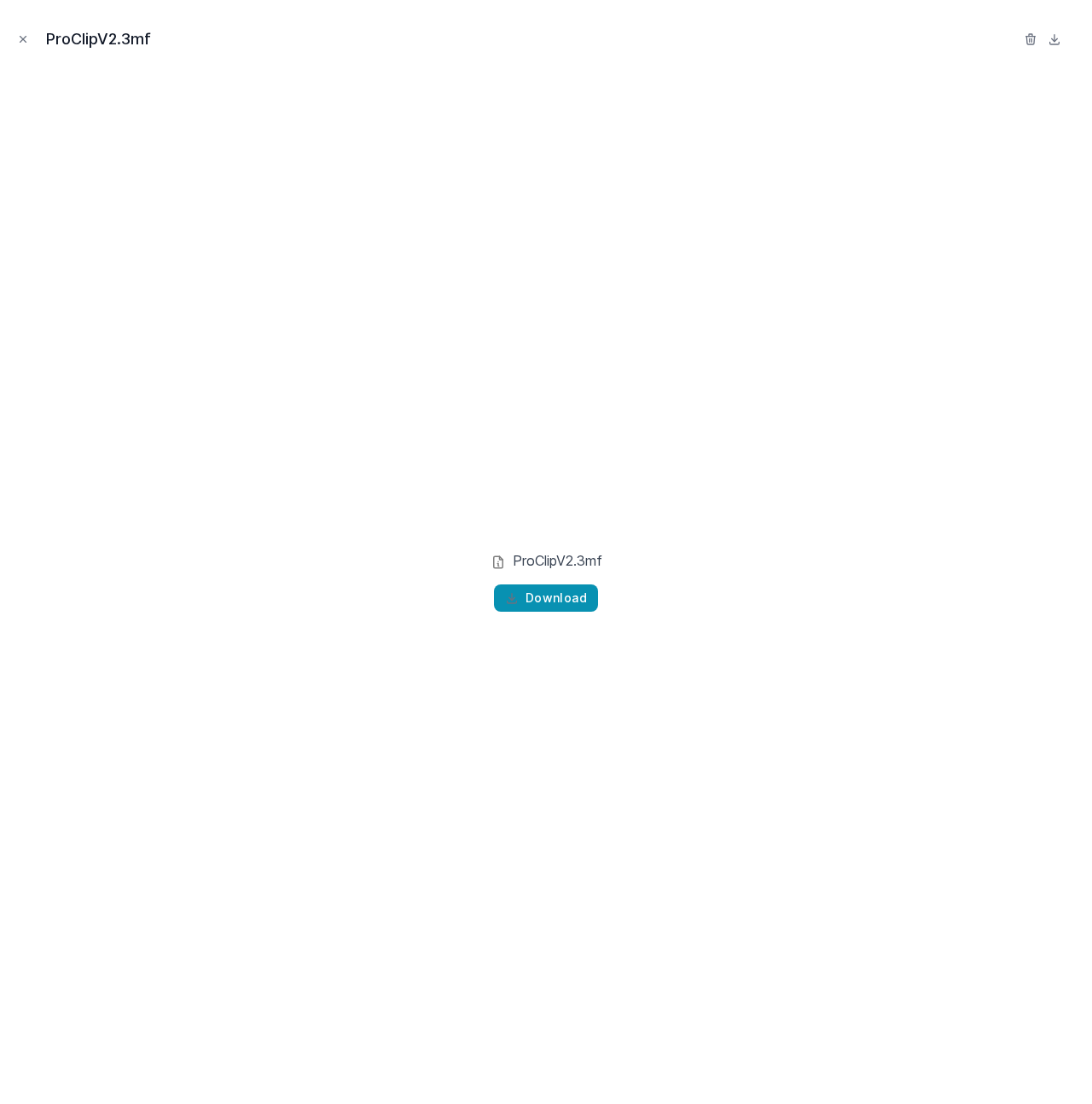 click on "Download" at bounding box center (546, 598) 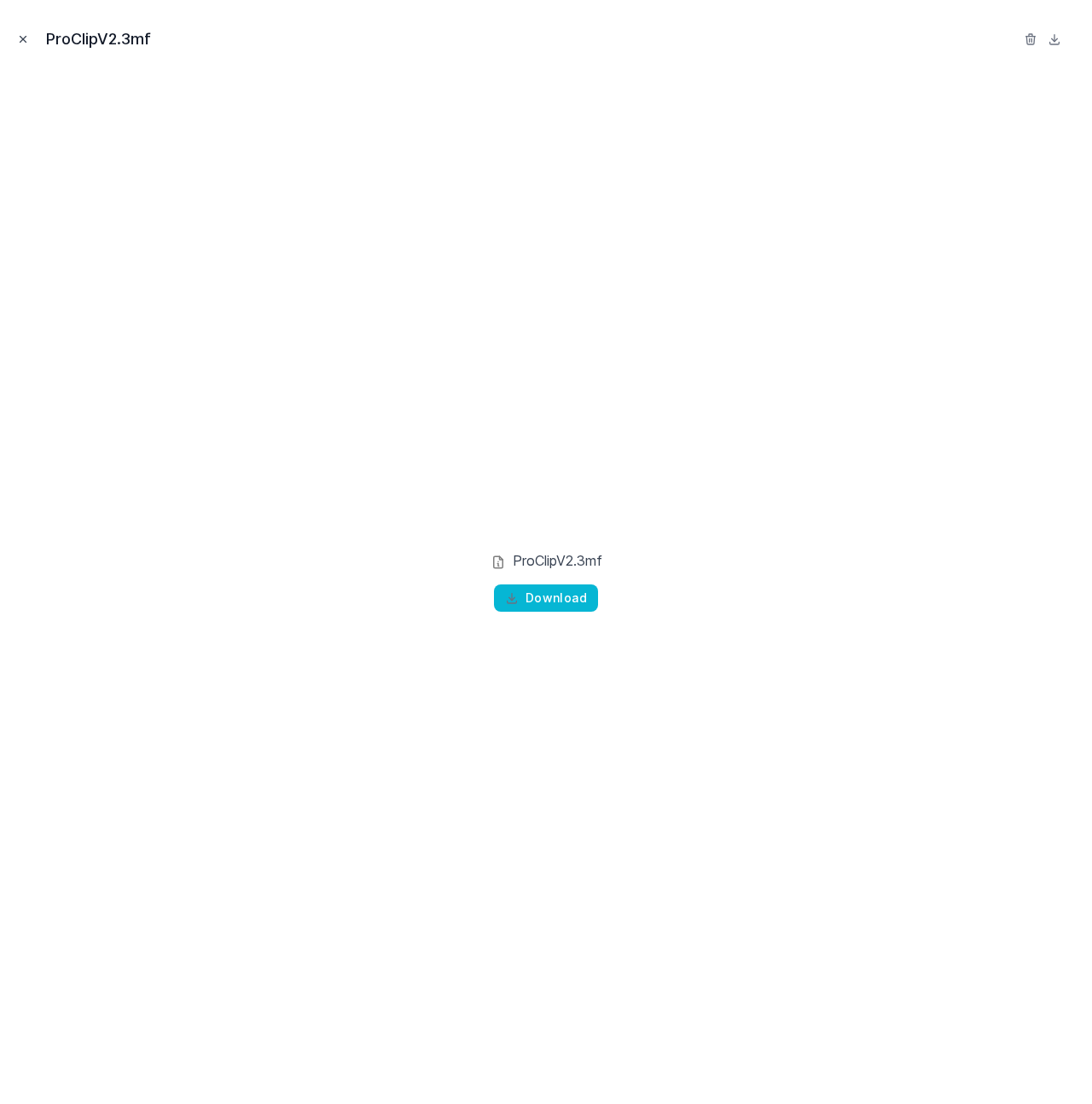 click 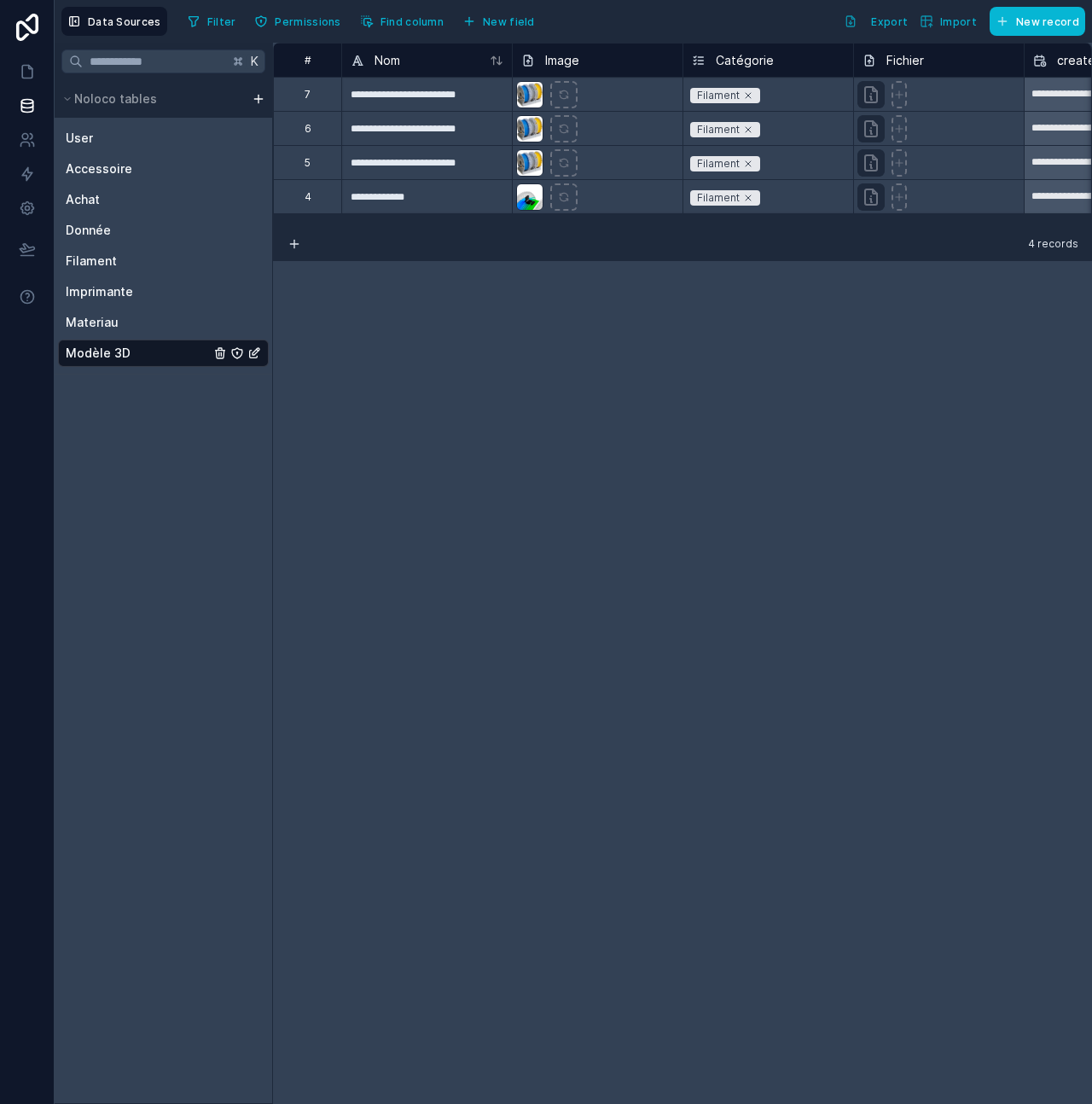 click on "**********" at bounding box center [682, 573] 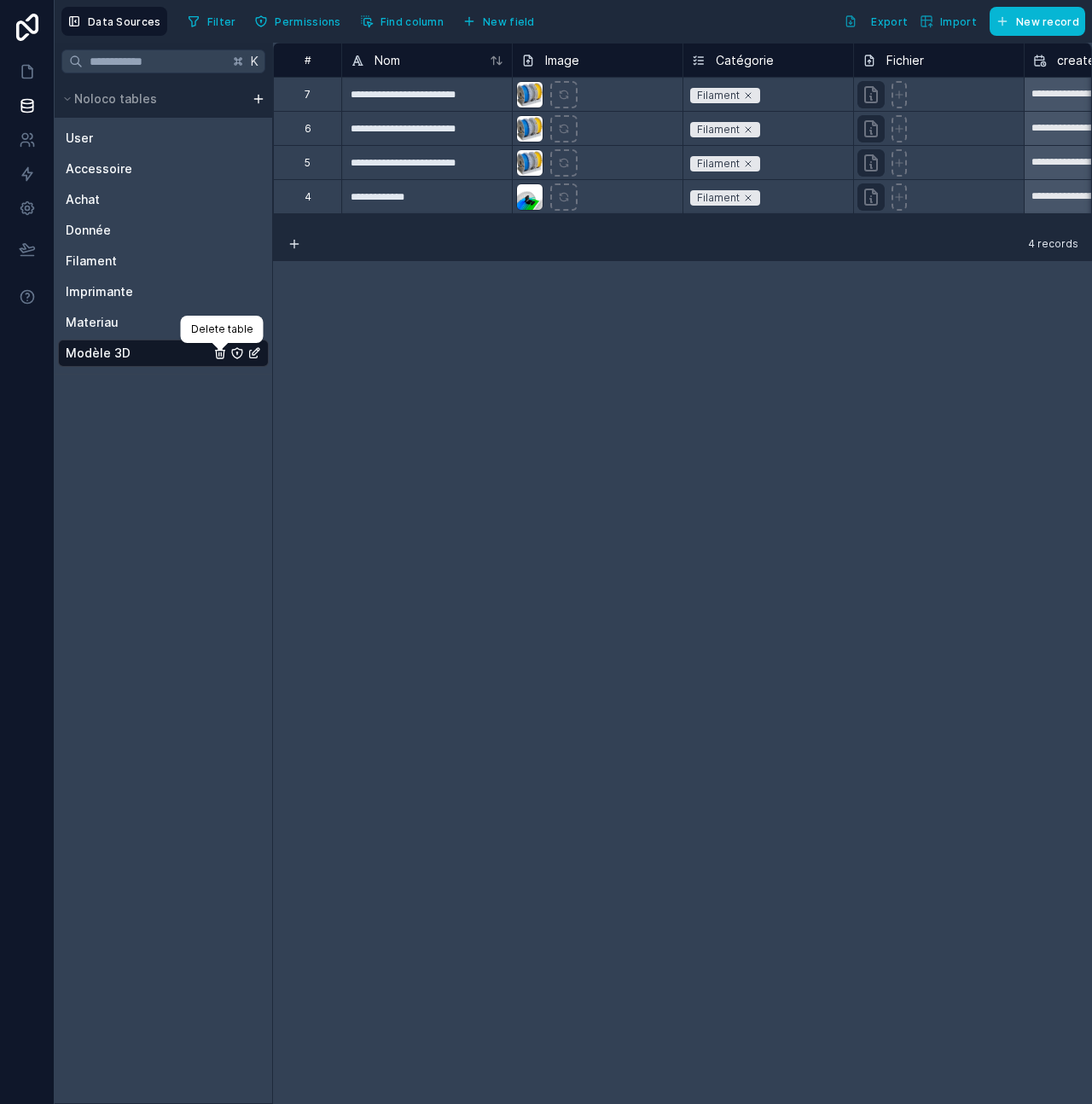 click 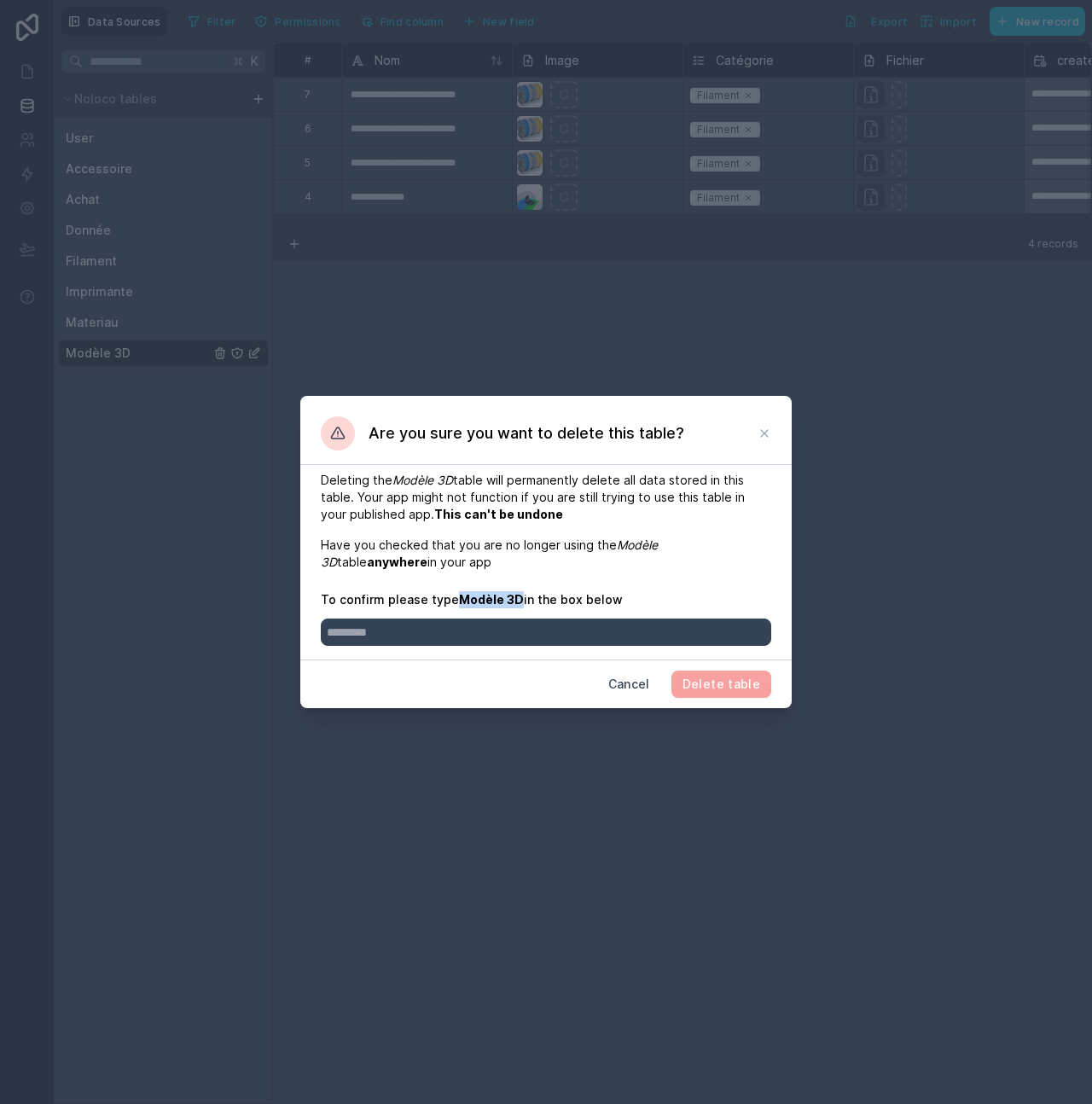 drag, startPoint x: 458, startPoint y: 600, endPoint x: 514, endPoint y: 601, distance: 56.00893 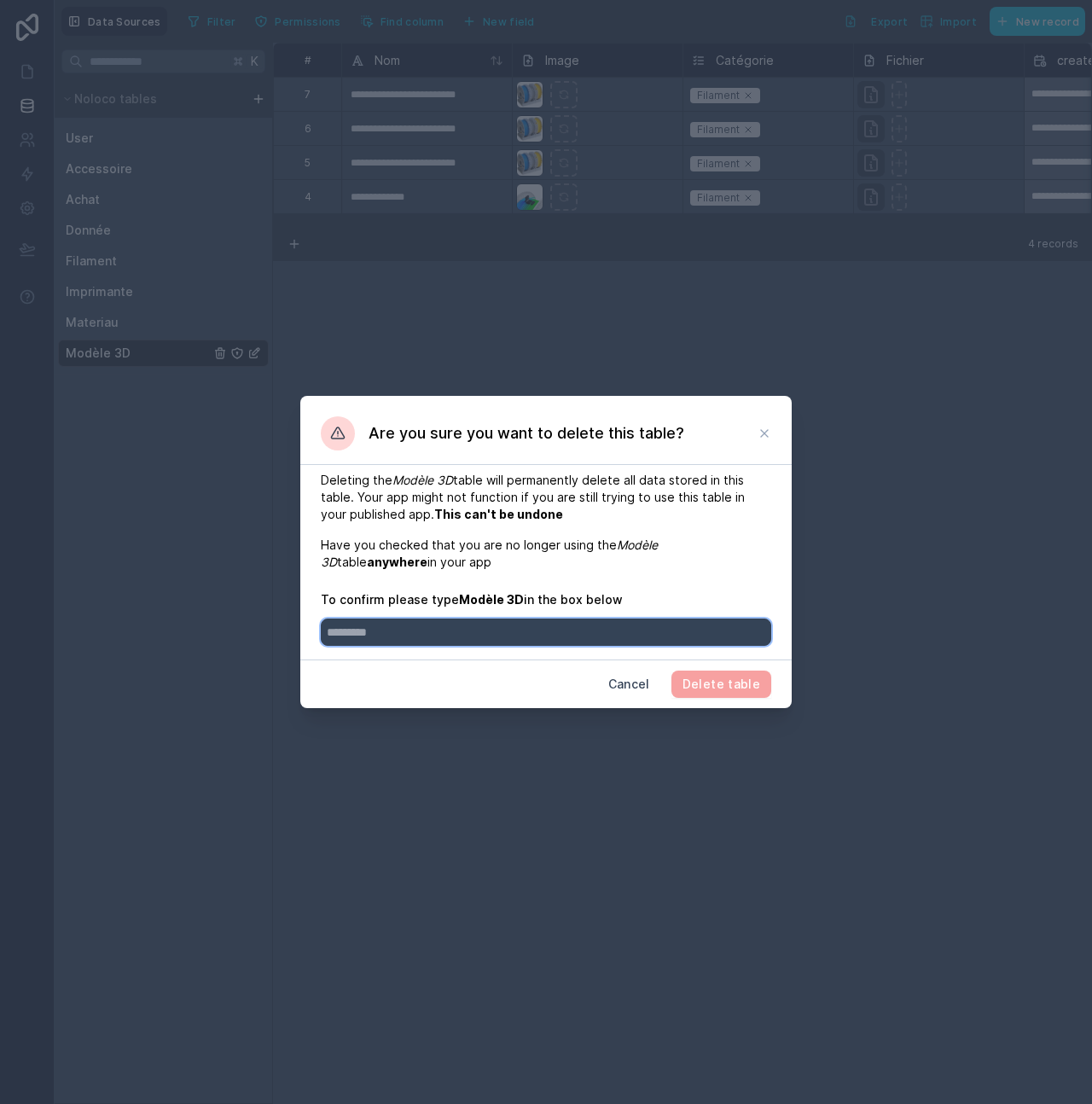 click at bounding box center (546, 632) 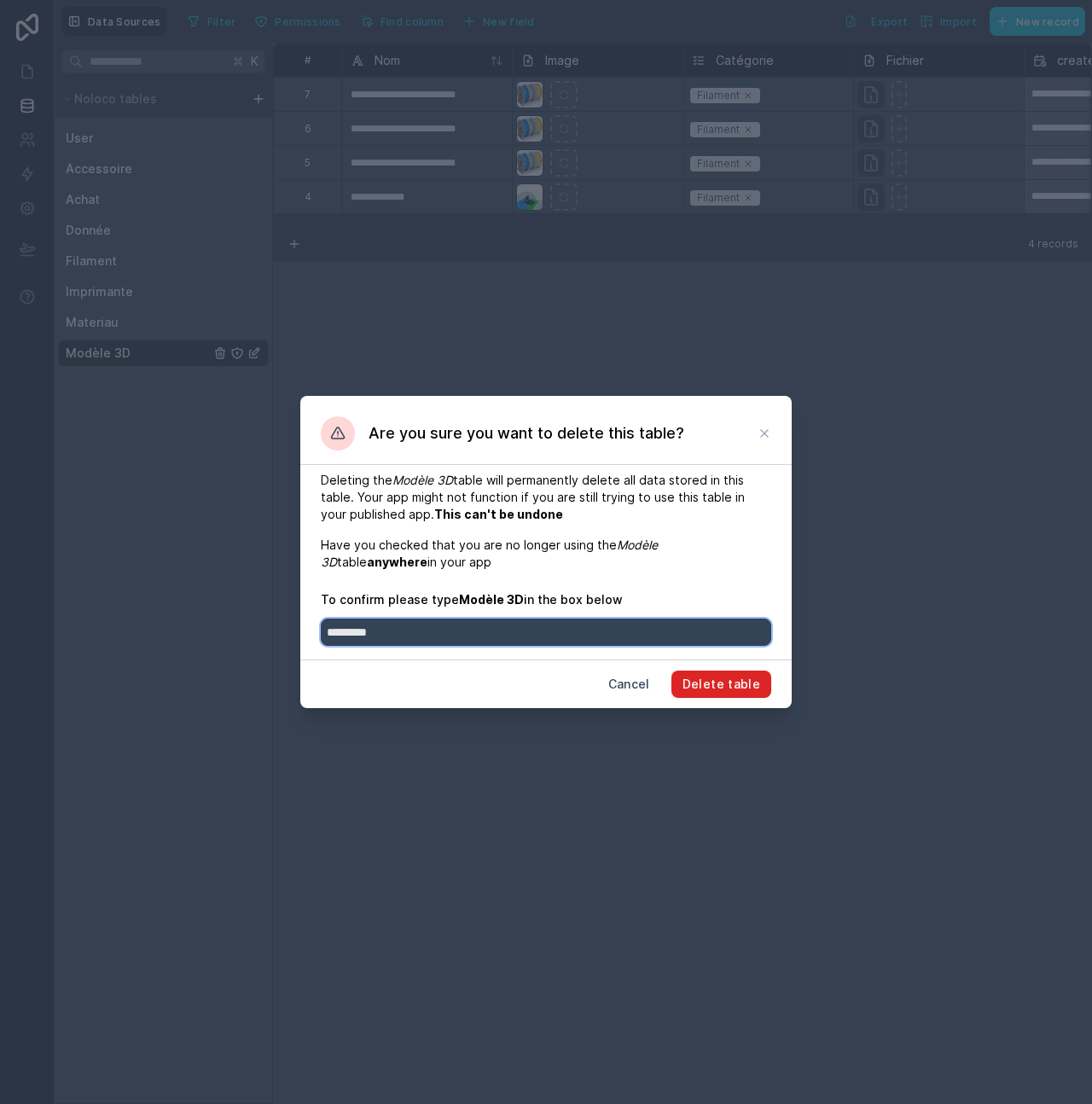 type on "*********" 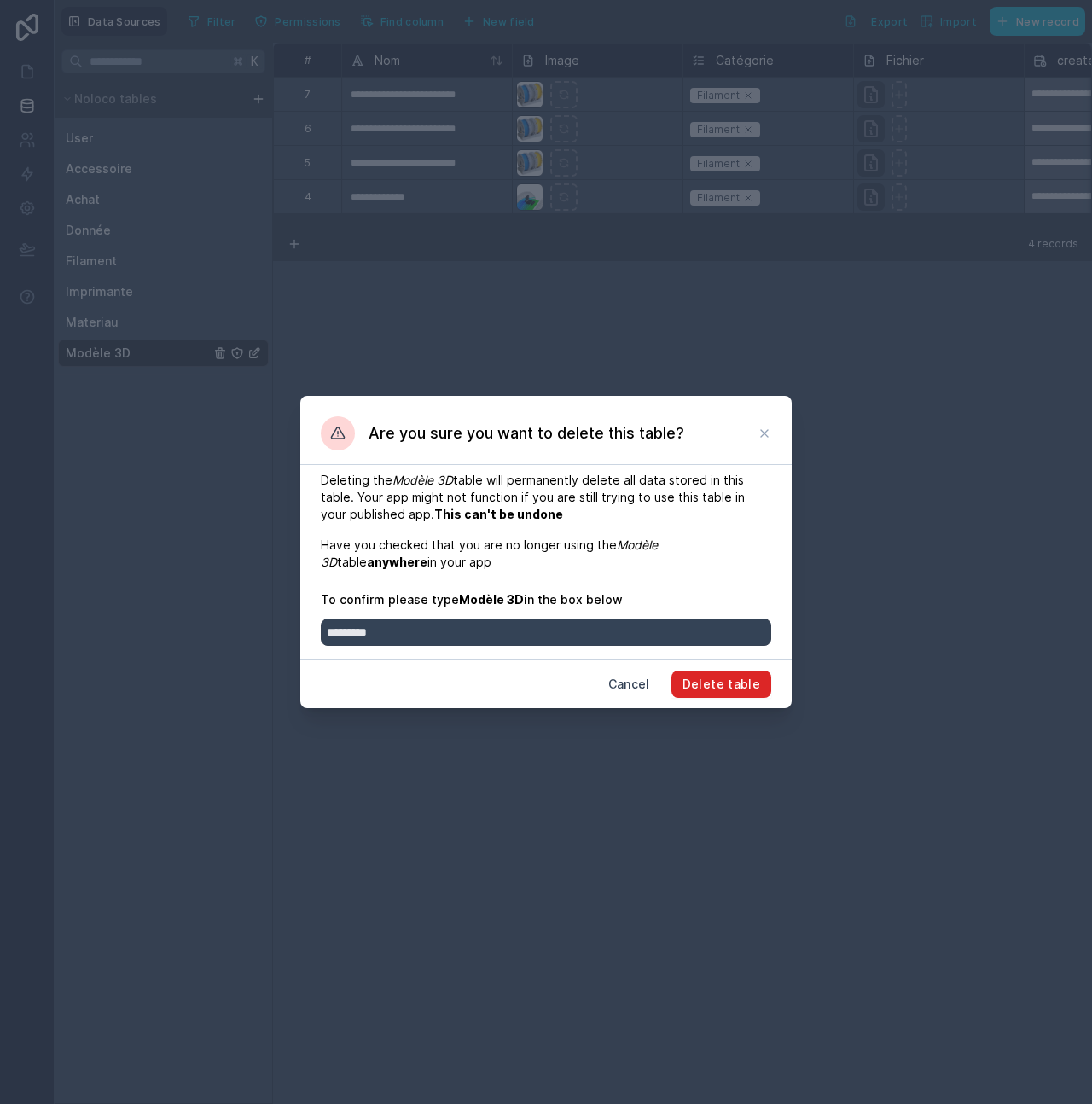 click on "Delete table" at bounding box center (721, 684) 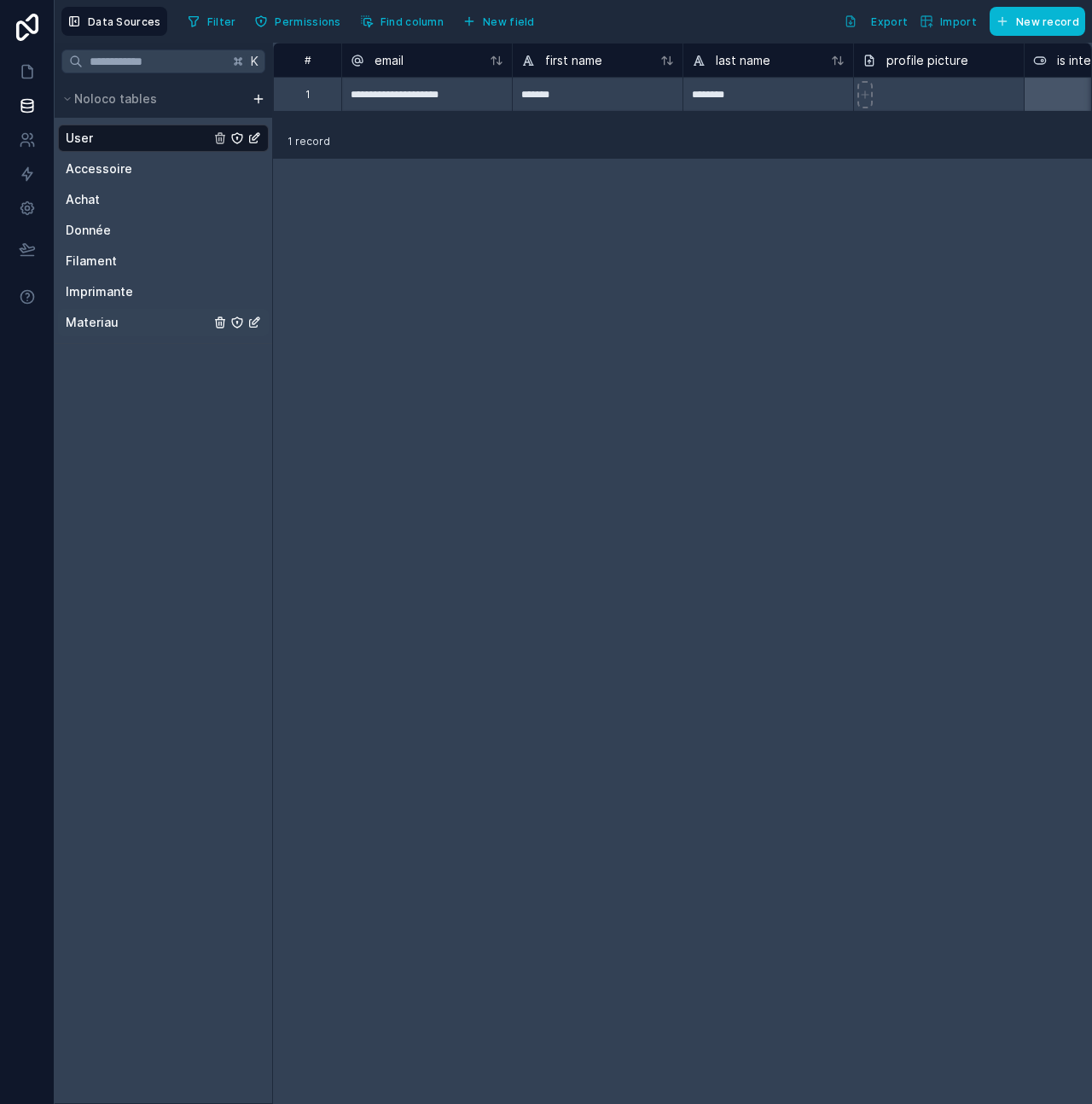 click on "Materiau" at bounding box center (163, 322) 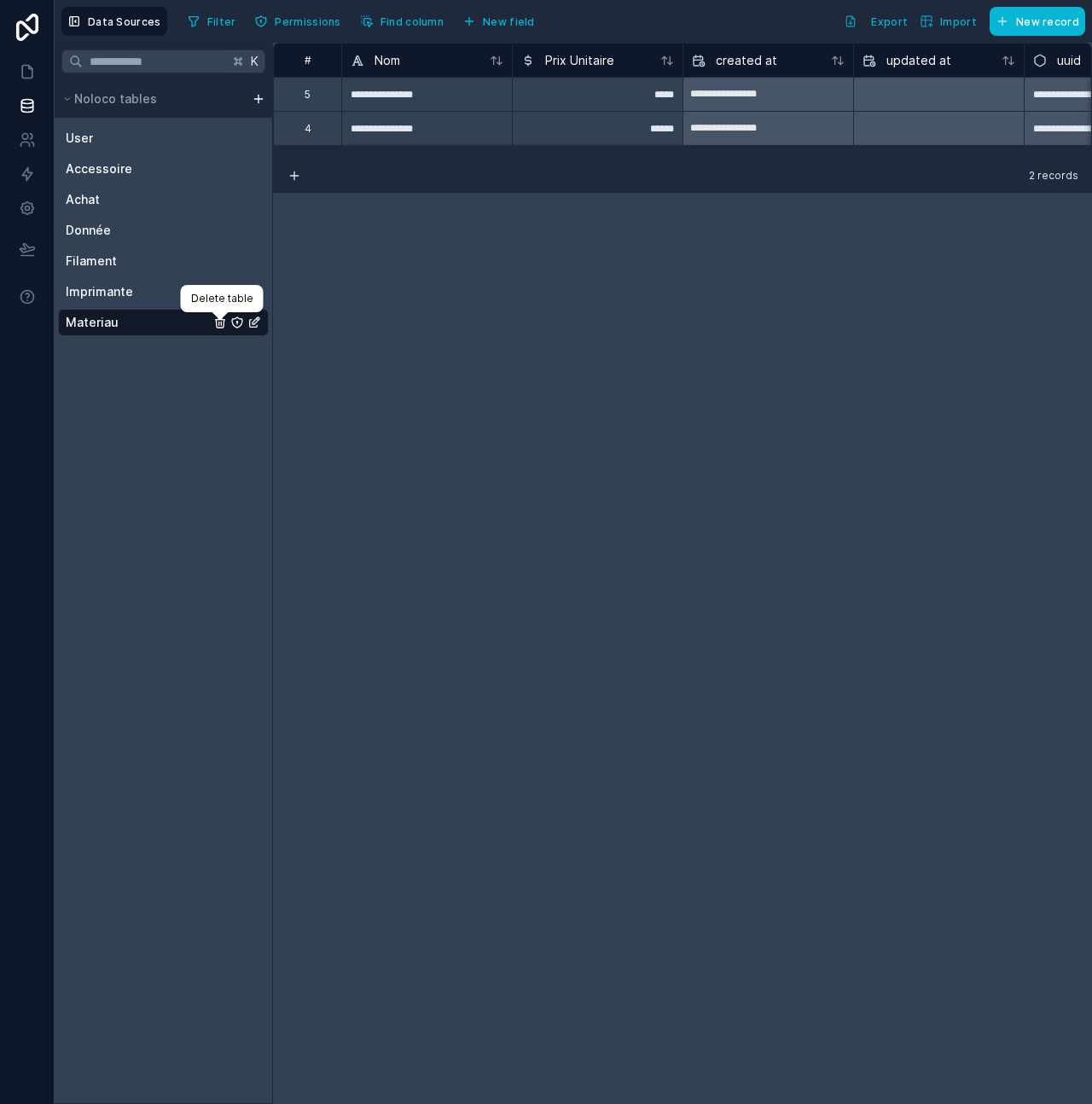 click 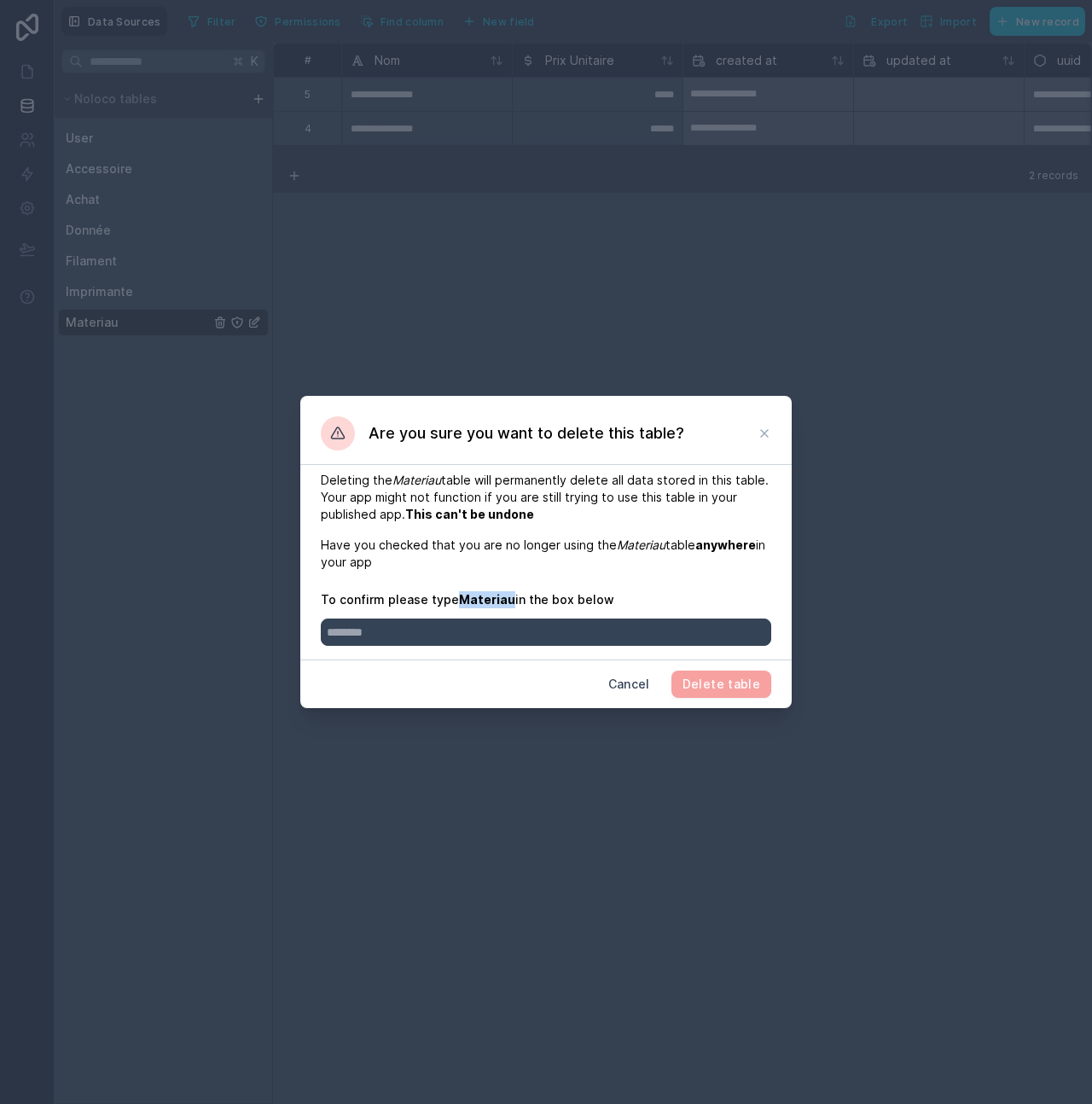 drag, startPoint x: 459, startPoint y: 599, endPoint x: 506, endPoint y: 597, distance: 47.04253 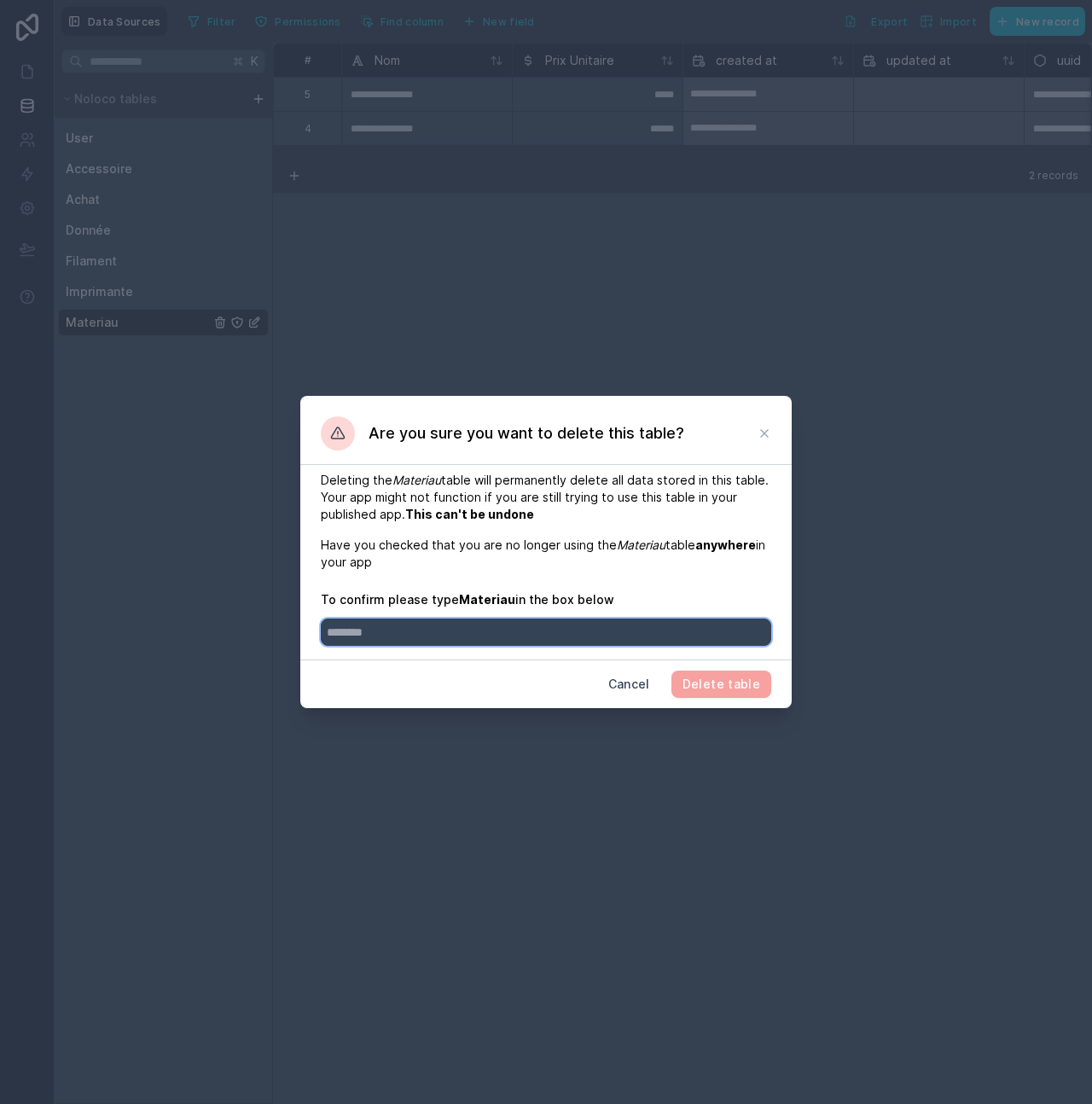 click at bounding box center (546, 632) 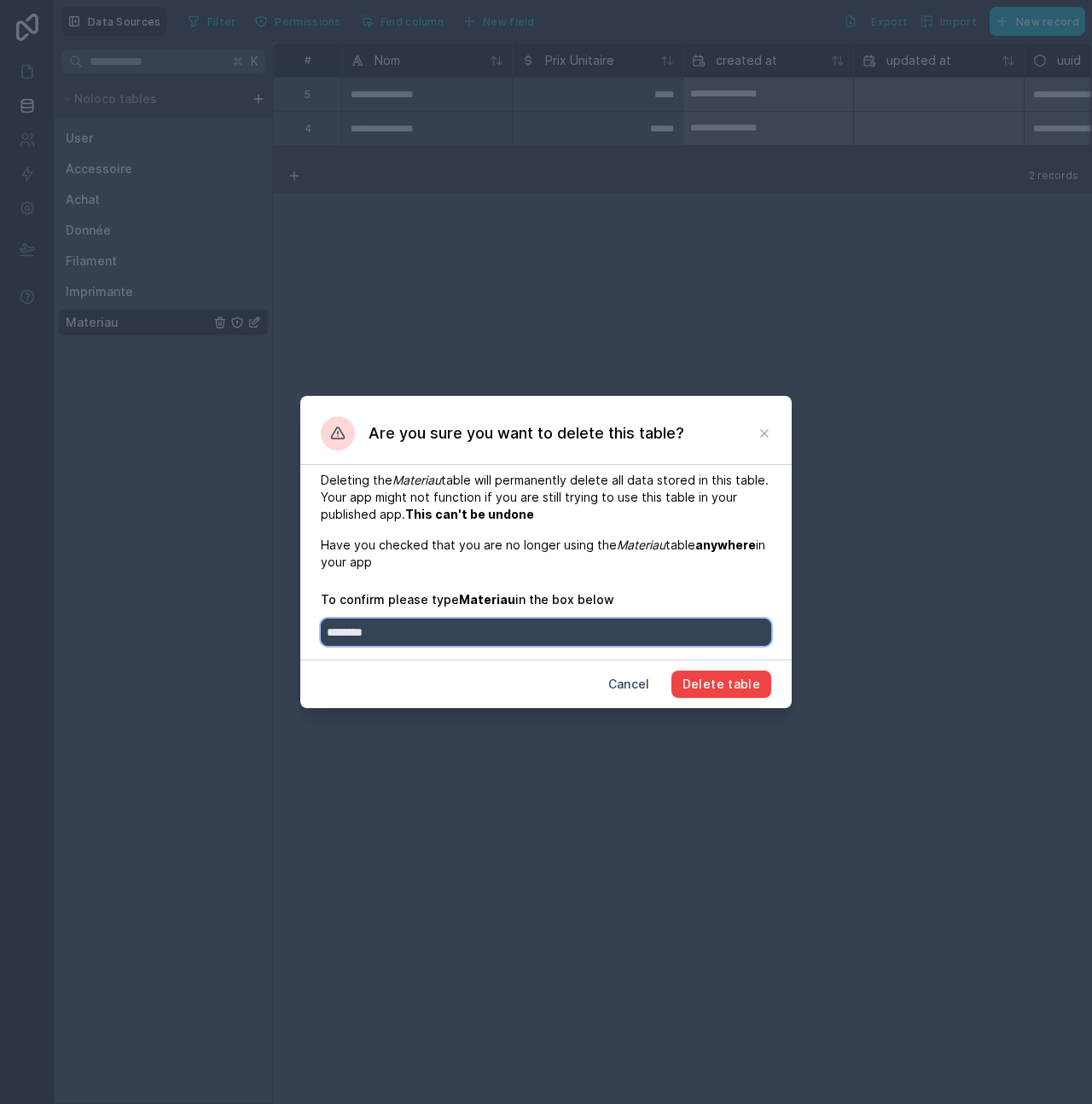 type on "********" 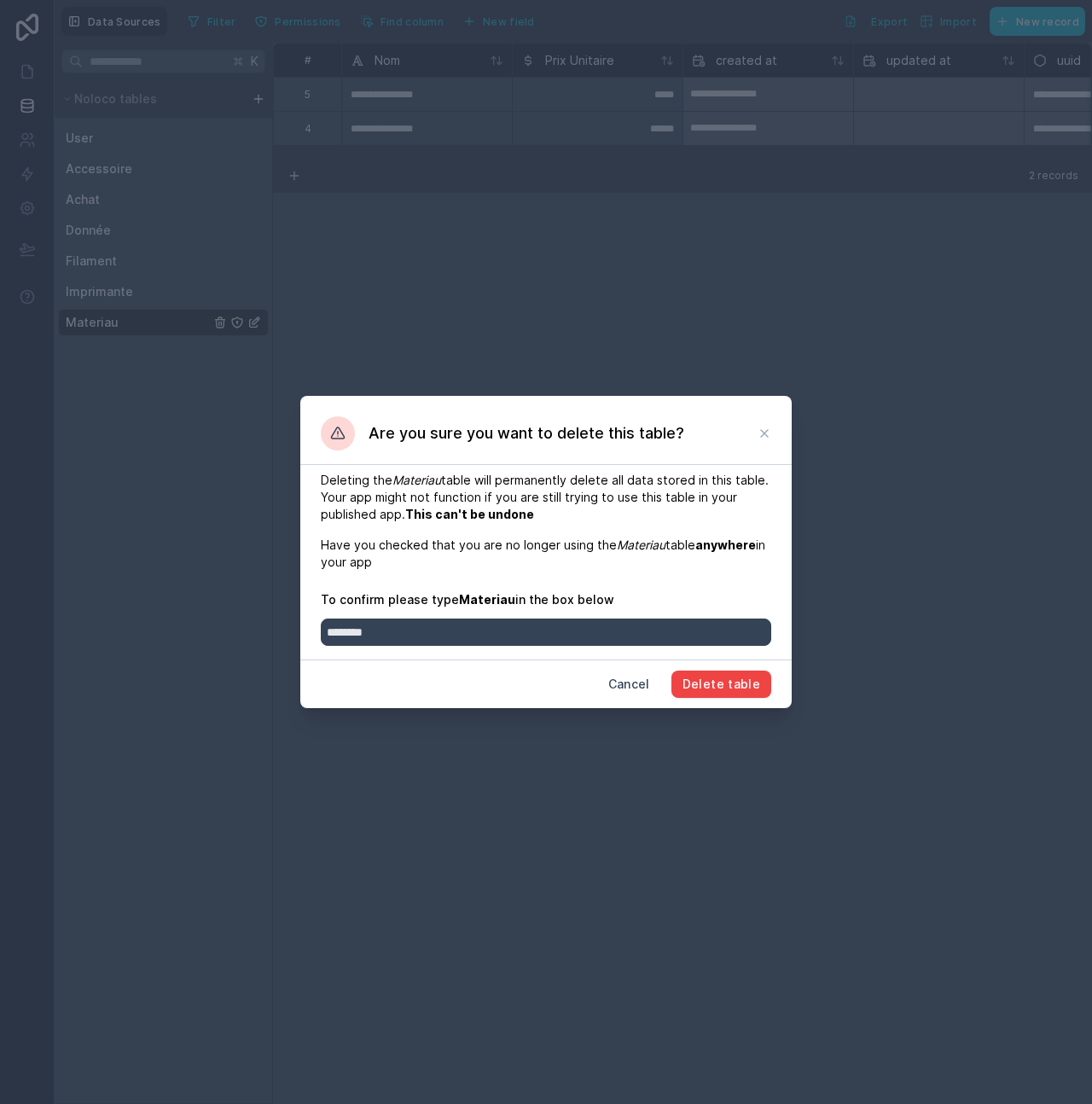 click on "Cancel Delete table" at bounding box center (546, 683) 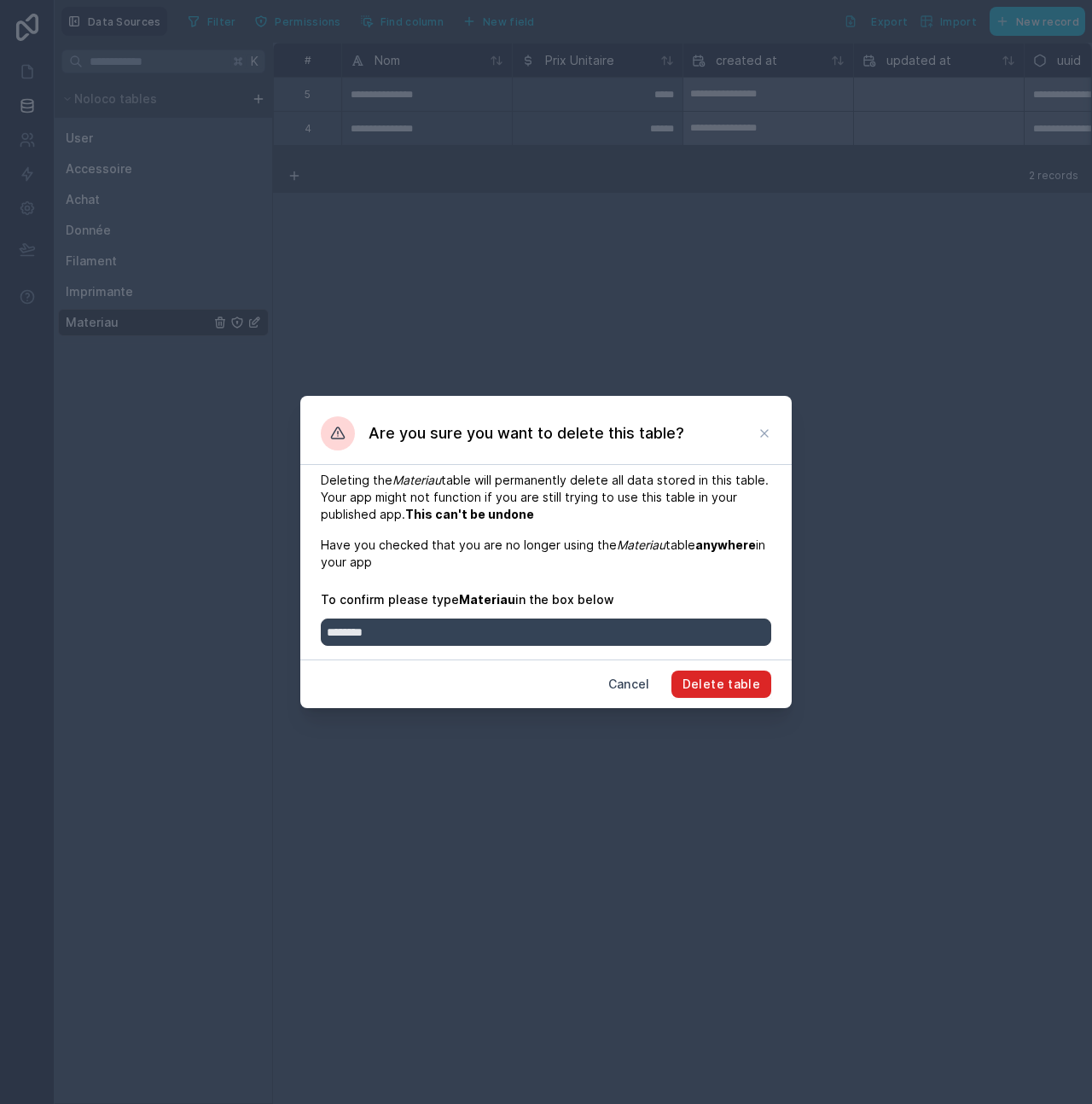 click on "Delete table" at bounding box center (721, 684) 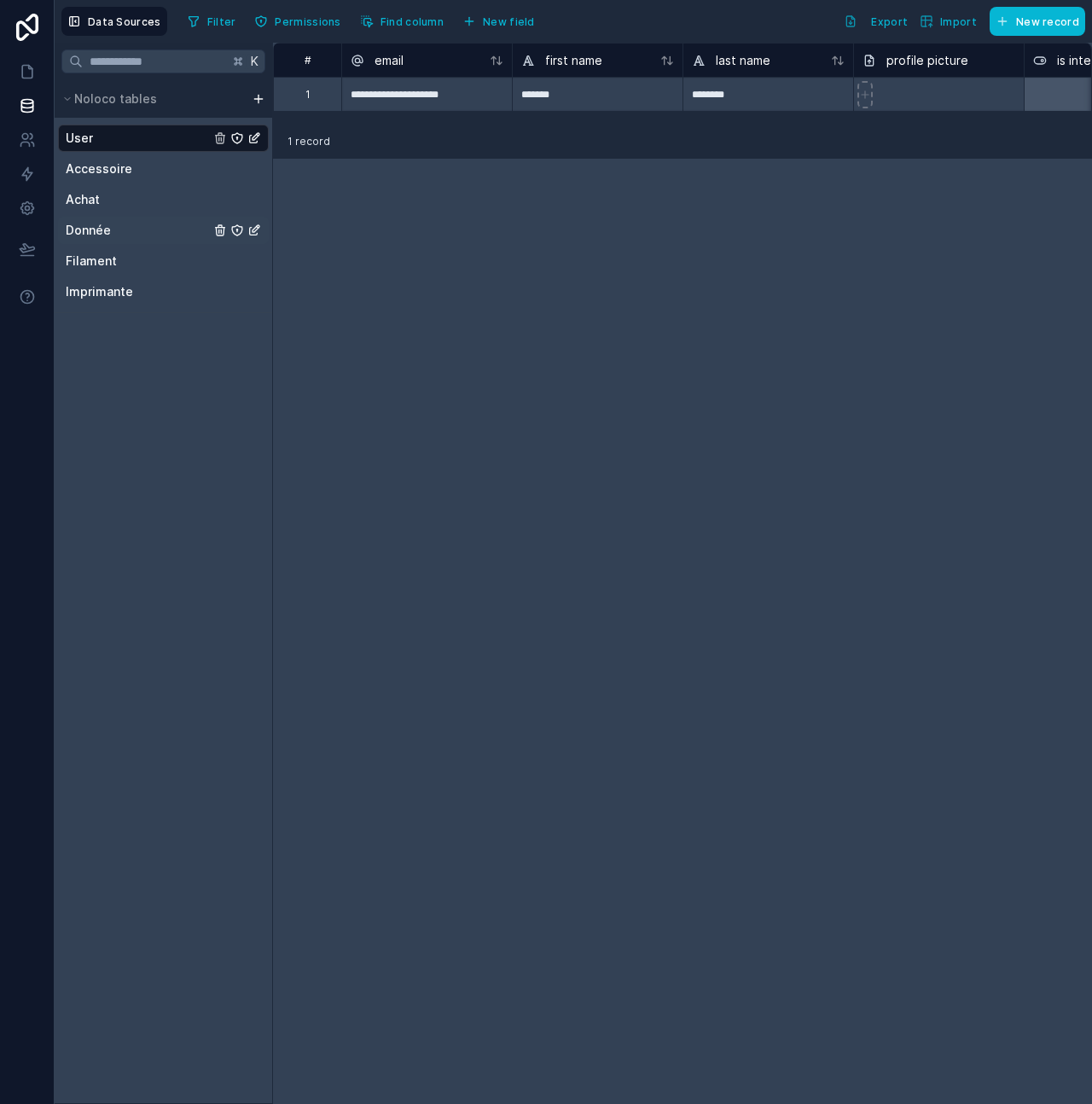 click on "Donnée" at bounding box center (163, 230) 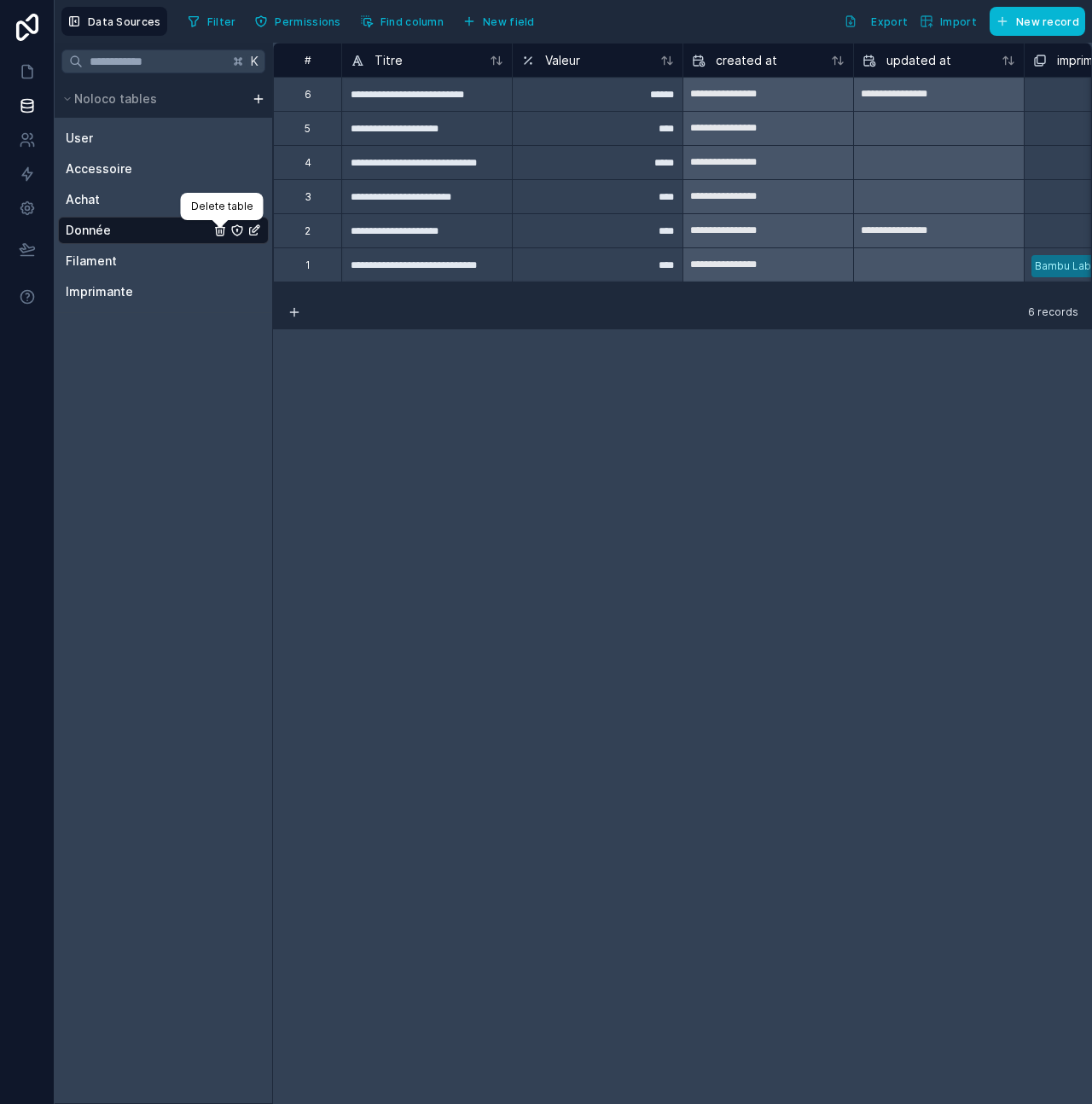 click 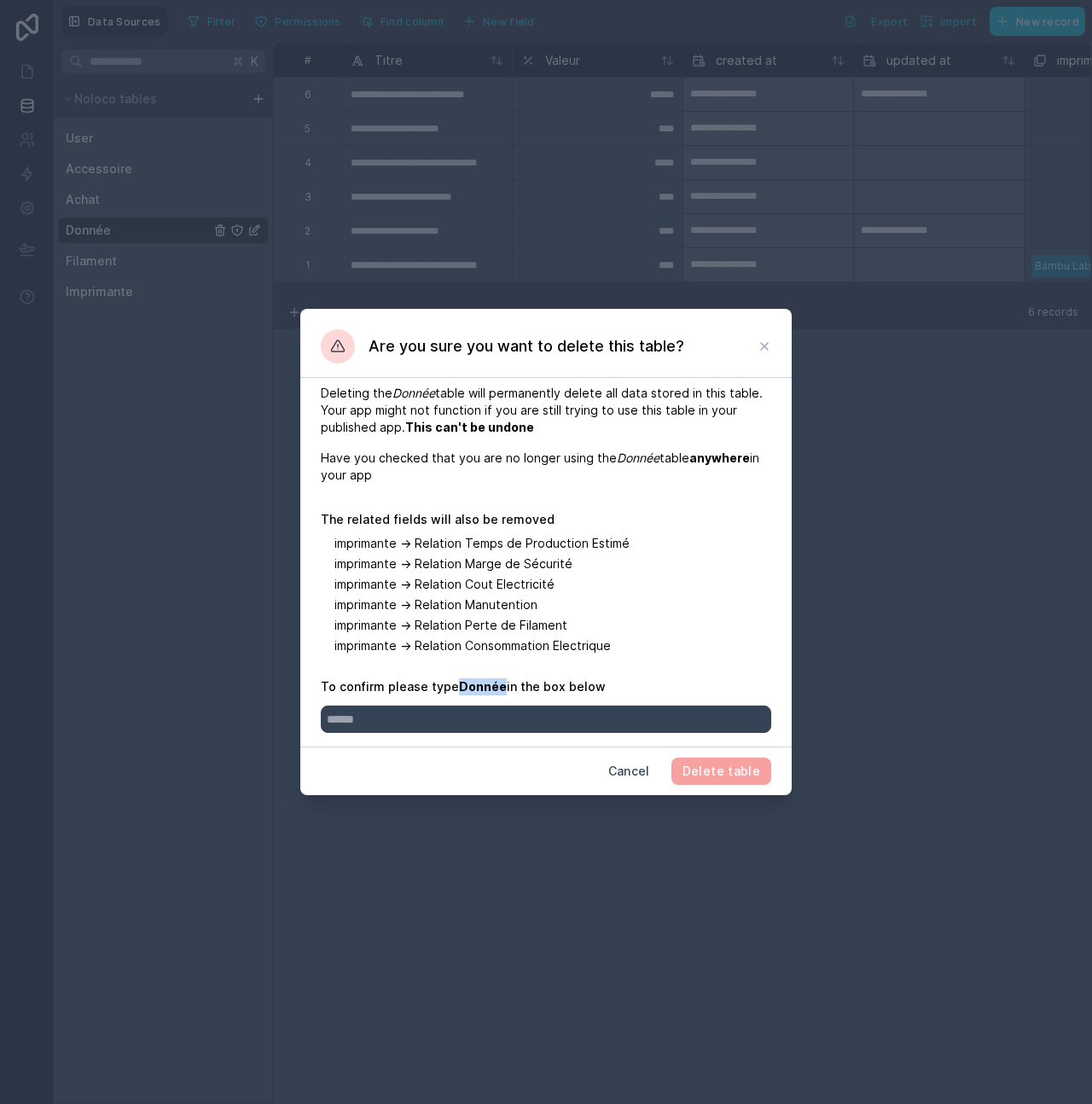 drag, startPoint x: 458, startPoint y: 688, endPoint x: 498, endPoint y: 688, distance: 40 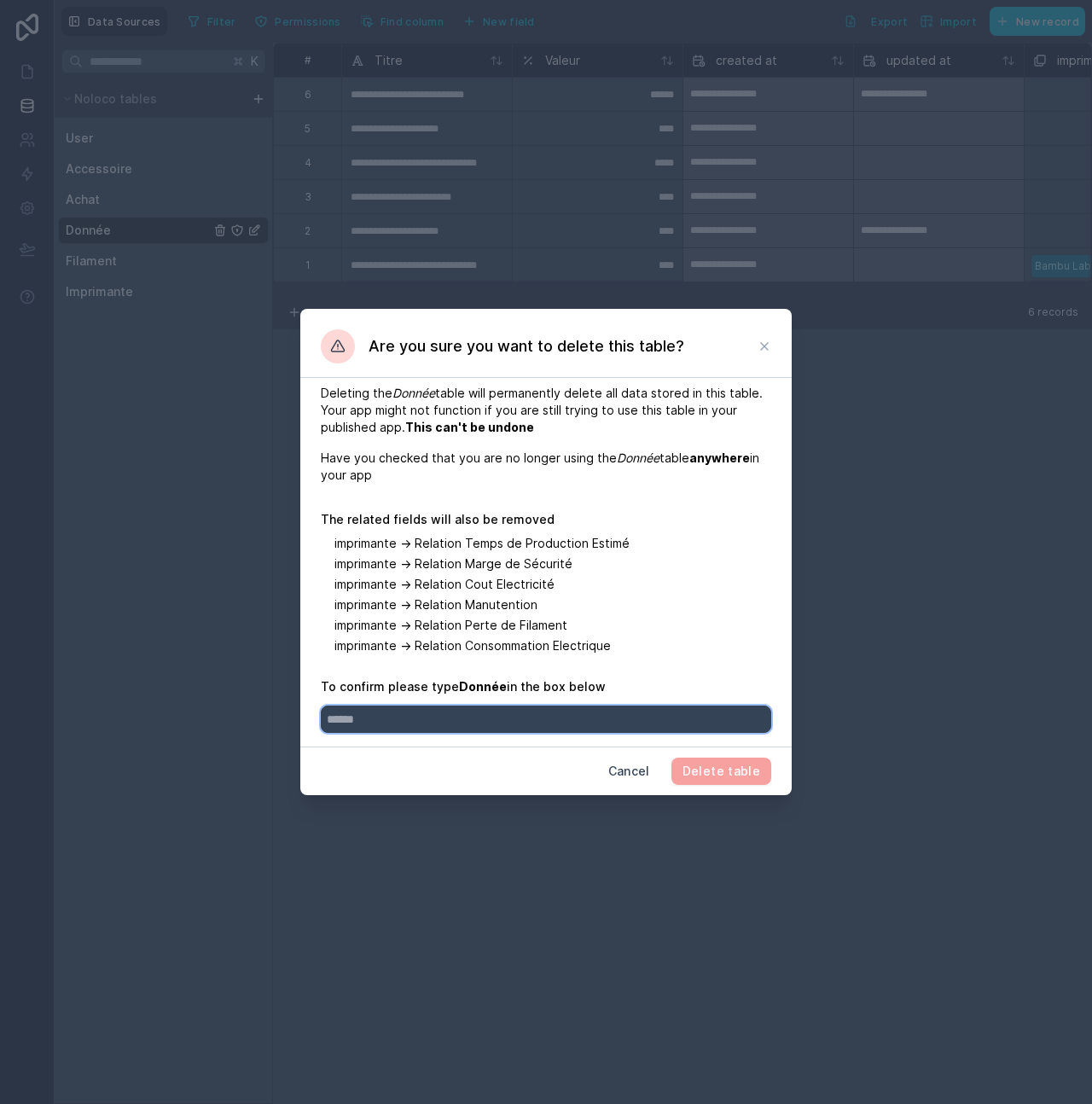click at bounding box center [546, 719] 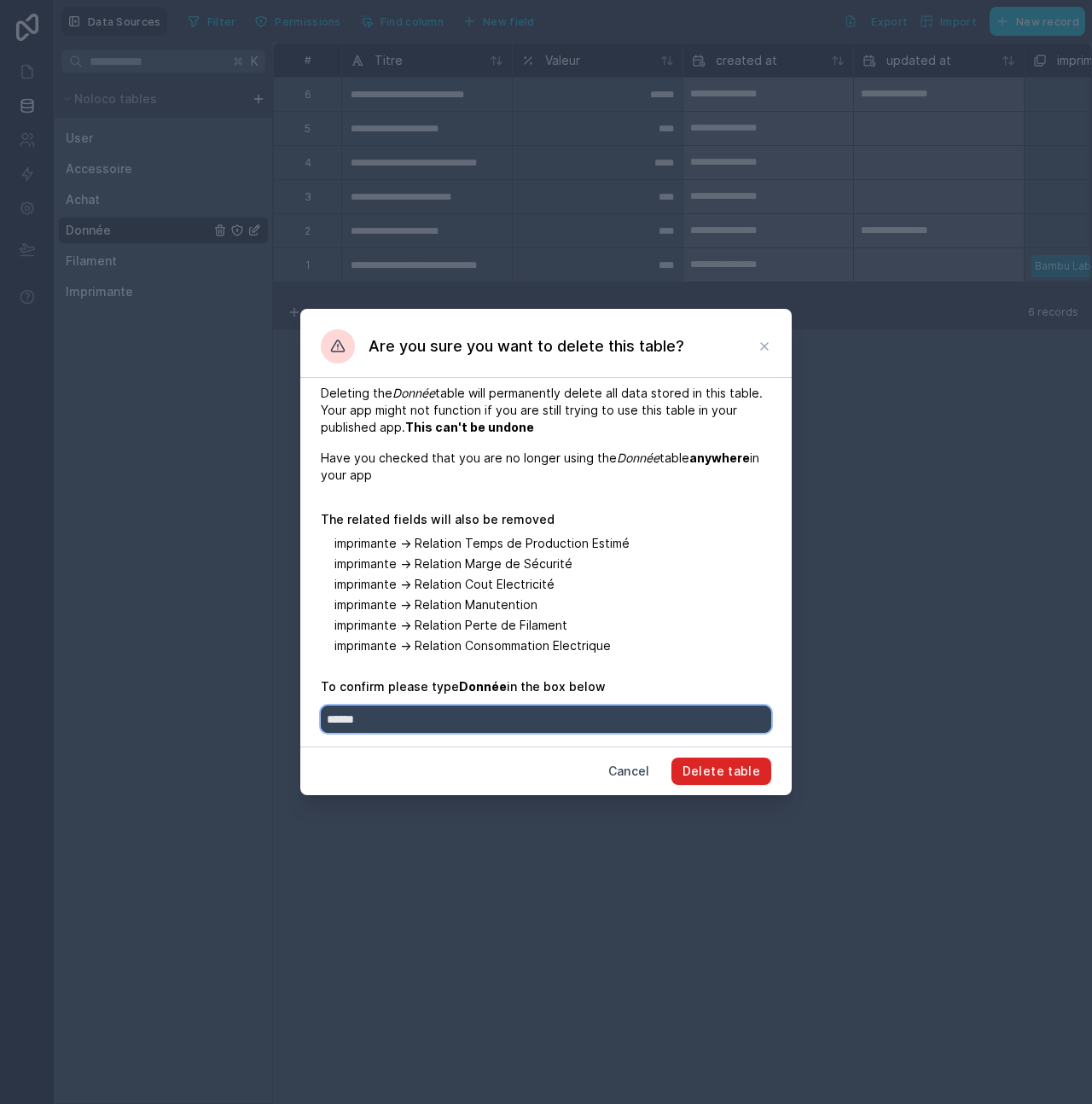 type on "******" 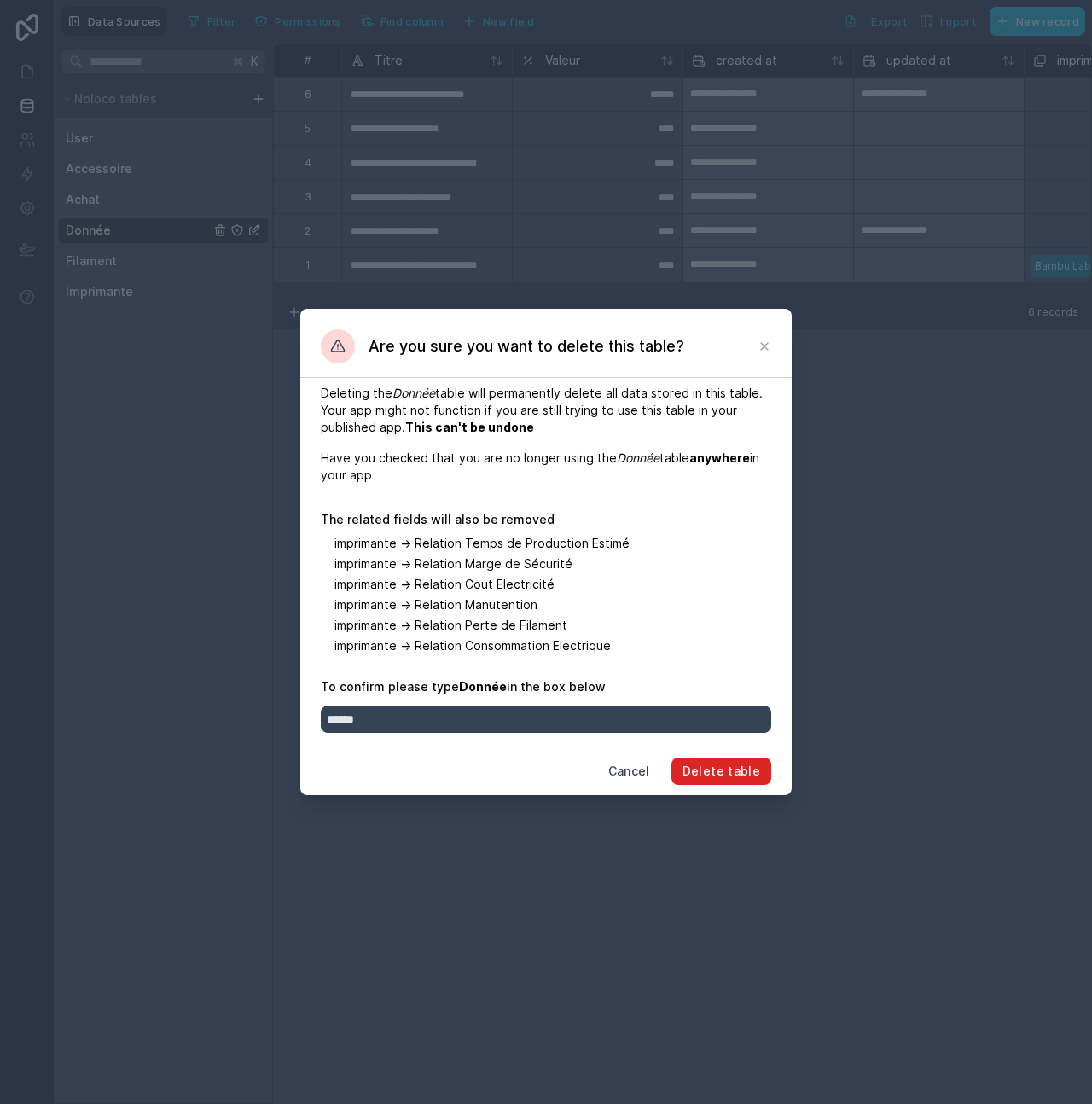 click on "Delete table" at bounding box center [721, 771] 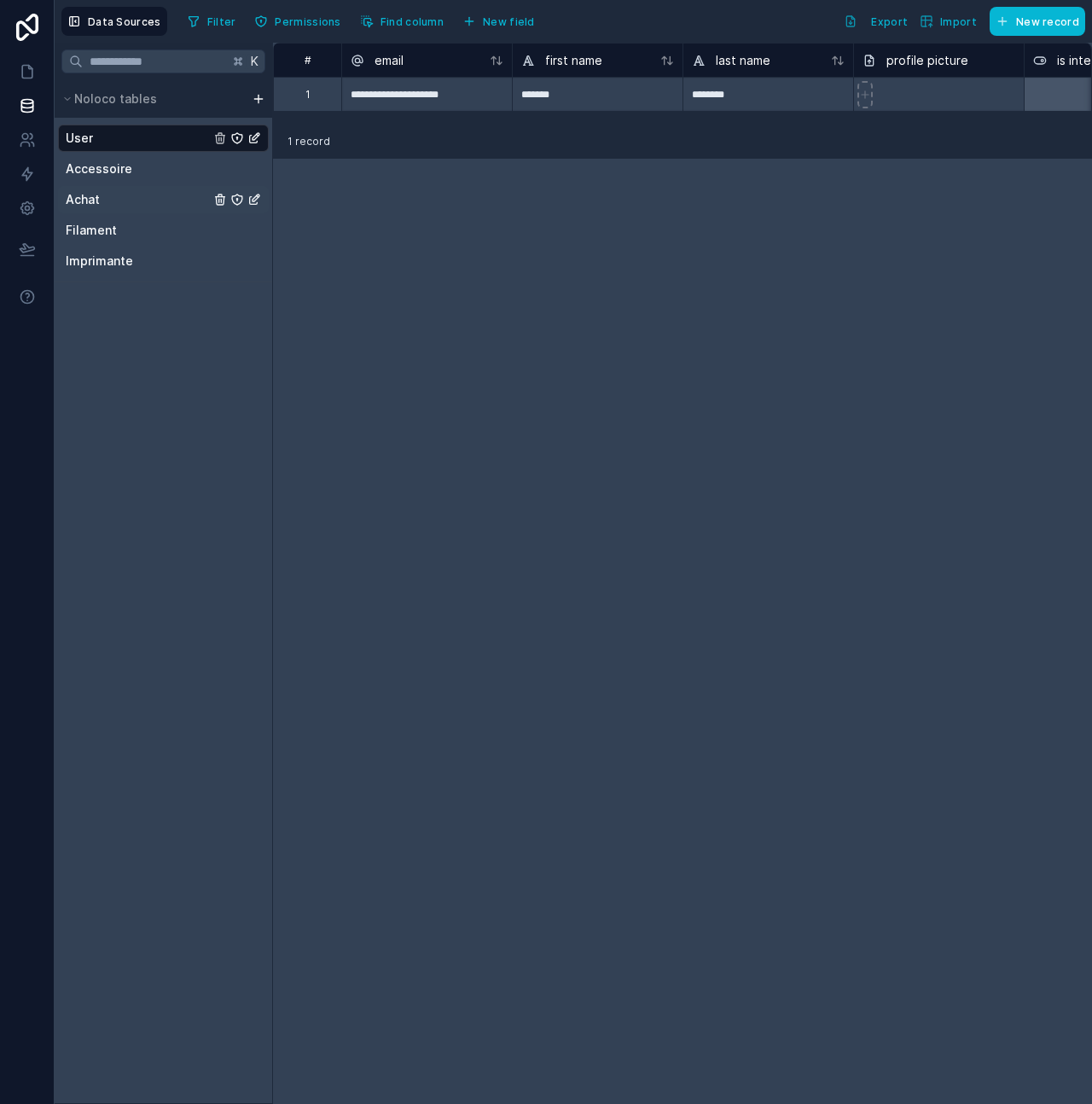 click on "Achat" at bounding box center [163, 200] 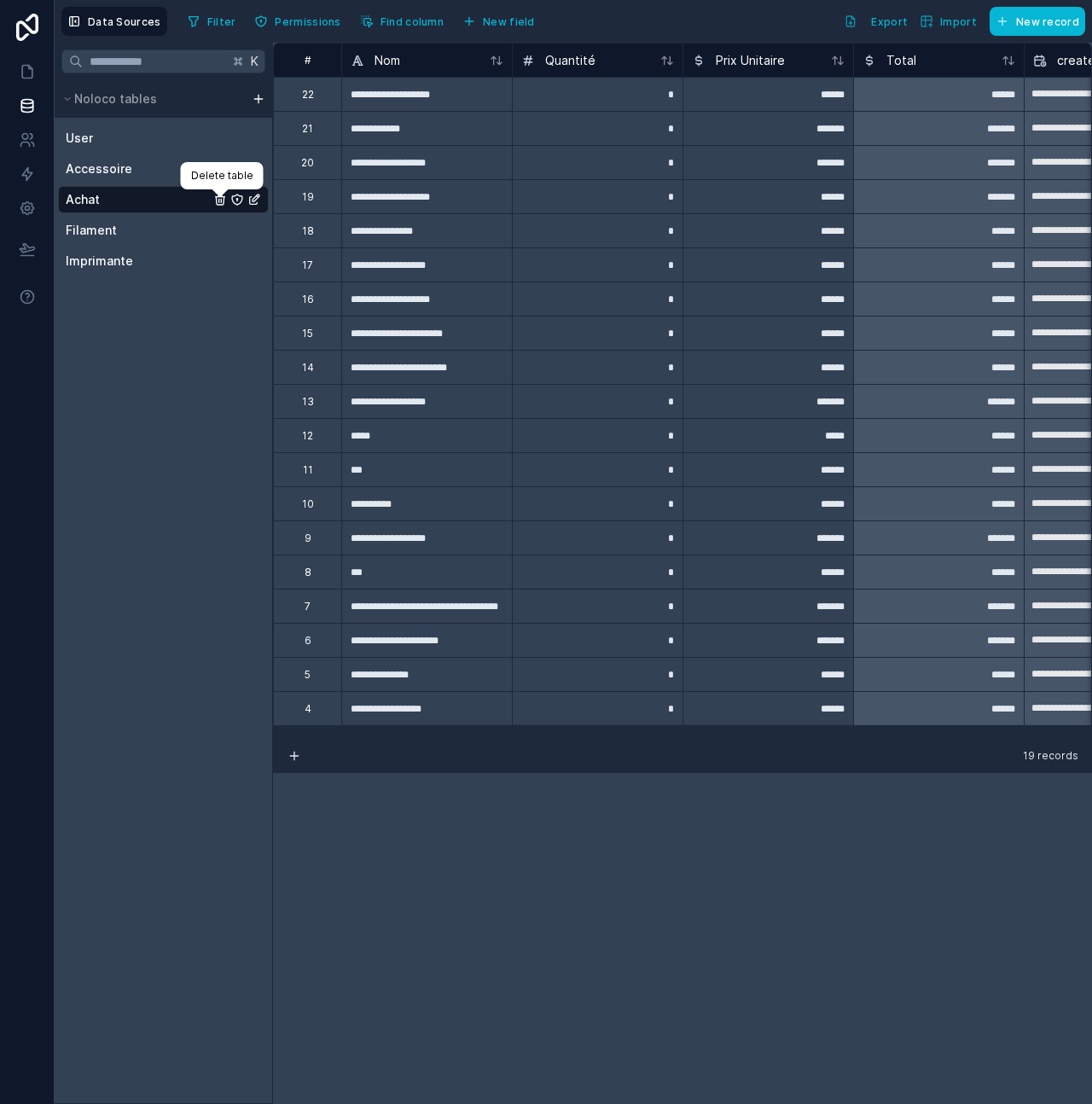 click 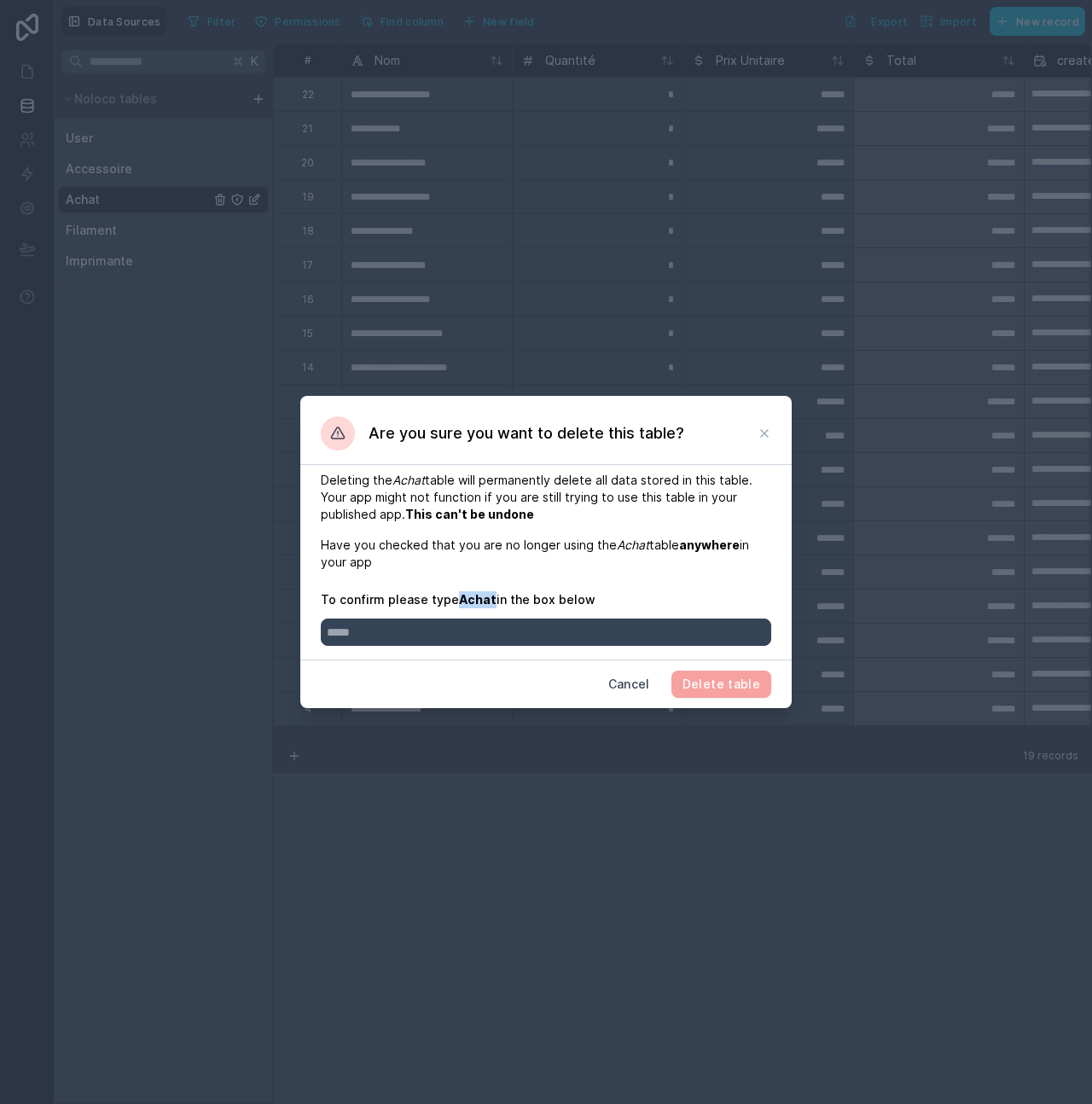 drag, startPoint x: 454, startPoint y: 598, endPoint x: 490, endPoint y: 600, distance: 36.055513 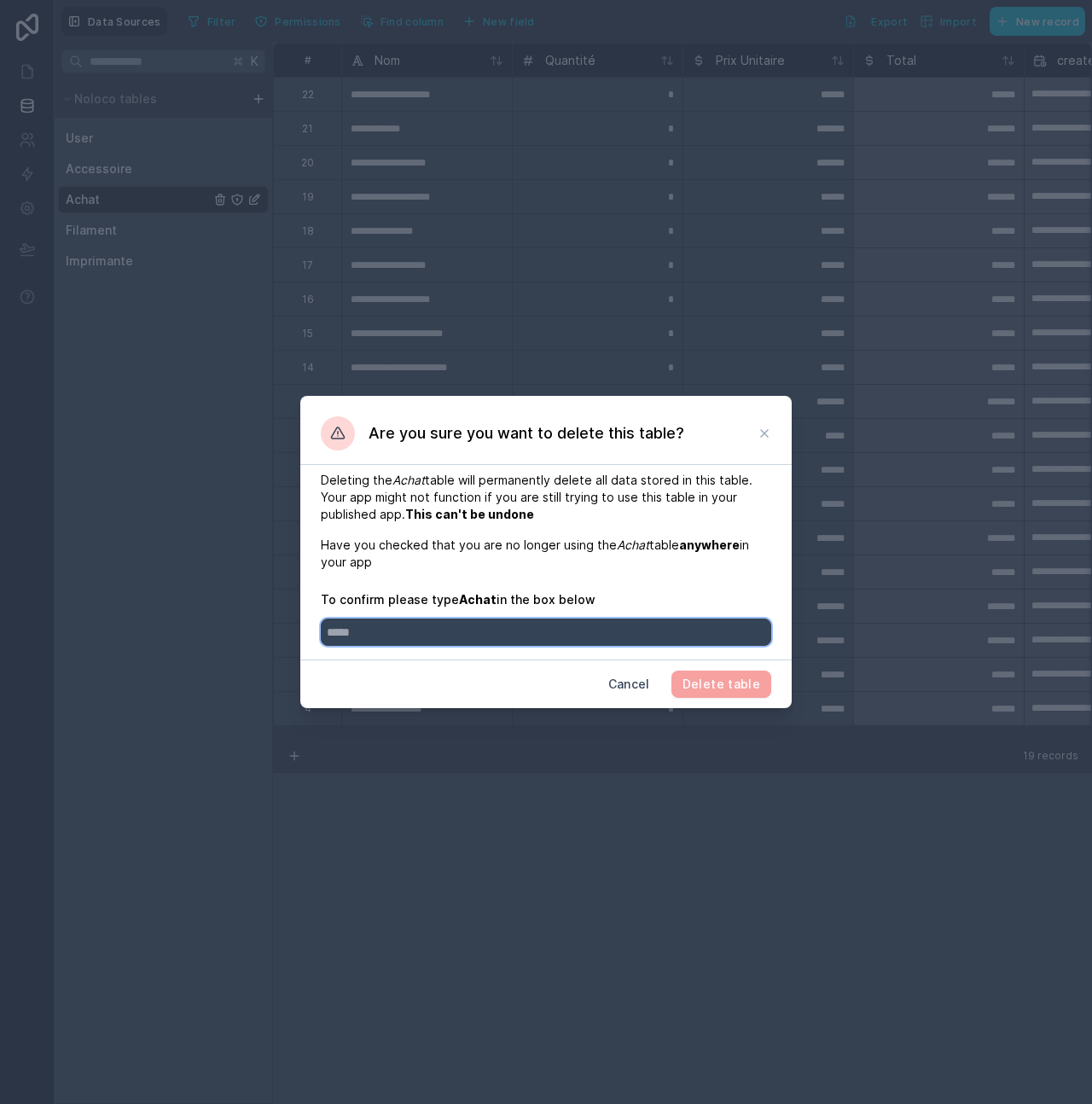 click at bounding box center (546, 632) 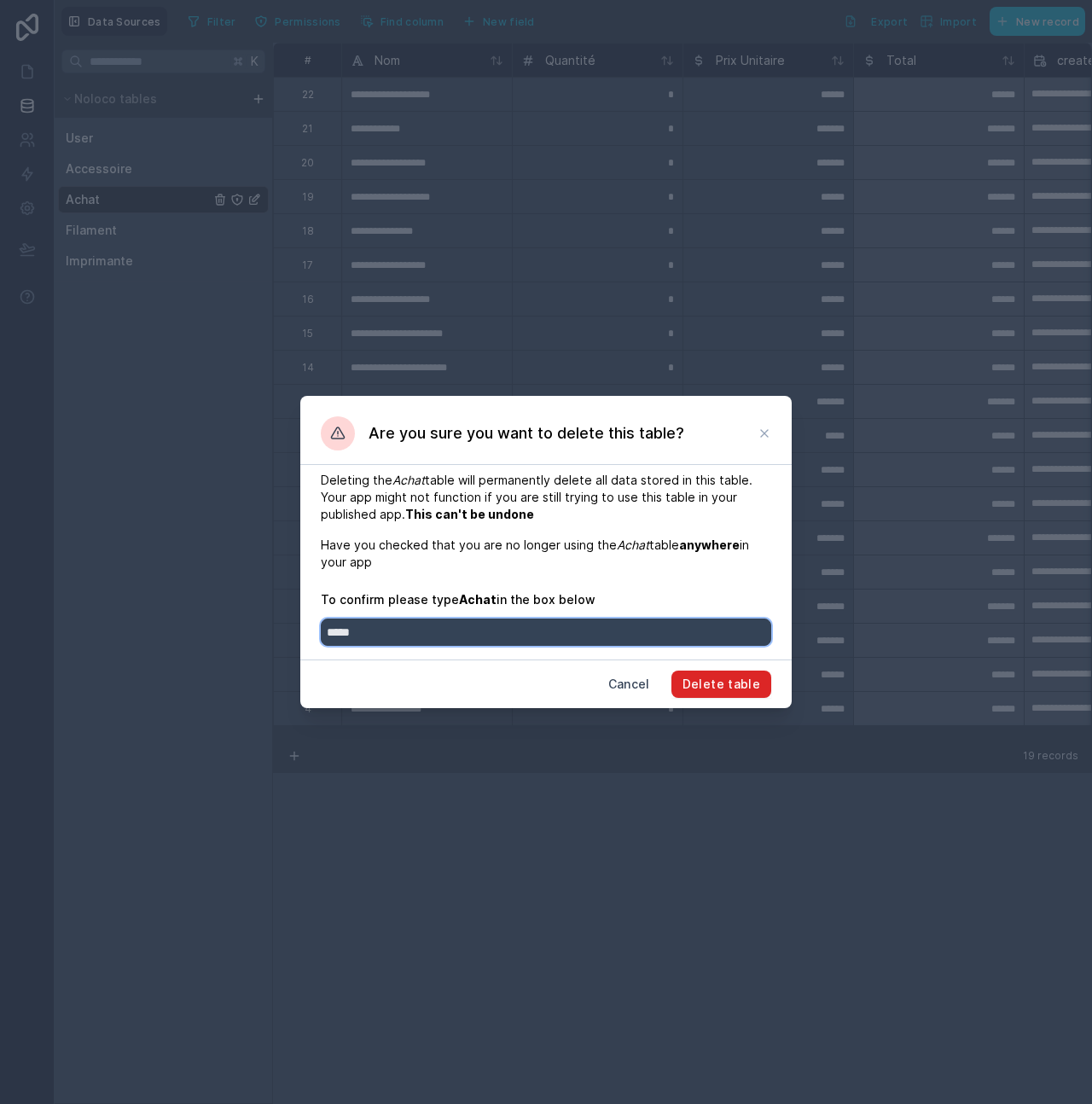 type on "*****" 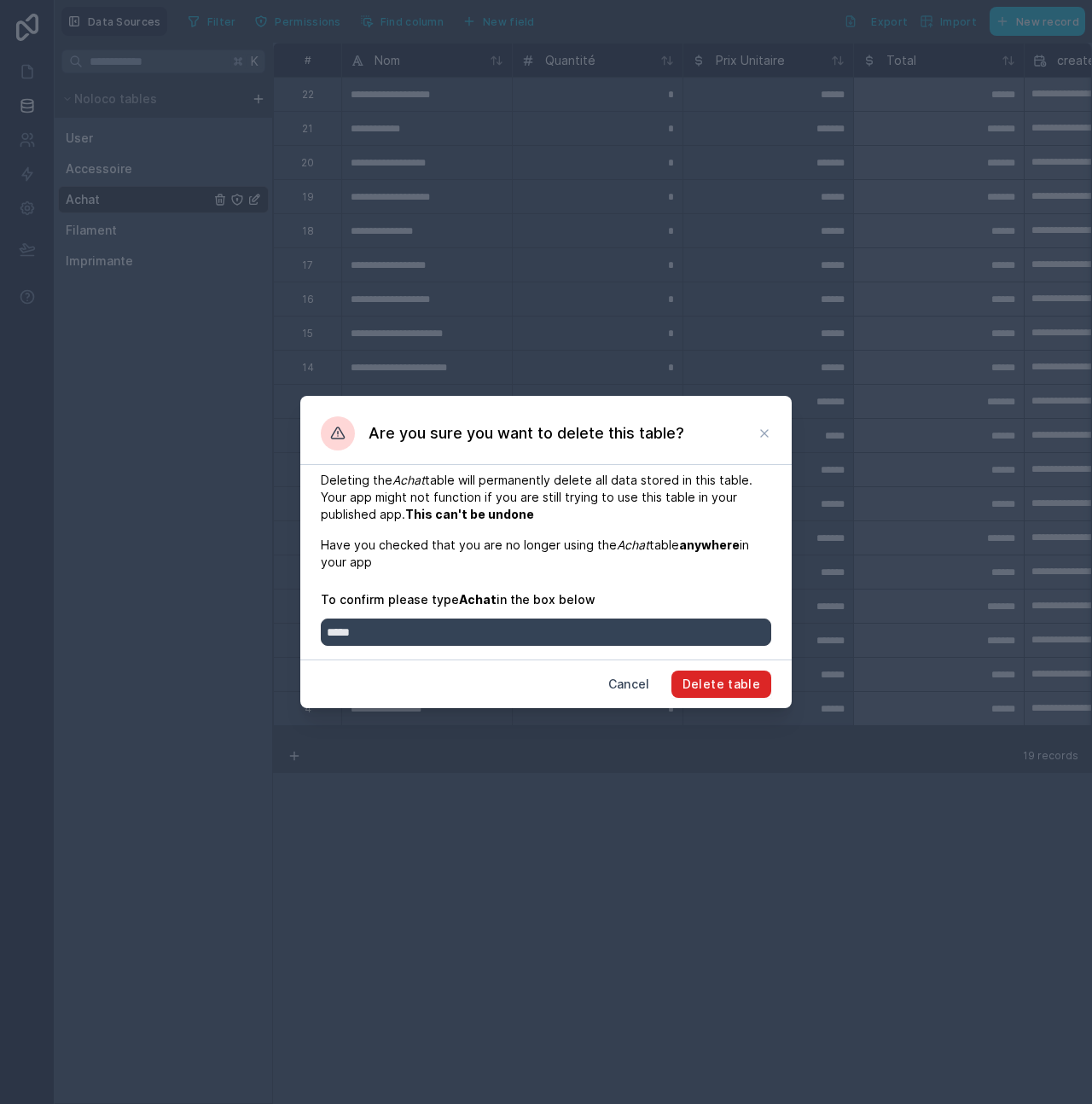 click on "Delete table" at bounding box center [721, 684] 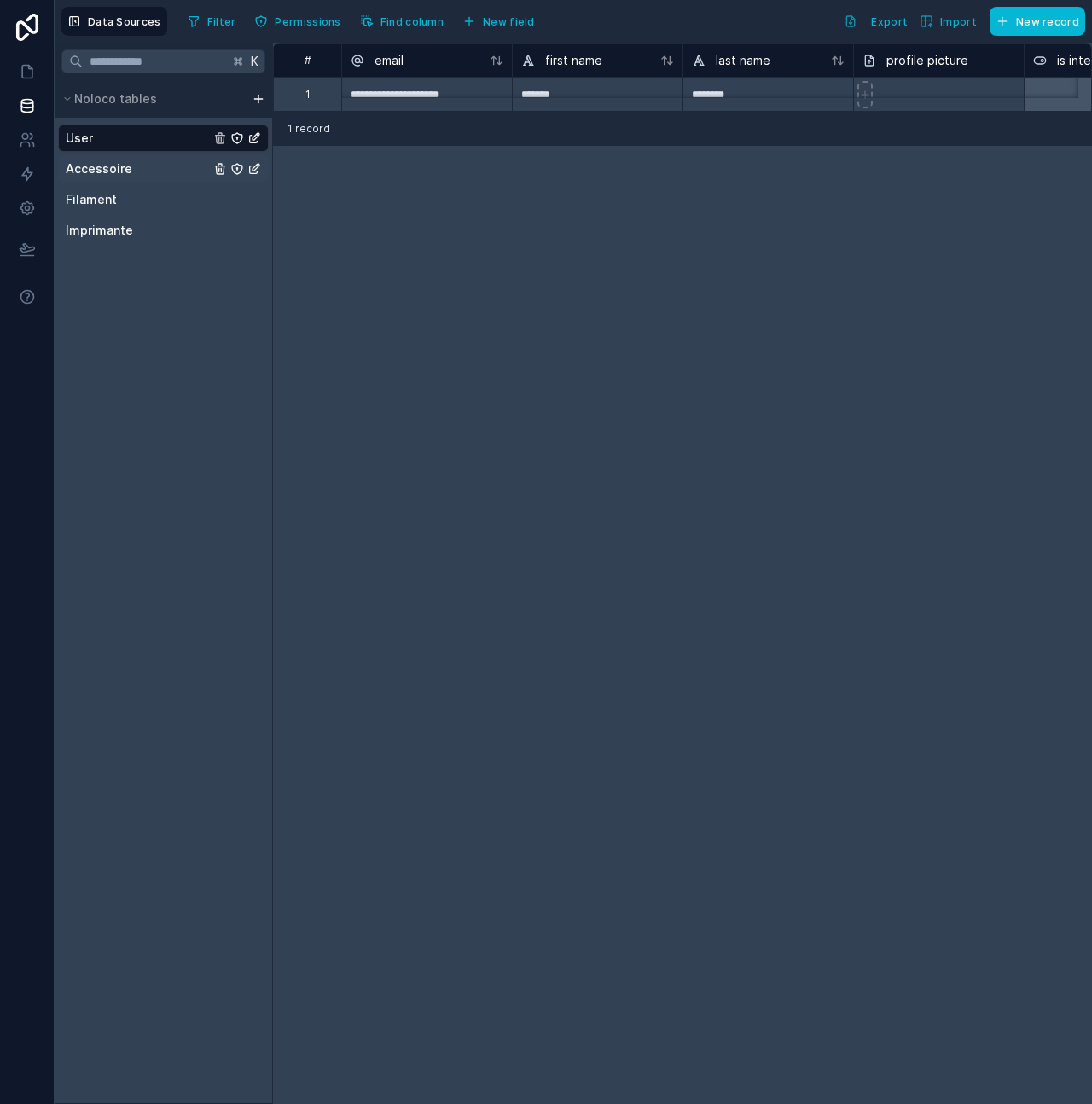 click on "Accessoire" at bounding box center (163, 169) 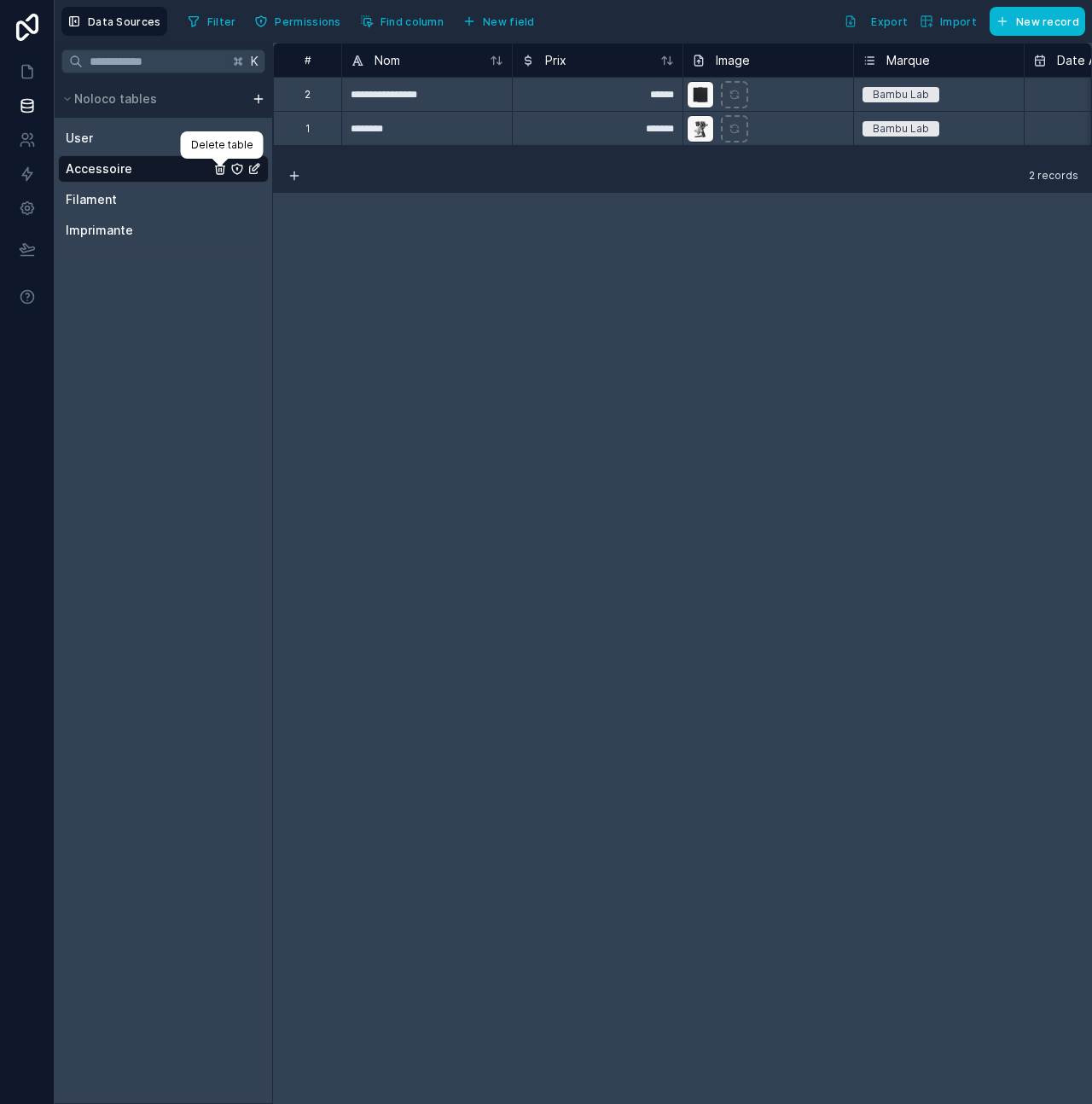 click 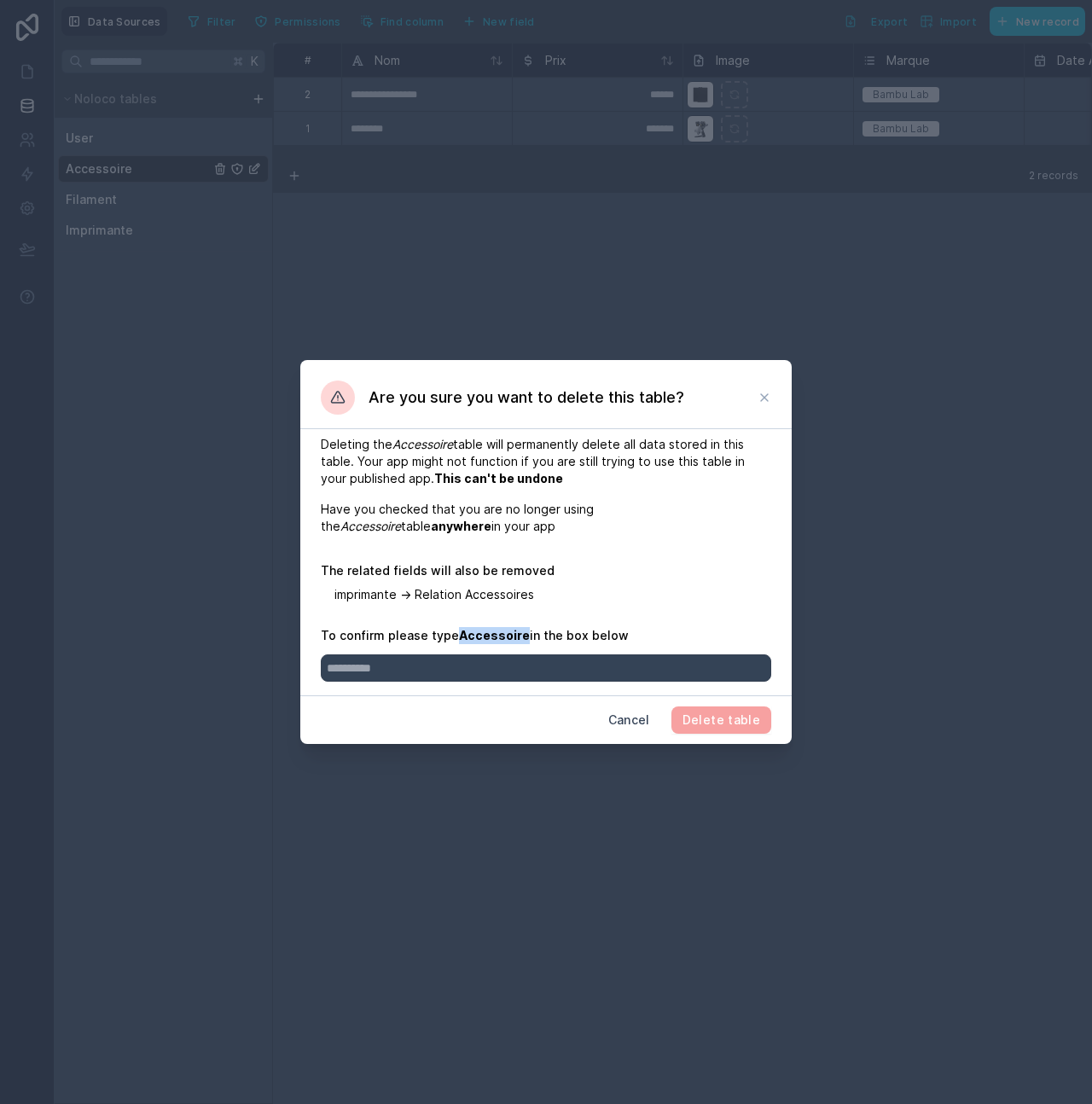 drag, startPoint x: 456, startPoint y: 634, endPoint x: 516, endPoint y: 632, distance: 60.03332 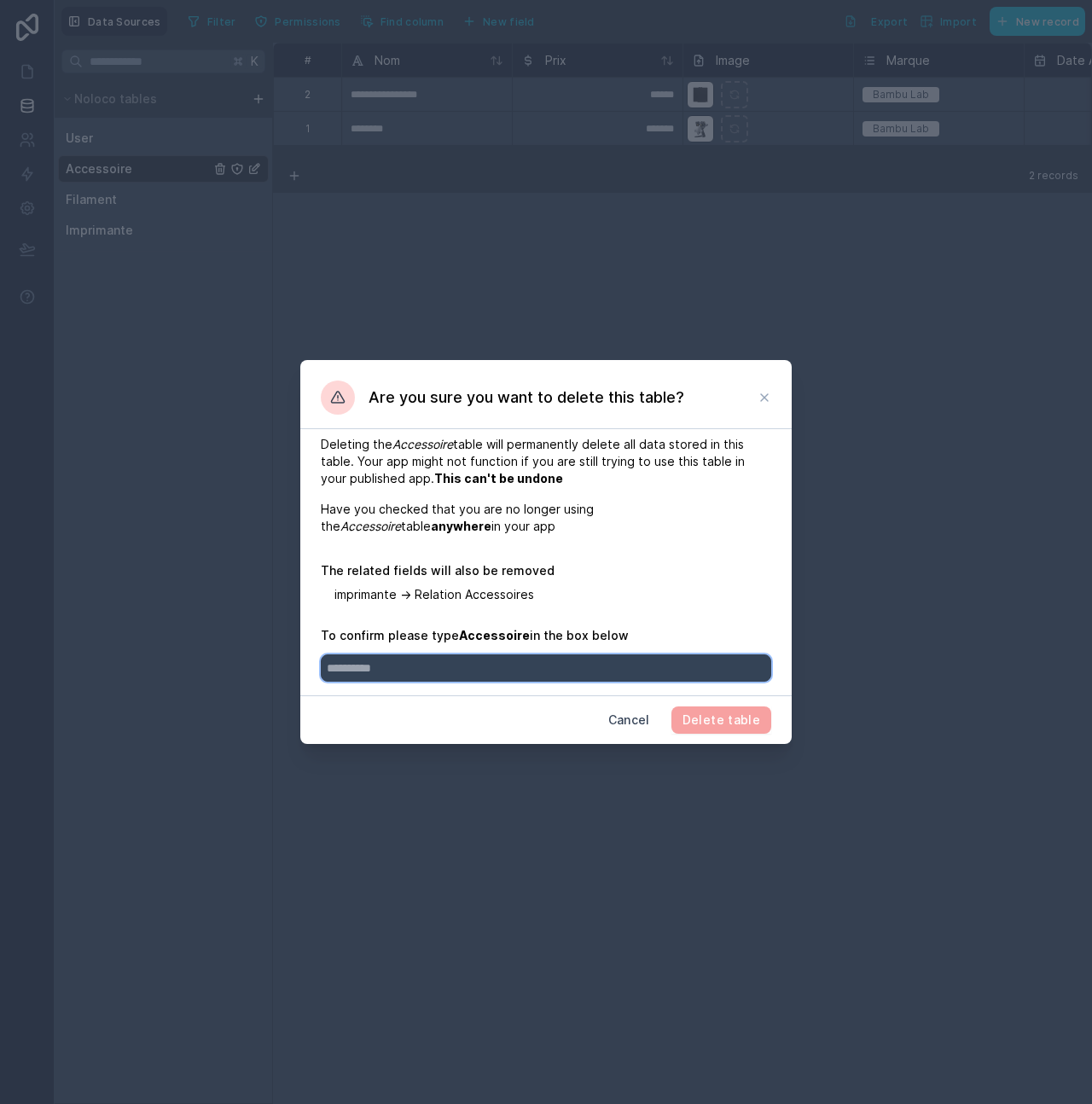 click at bounding box center [546, 668] 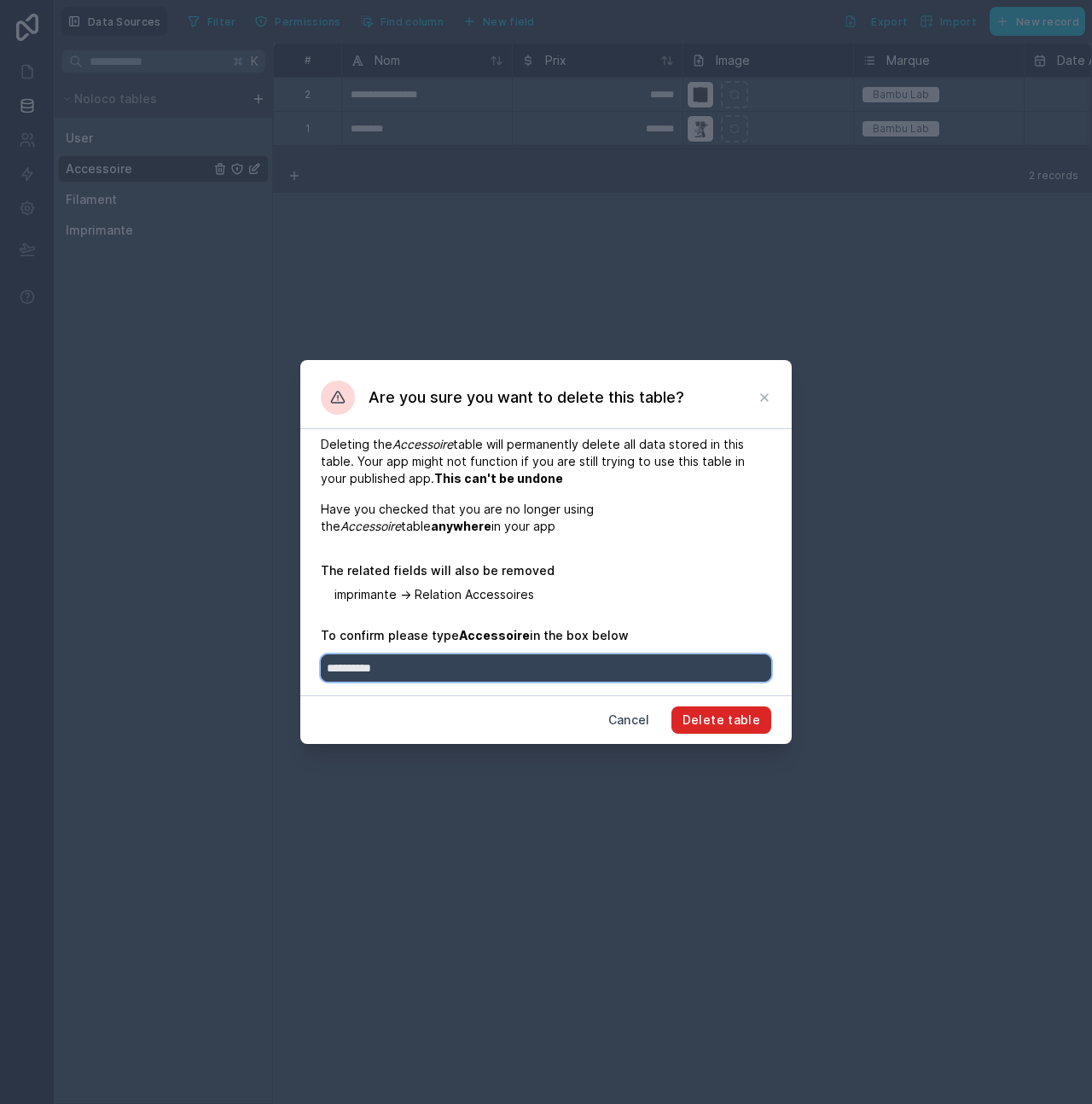 type on "**********" 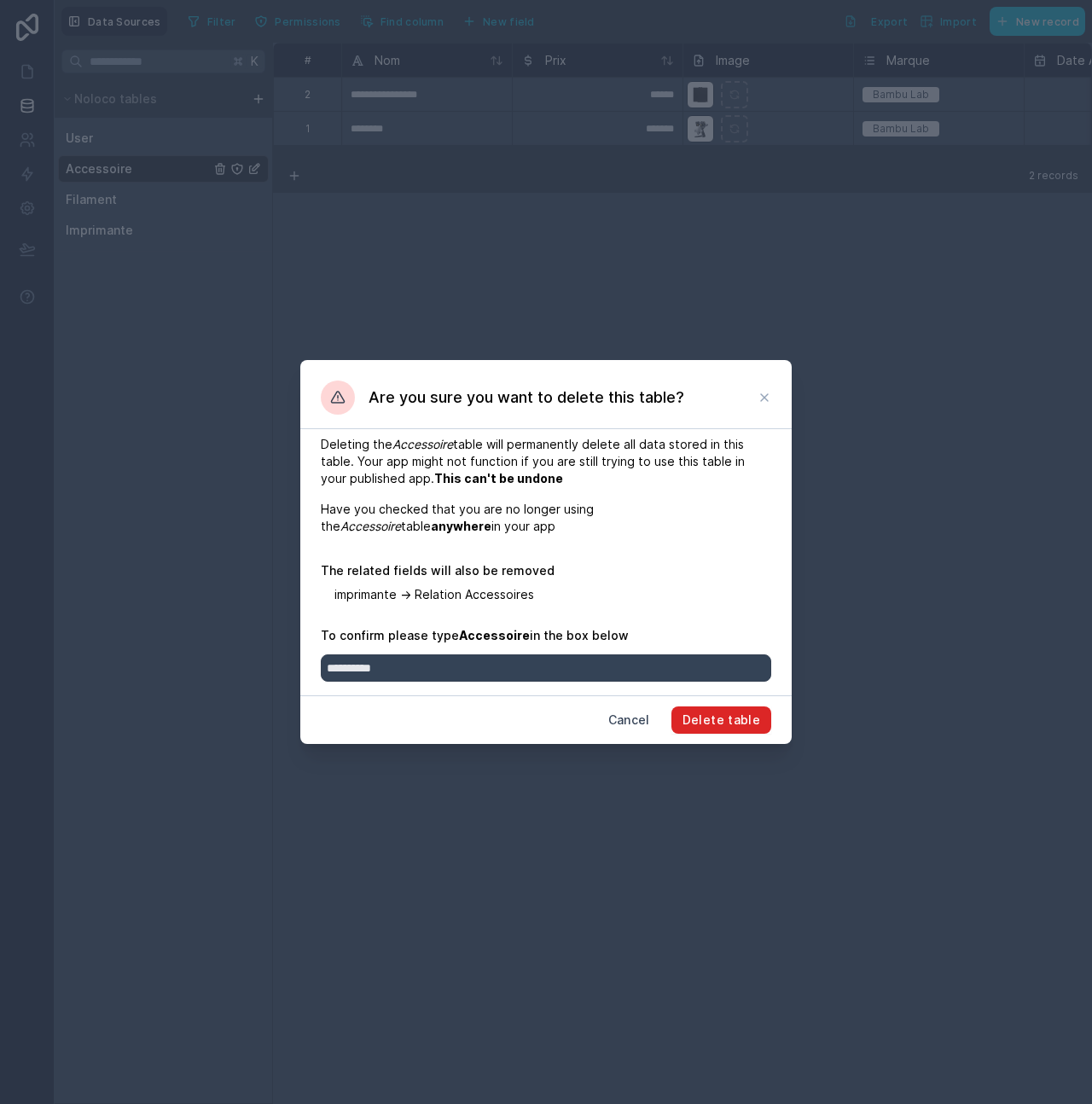 click on "Delete table" at bounding box center [721, 720] 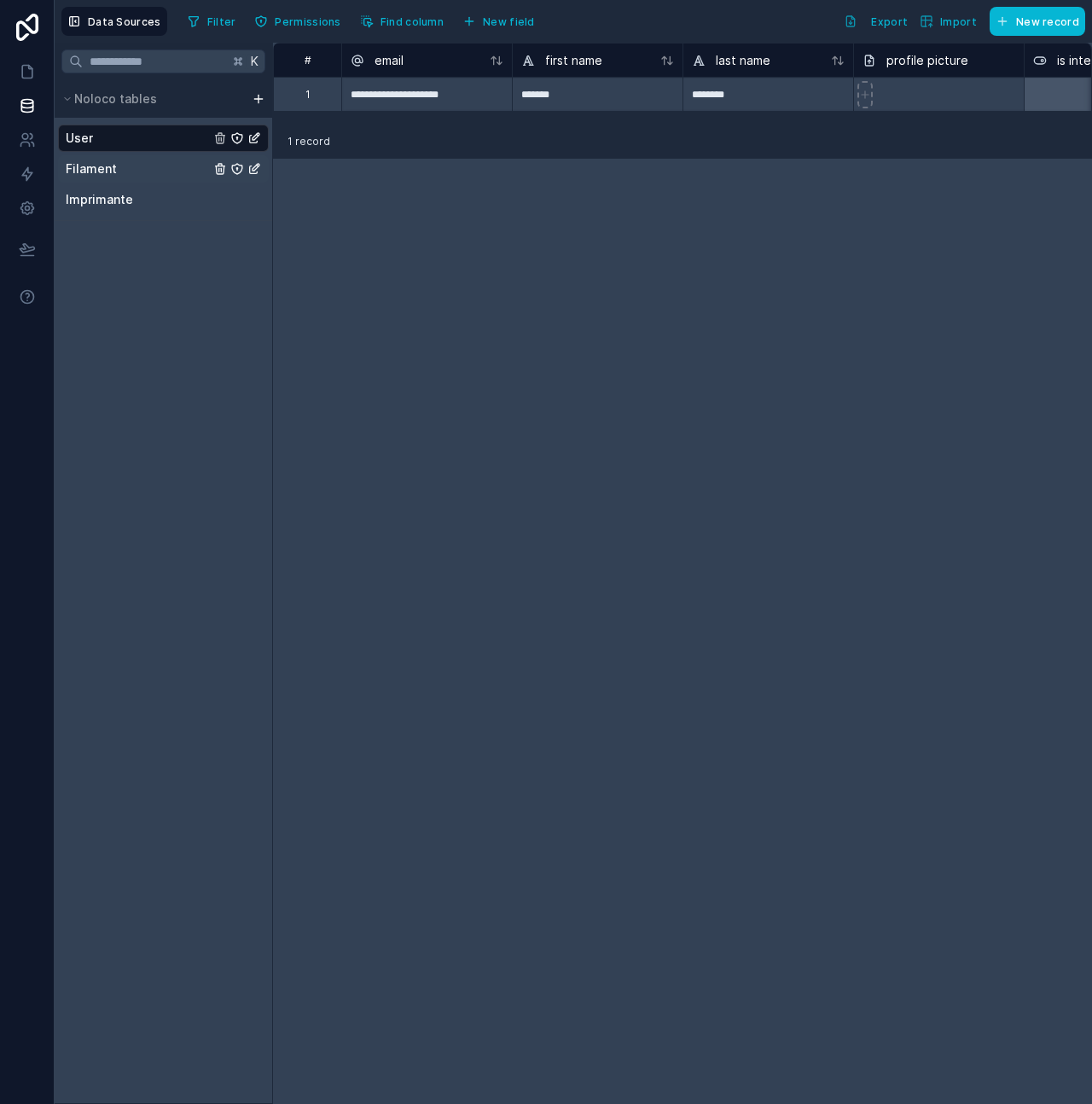 click on "Filament" at bounding box center (163, 169) 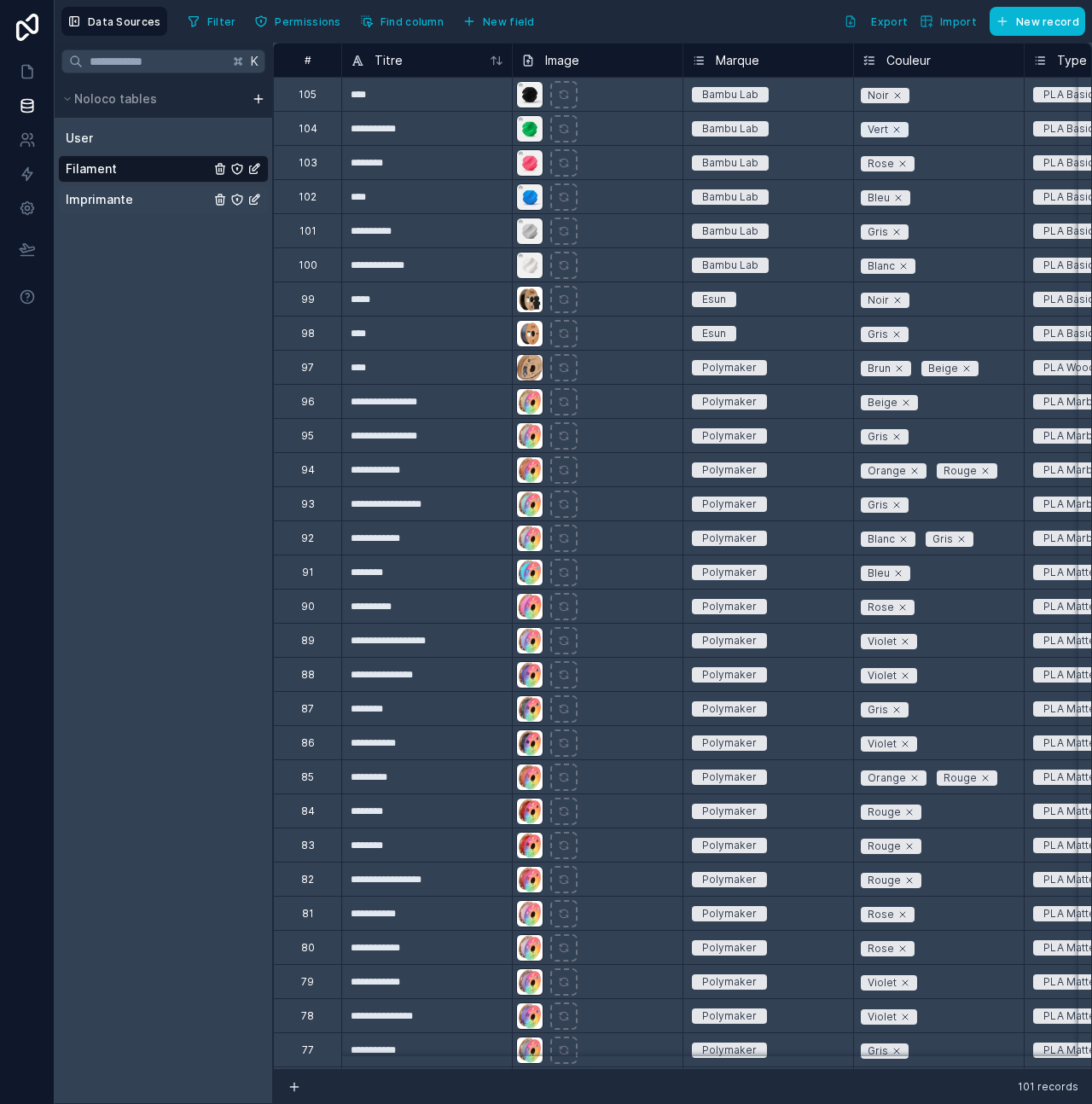 click on "Imprimante" at bounding box center [163, 200] 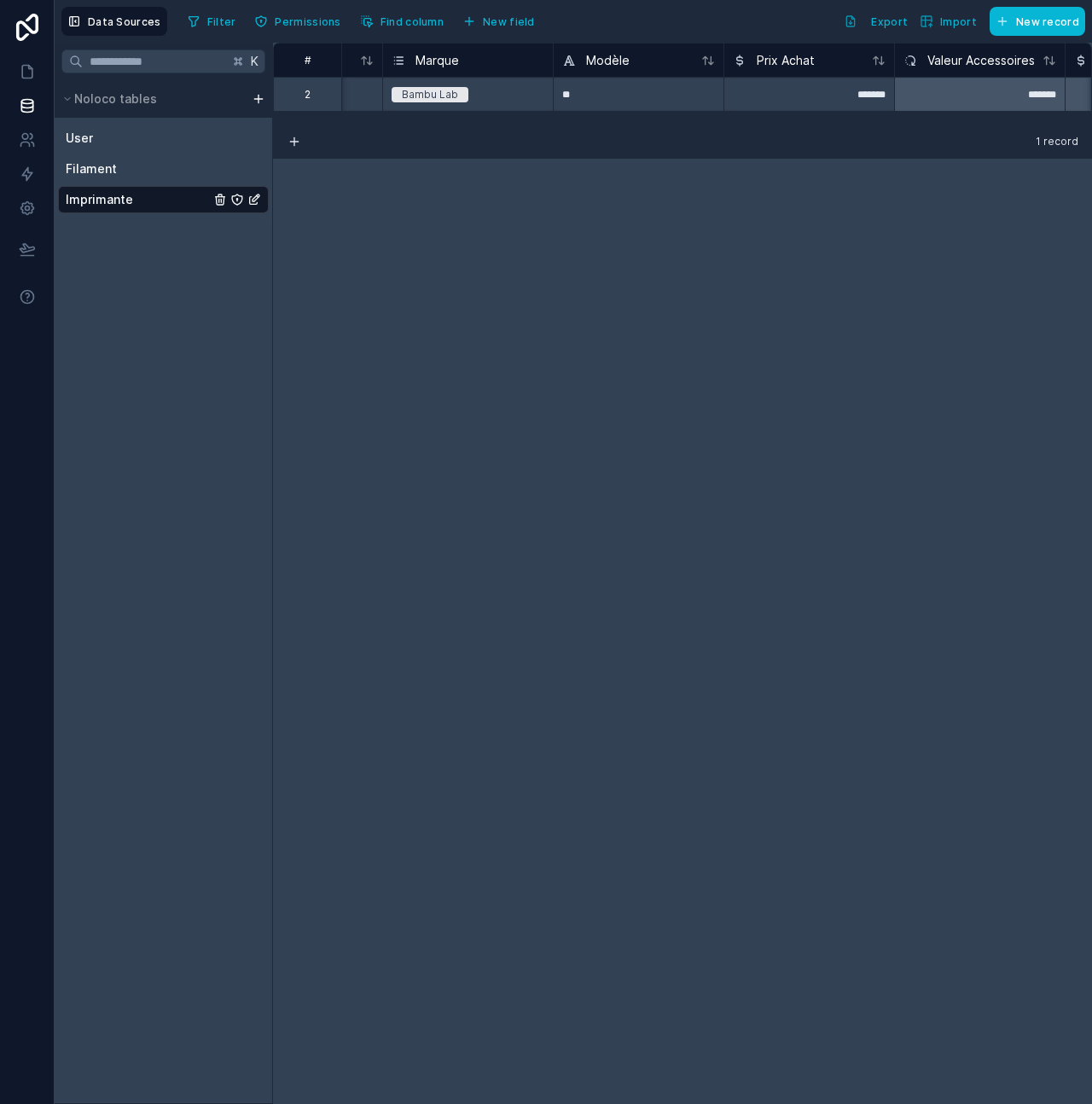 scroll, scrollTop: 0, scrollLeft: 0, axis: both 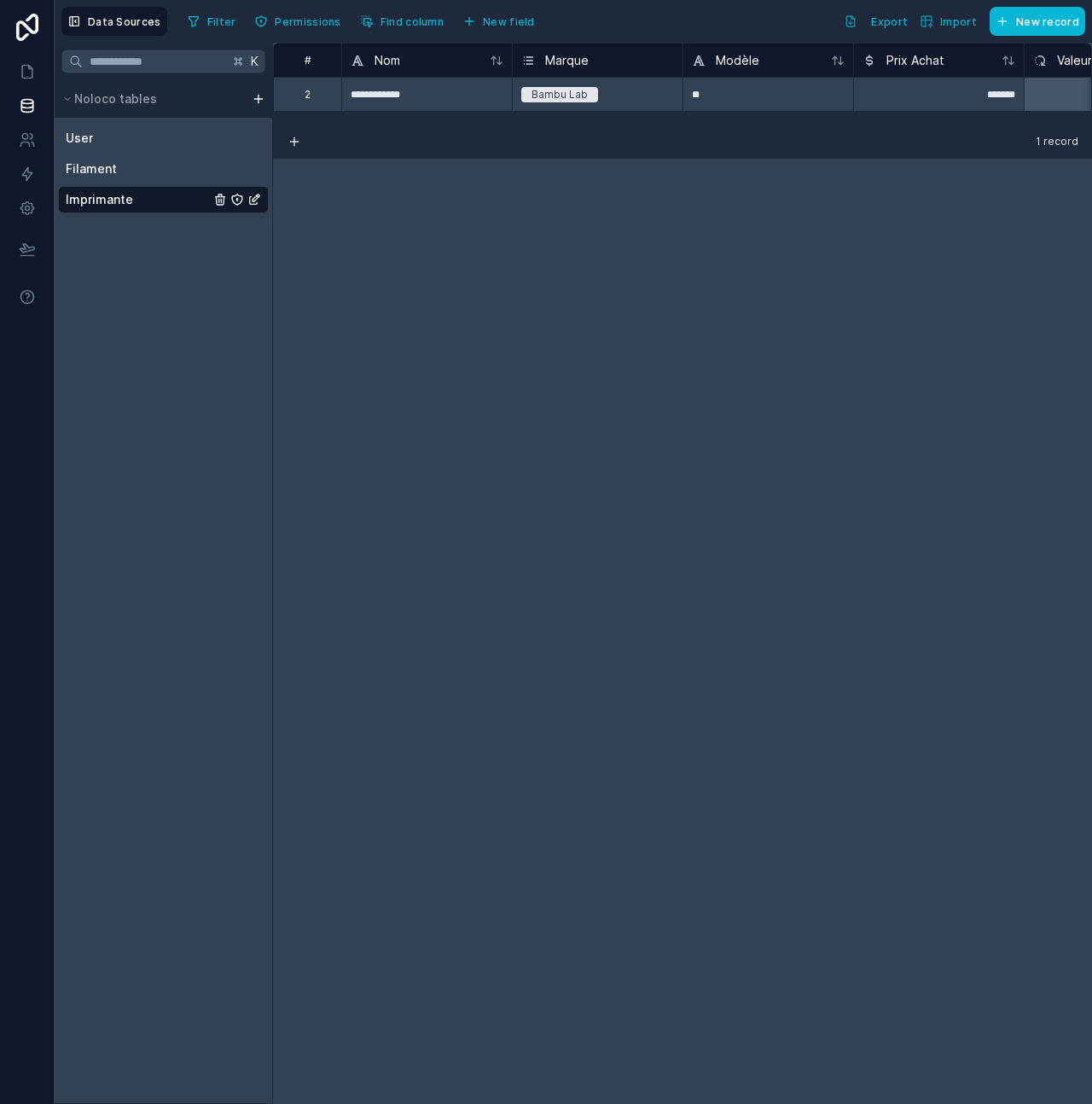 click on "K Noloco tables User Filament Imprimante" at bounding box center [164, 573] 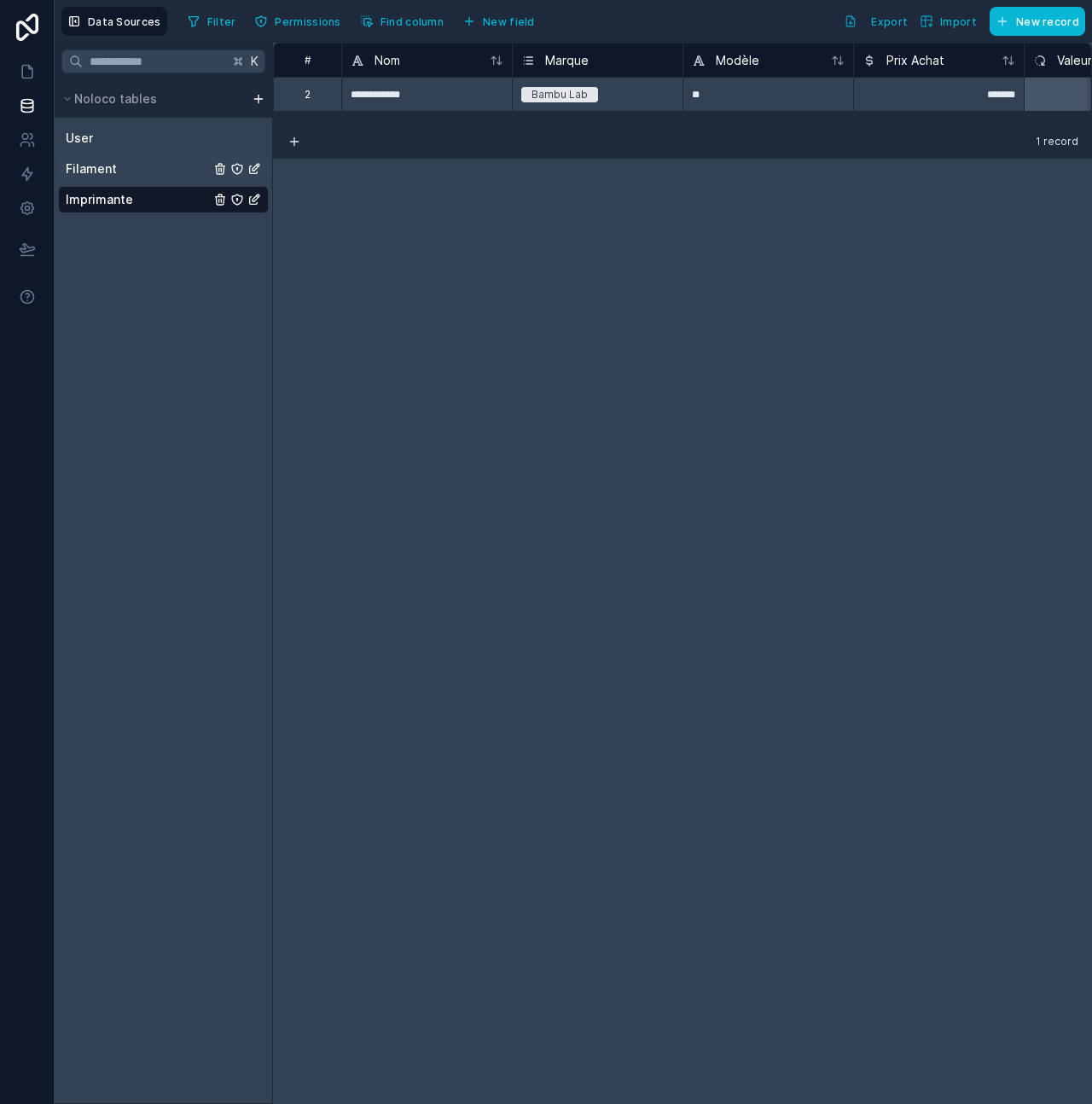 click on "Filament" at bounding box center [163, 169] 